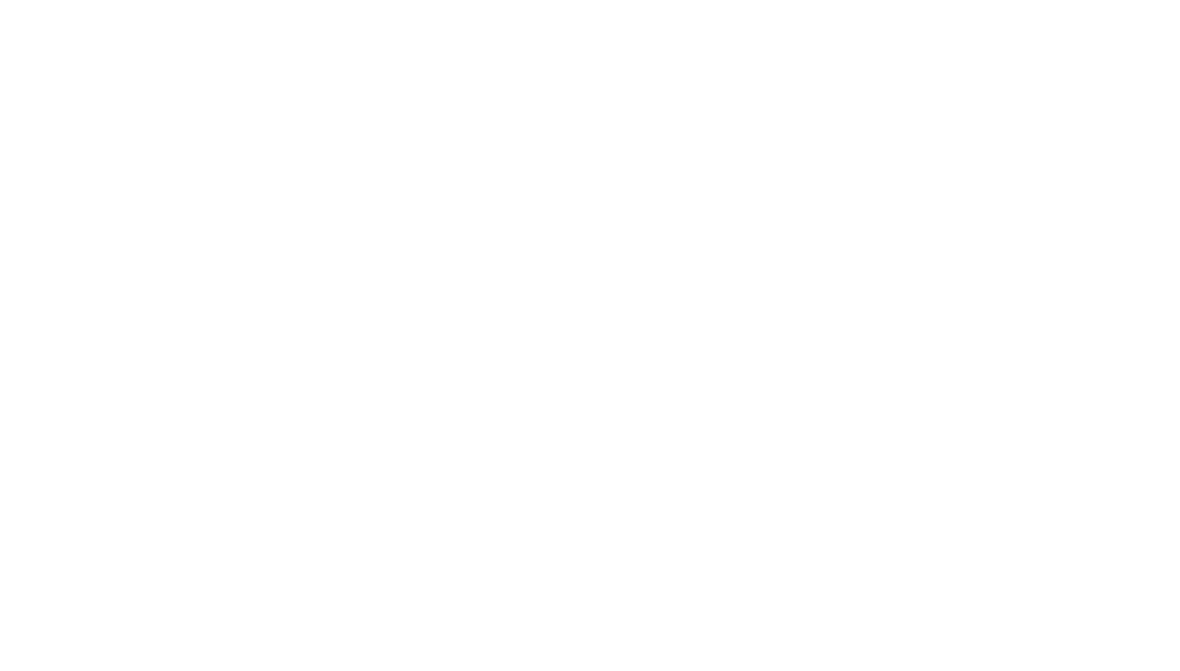 scroll, scrollTop: 0, scrollLeft: 0, axis: both 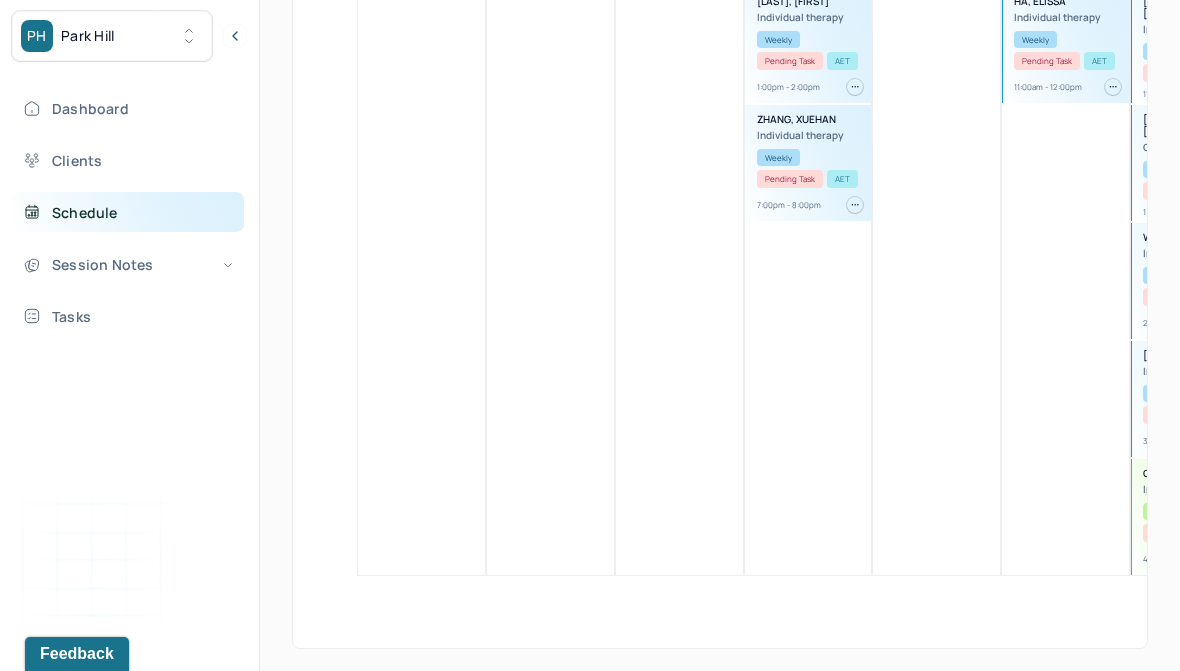 click on "Schedule" at bounding box center [128, 212] 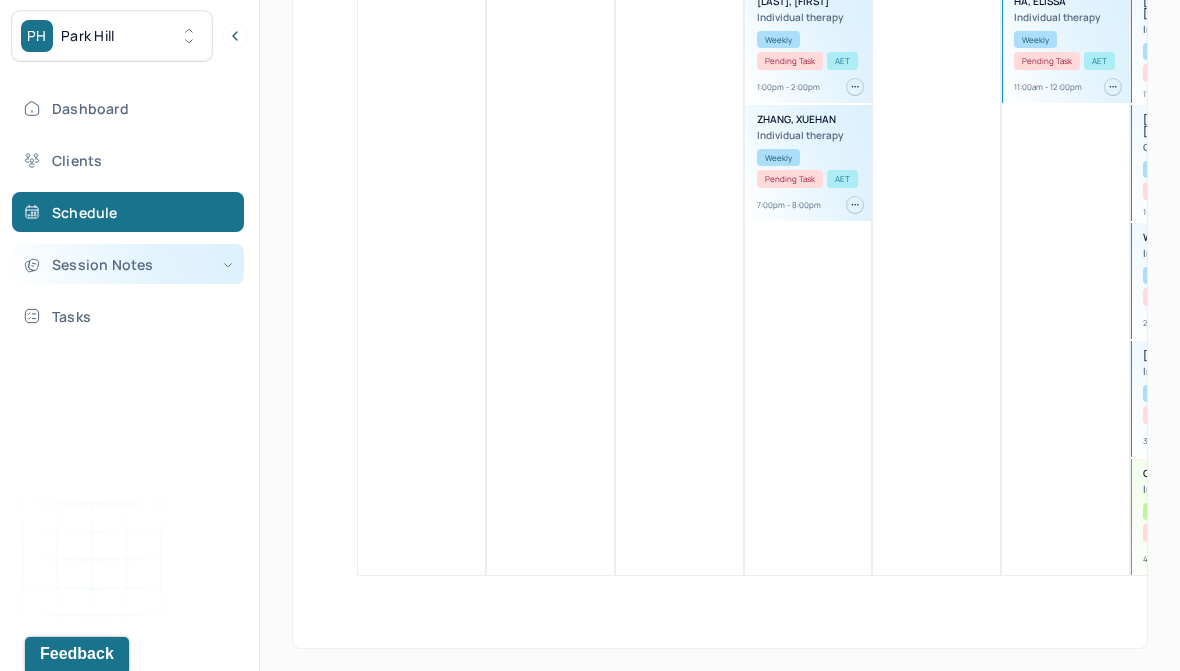 click on "Session Notes" at bounding box center [128, 264] 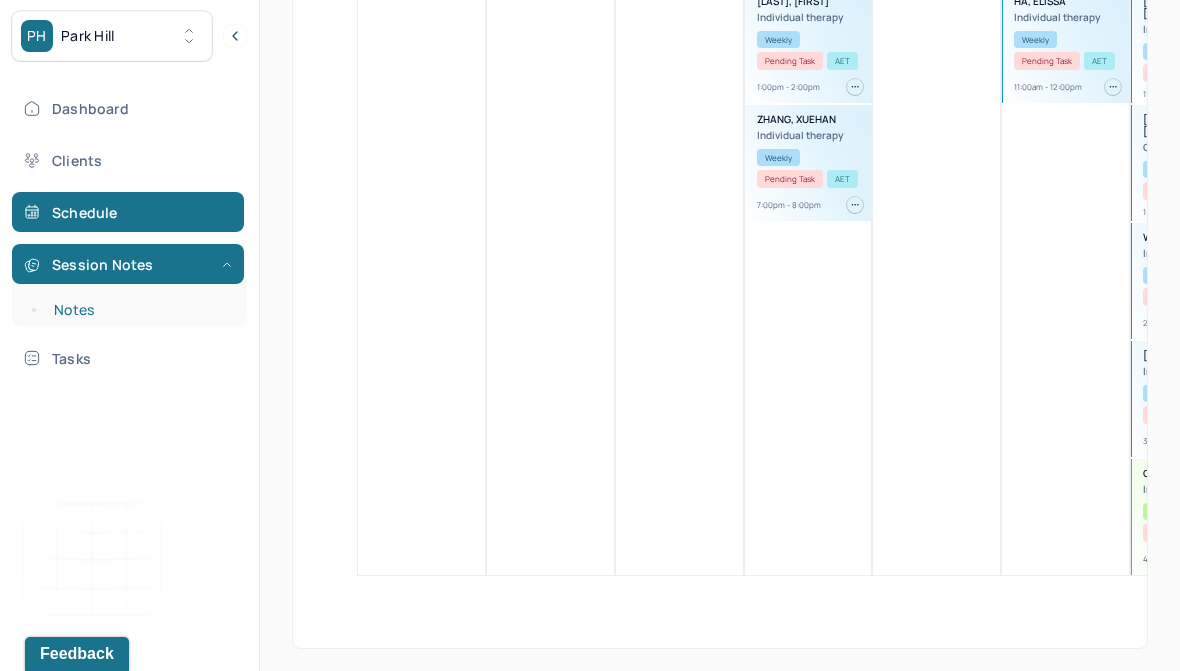 click on "Notes" at bounding box center (139, 310) 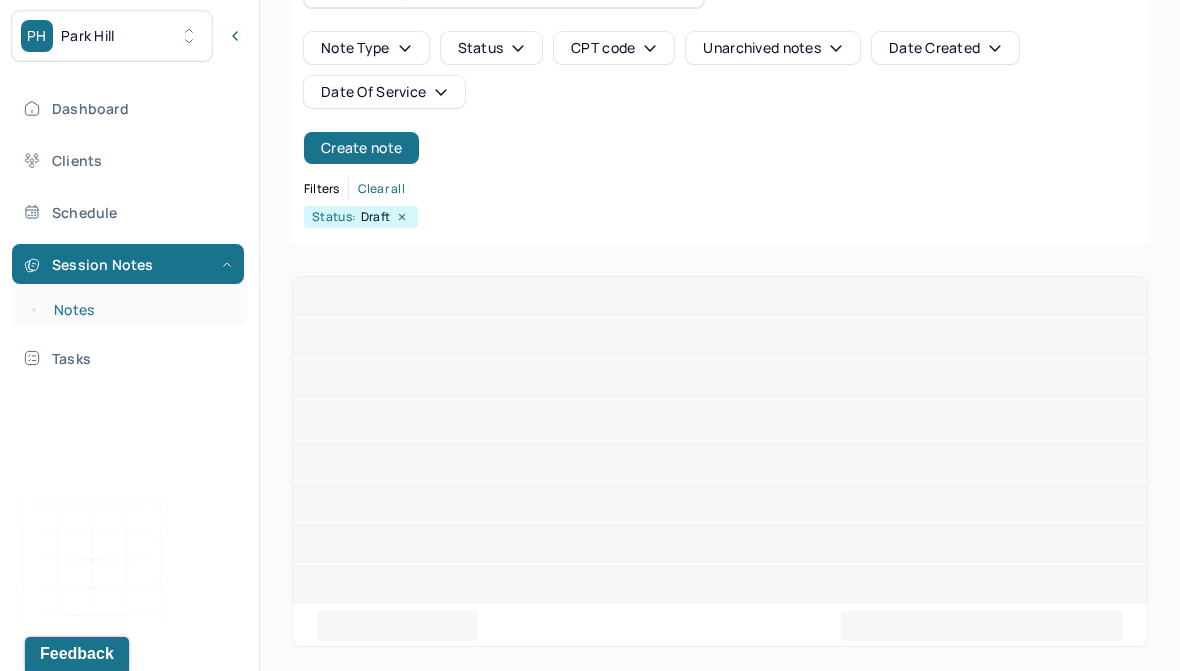 scroll, scrollTop: 76, scrollLeft: 0, axis: vertical 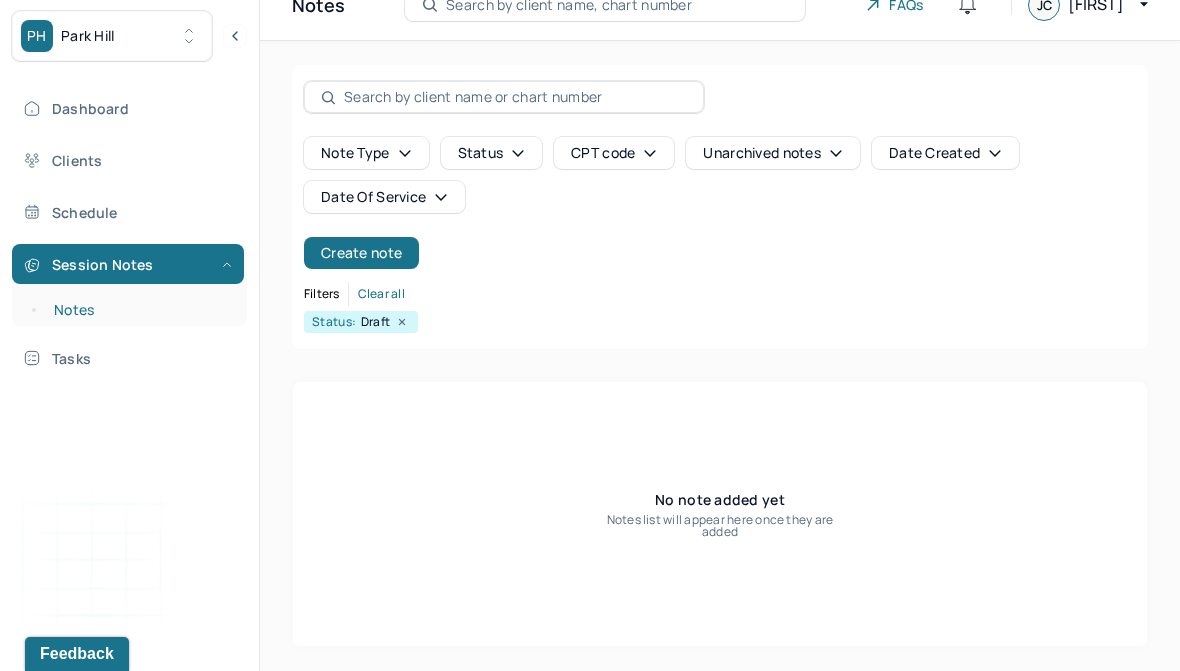 click on "Notes" at bounding box center (139, 310) 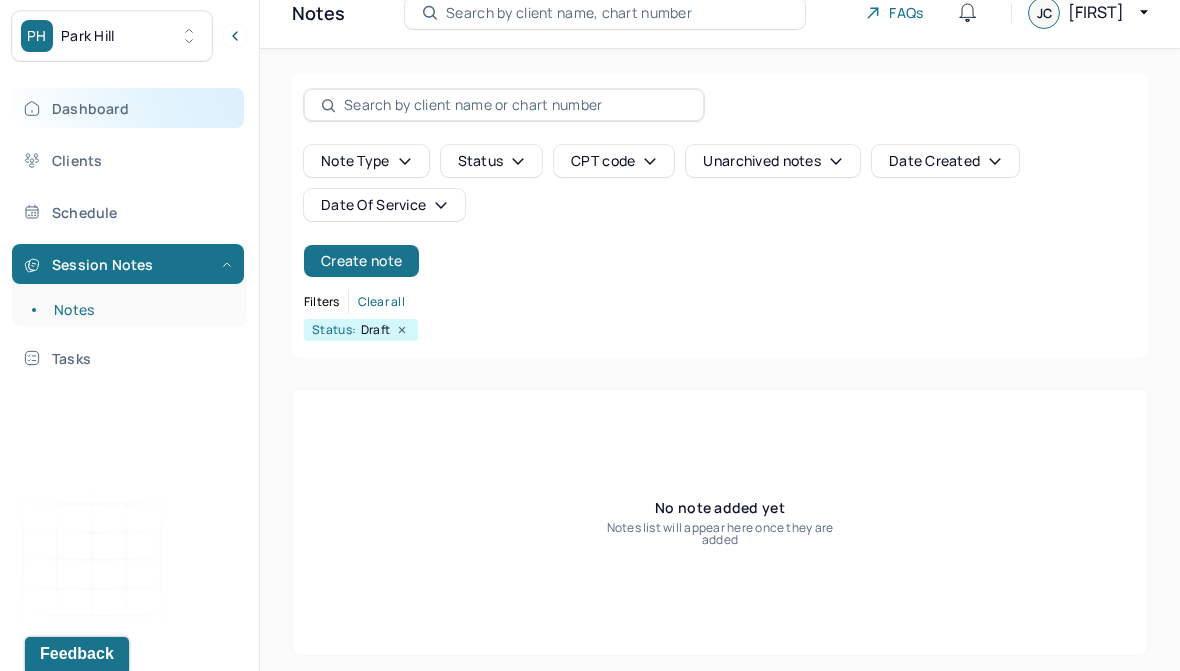 click on "Dashboard" at bounding box center [128, 108] 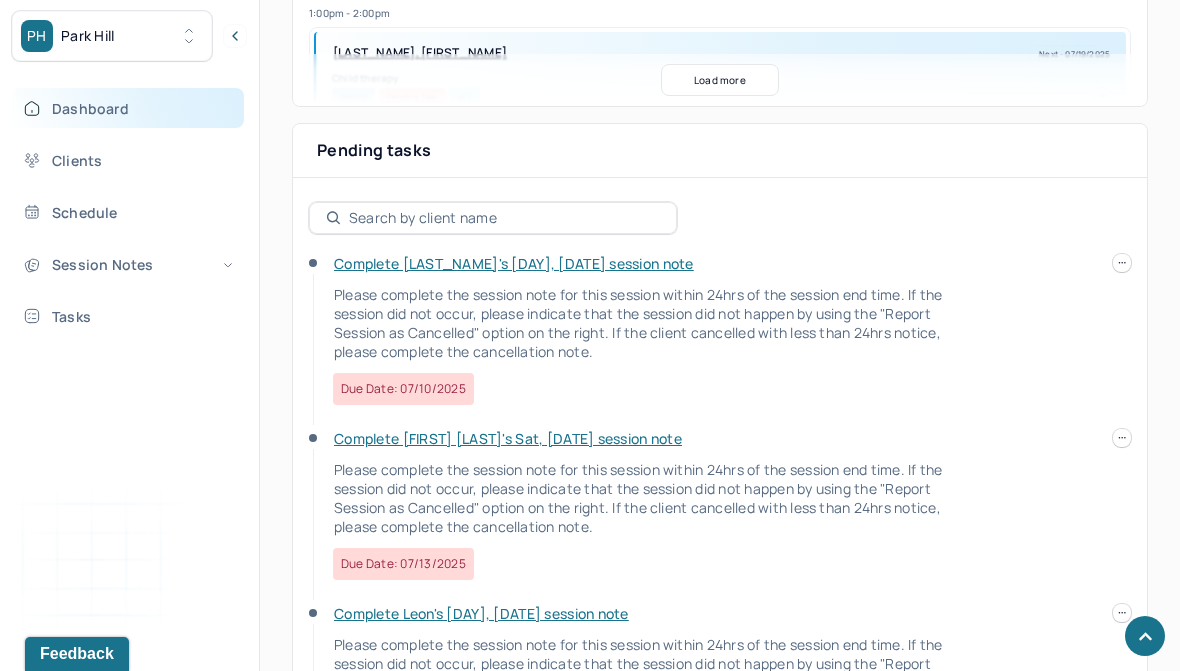 scroll, scrollTop: 644, scrollLeft: 0, axis: vertical 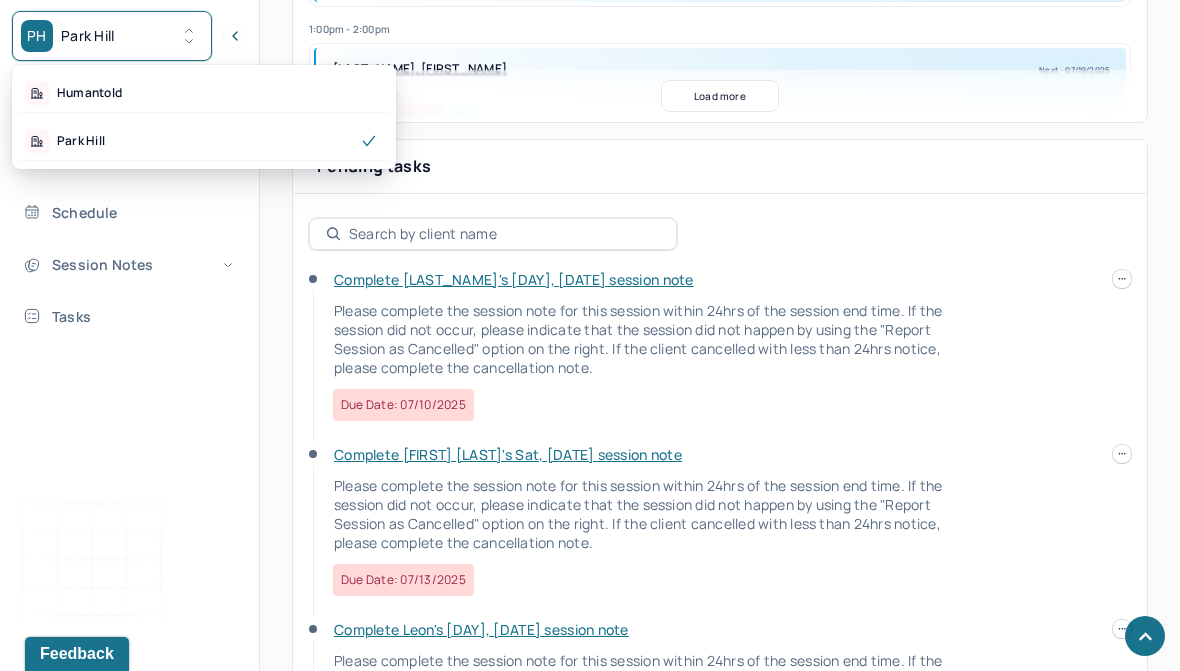 click on "Complete [FIRST] [LAST]'s Sat, [DATE] session note" at bounding box center [508, 454] 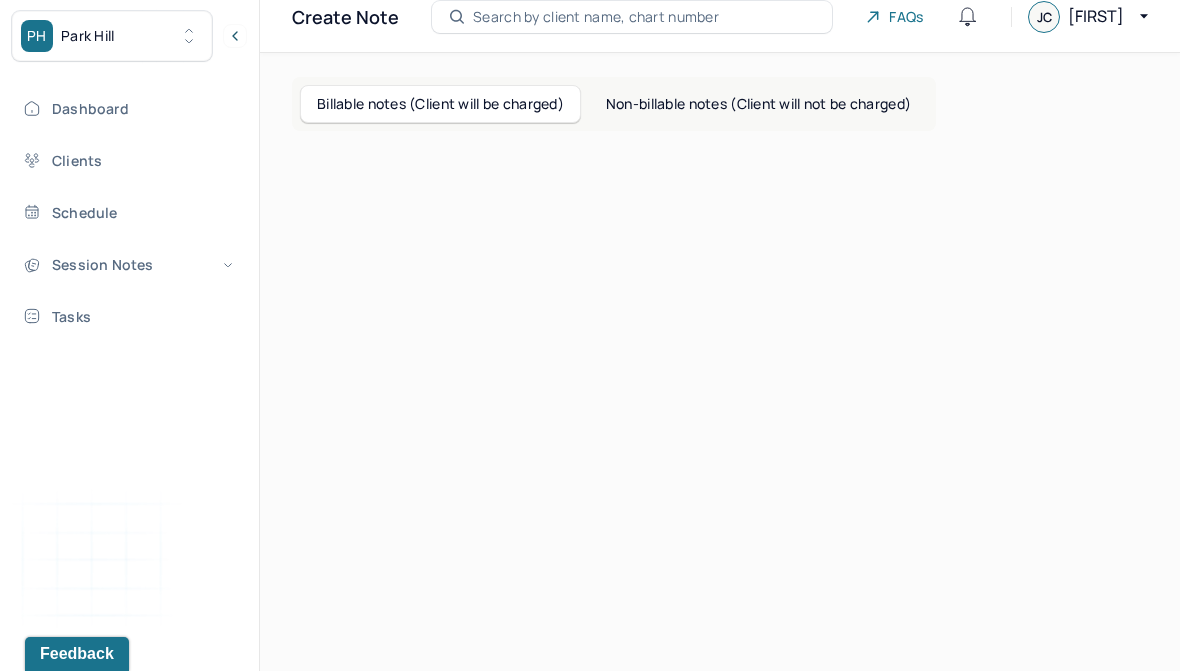 scroll, scrollTop: 64, scrollLeft: 0, axis: vertical 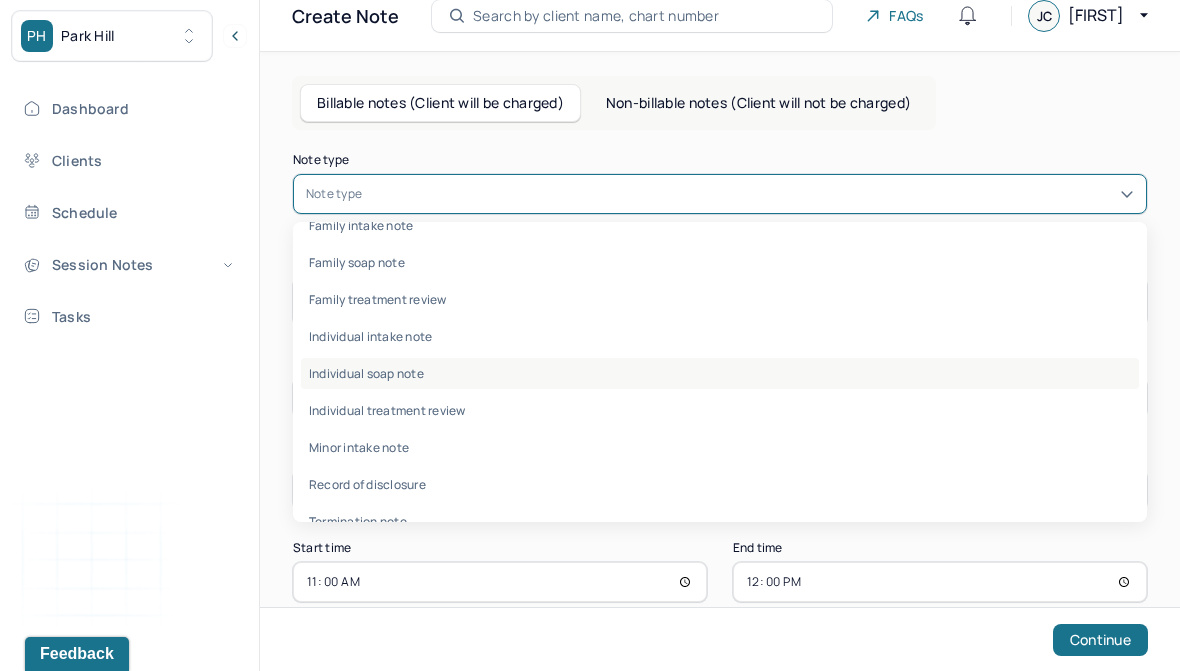 click on "Individual soap note" at bounding box center [720, 373] 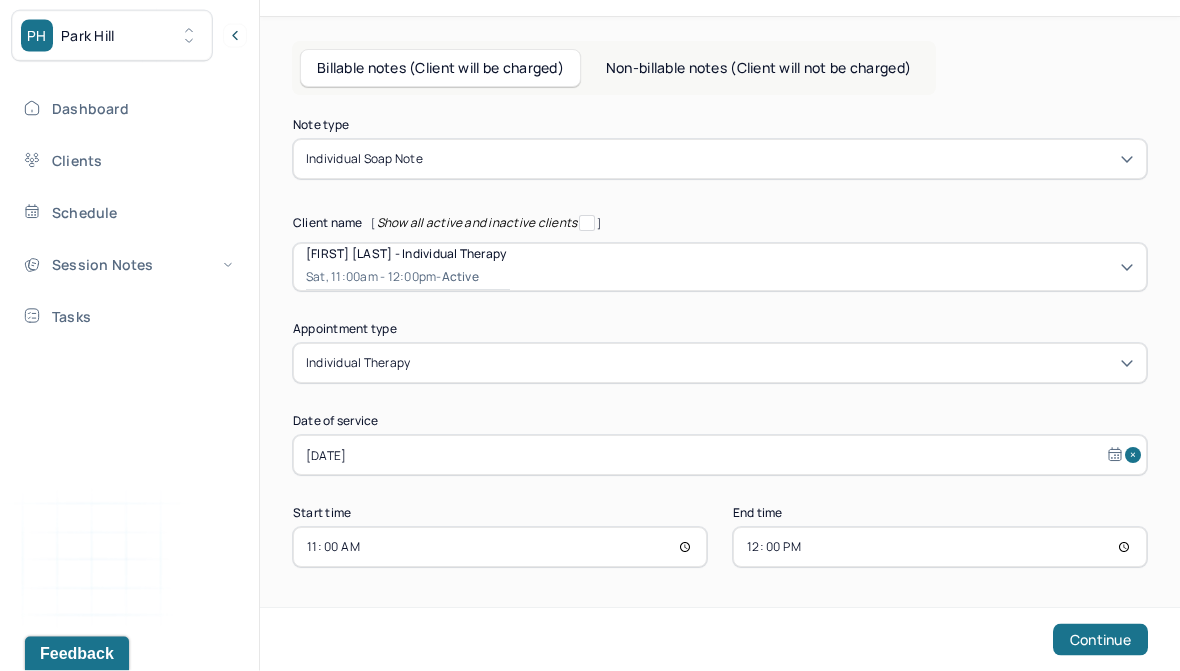 scroll, scrollTop: 101, scrollLeft: 0, axis: vertical 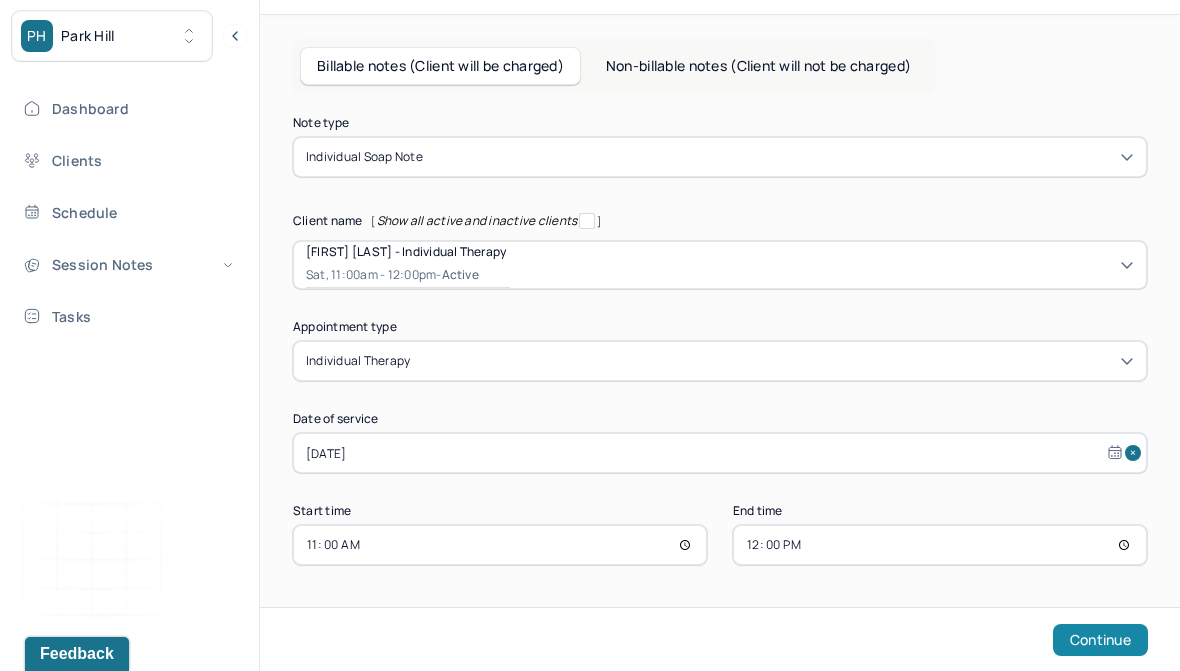 click on "Continue" at bounding box center (1100, 640) 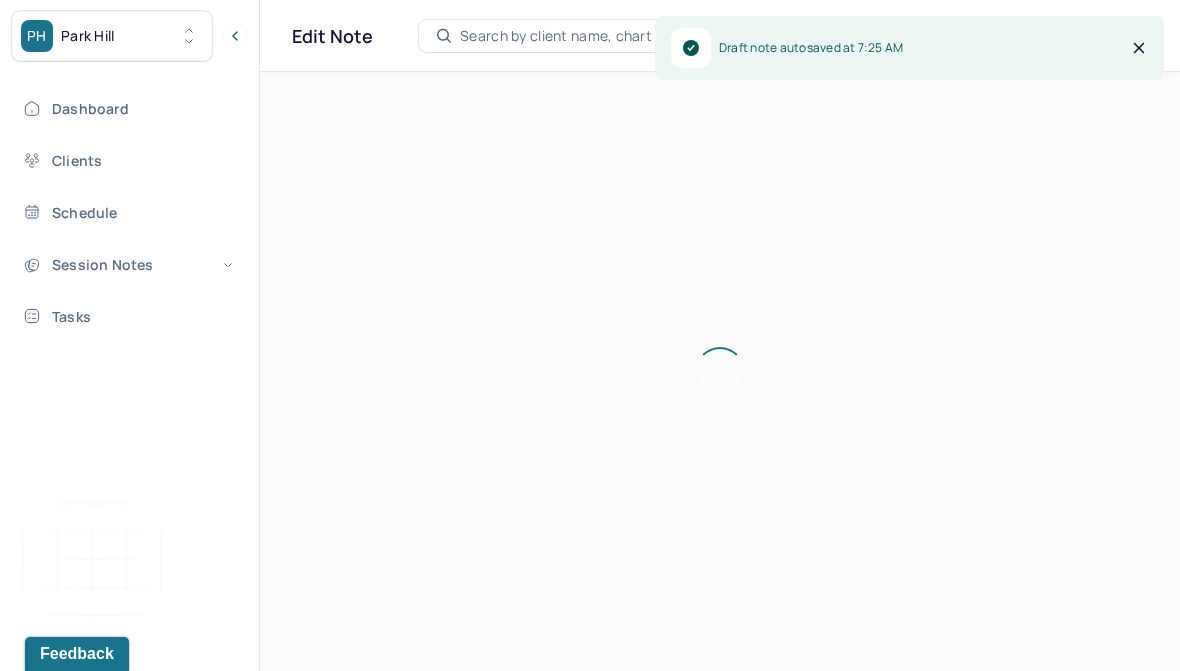 scroll, scrollTop: 36, scrollLeft: 0, axis: vertical 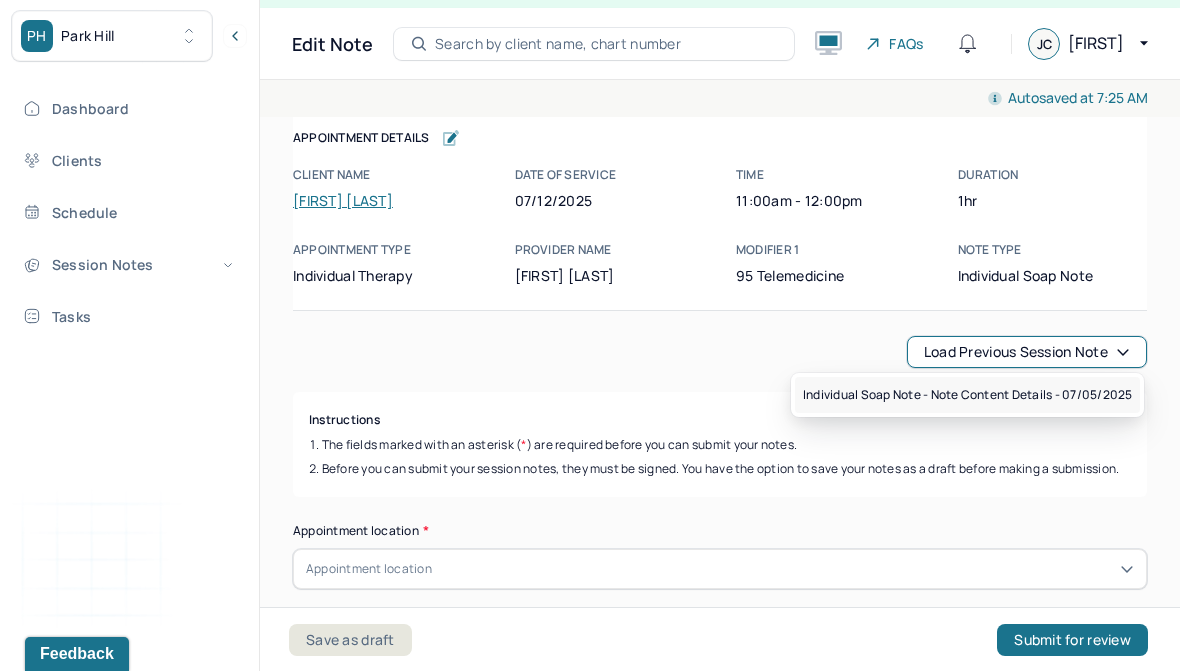 click on "Individual soap note   - Note content Details -   07/05/2025" at bounding box center [967, 395] 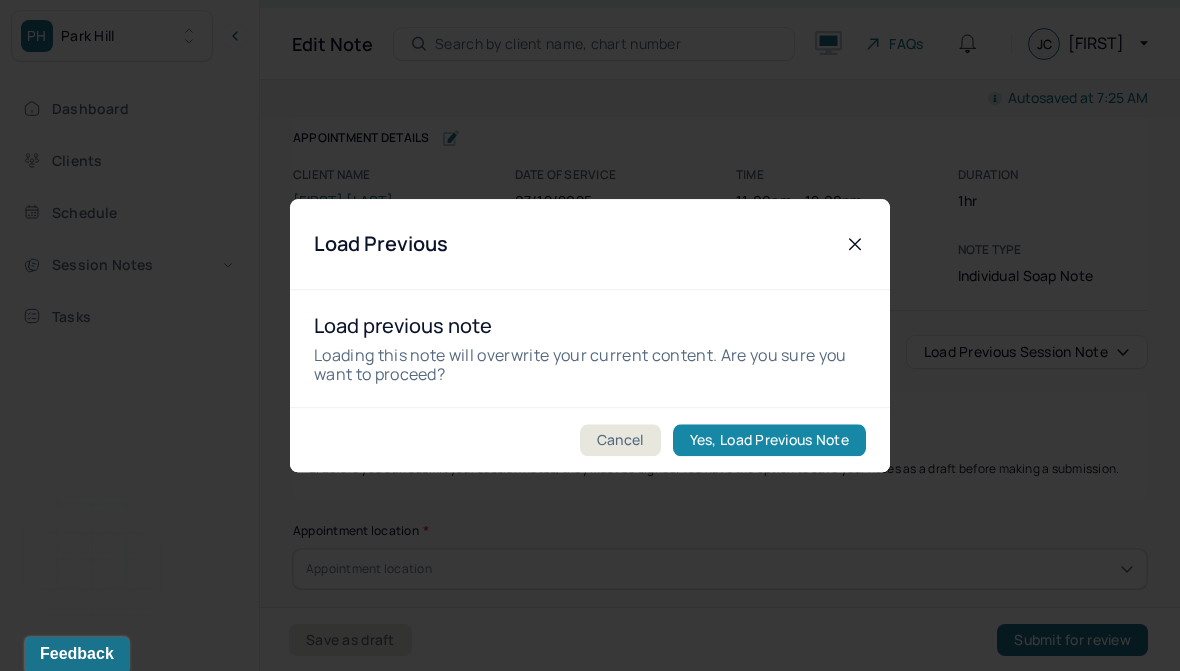 click on "Yes, Load Previous Note" at bounding box center (769, 440) 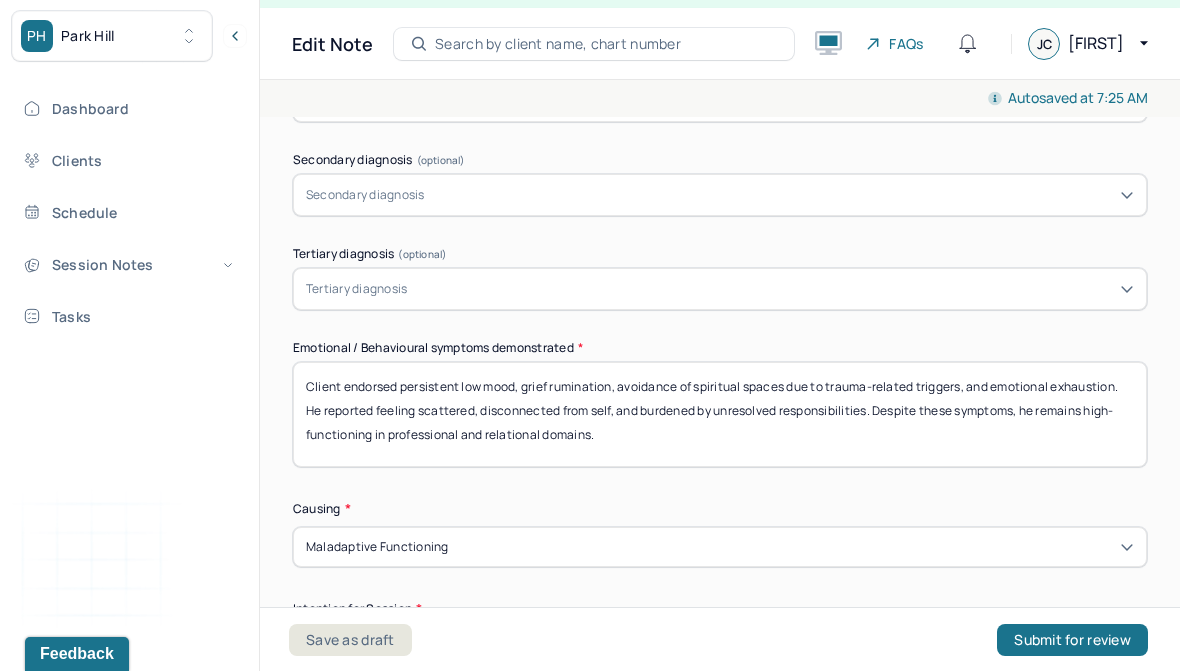 scroll, scrollTop: 576, scrollLeft: 0, axis: vertical 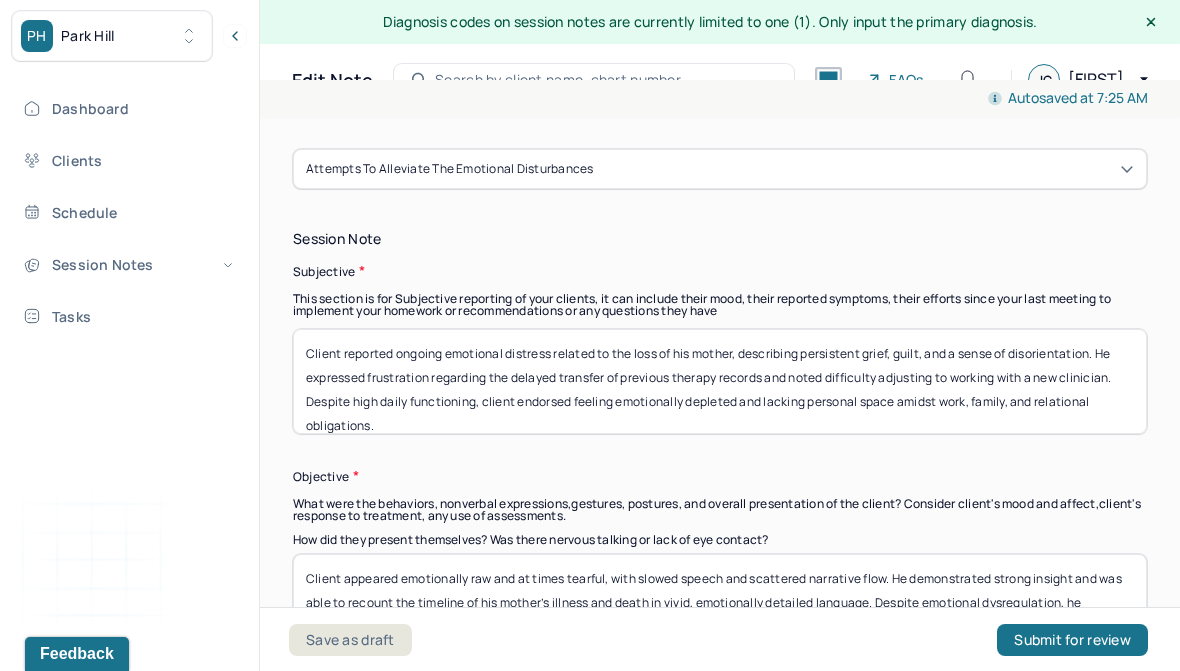 click on "Client reported ongoing emotional distress related to the loss of his mother, describing persistent grief, guilt, and a sense of disorientation. He expressed frustration regarding the delayed transfer of previous therapy records and noted difficulty adjusting to working with a new clinician. Despite high daily functioning, client endorsed feeling emotionally depleted and lacking personal space amidst work, family, and relational obligations." at bounding box center [720, 381] 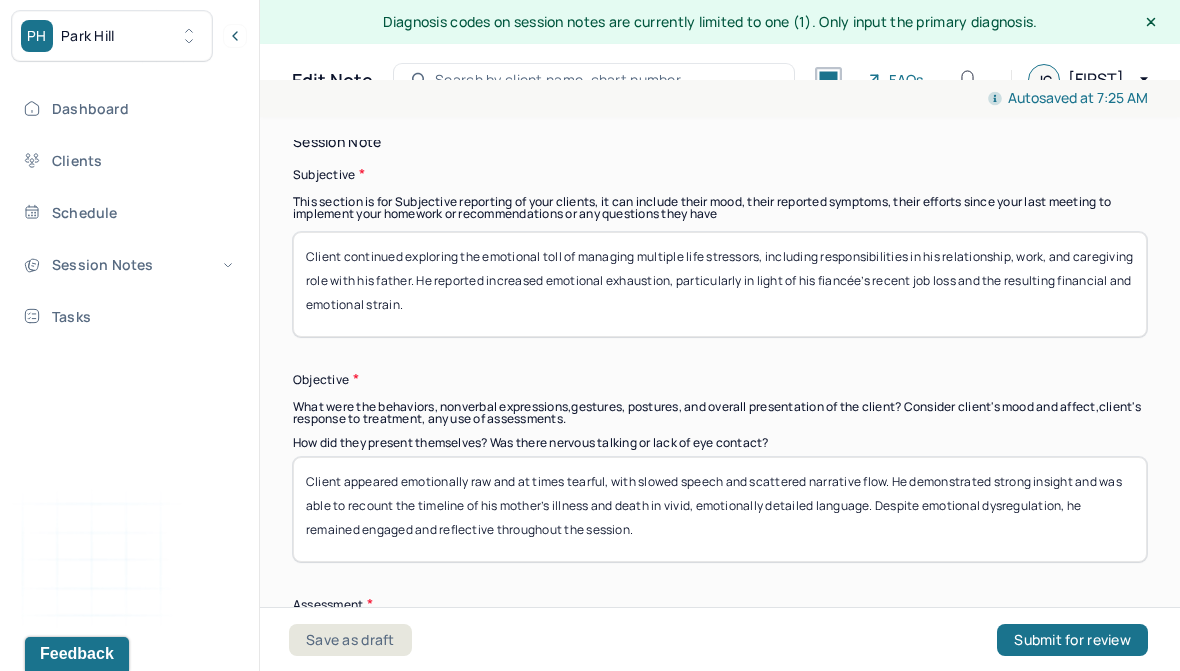 scroll, scrollTop: 1184, scrollLeft: 0, axis: vertical 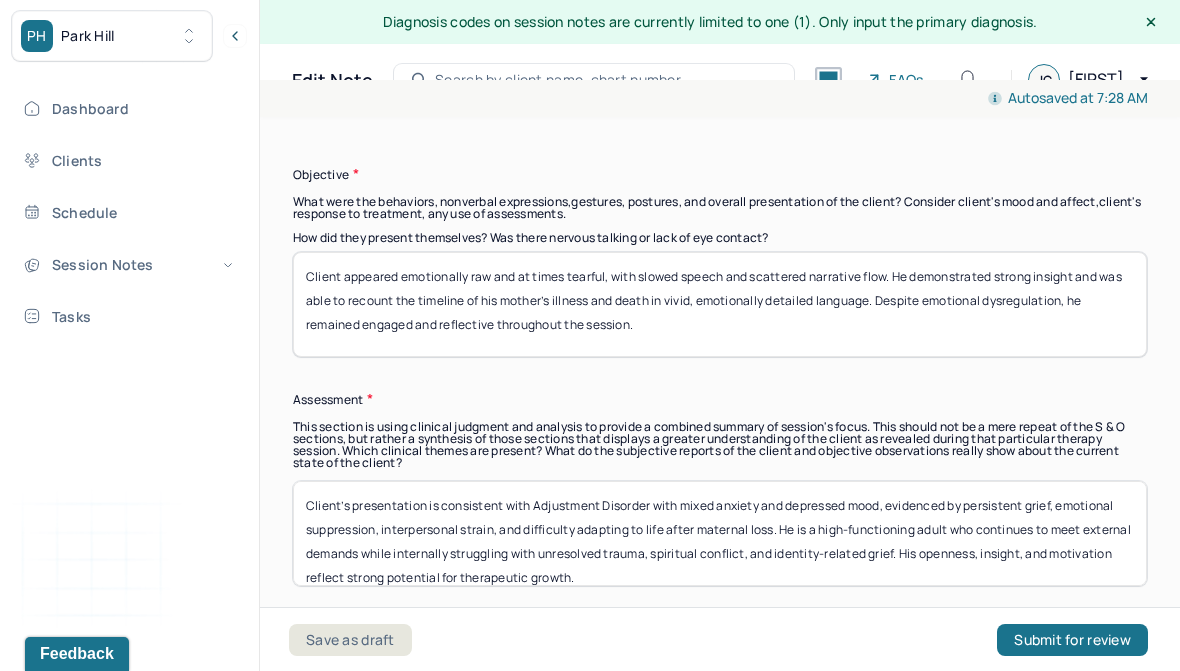 type on "Client continued exploring the emotional toll of managing multiple life stressors, including responsibilities in his relationship, work, and caregiving role with his father. He reported increased emotional exhaustion, particularly in light of his fiancée’s recent job loss and the resulting financial and emotional strain." 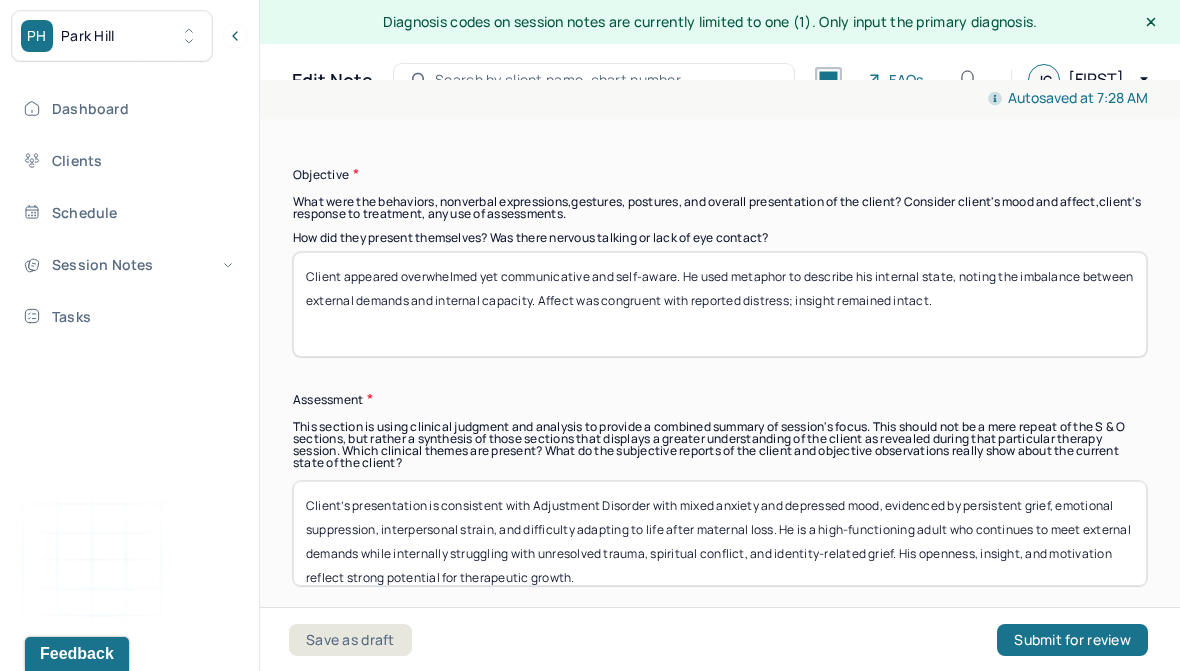 click on "Client appeared overwhelmed yet communicative and self-aware. He used metaphor to describe his internal state, noting the imbalance between external demands and internal capacity. Affect was congruent with reported distress; insight remained intact." at bounding box center [720, 304] 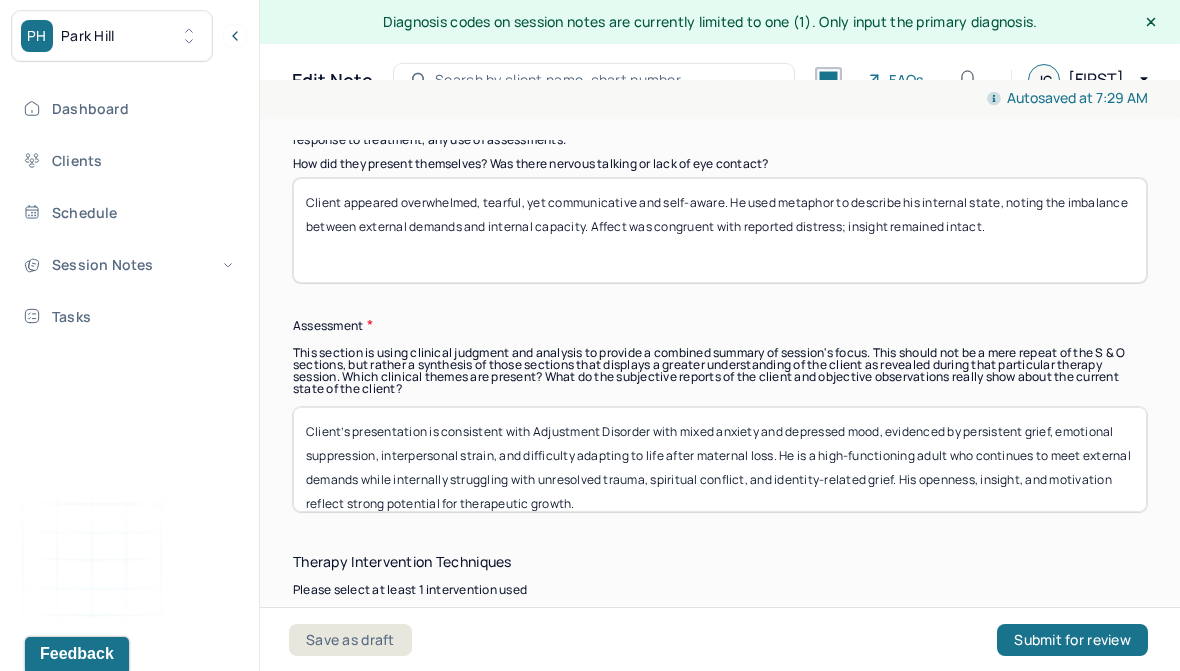 scroll, scrollTop: 1464, scrollLeft: 0, axis: vertical 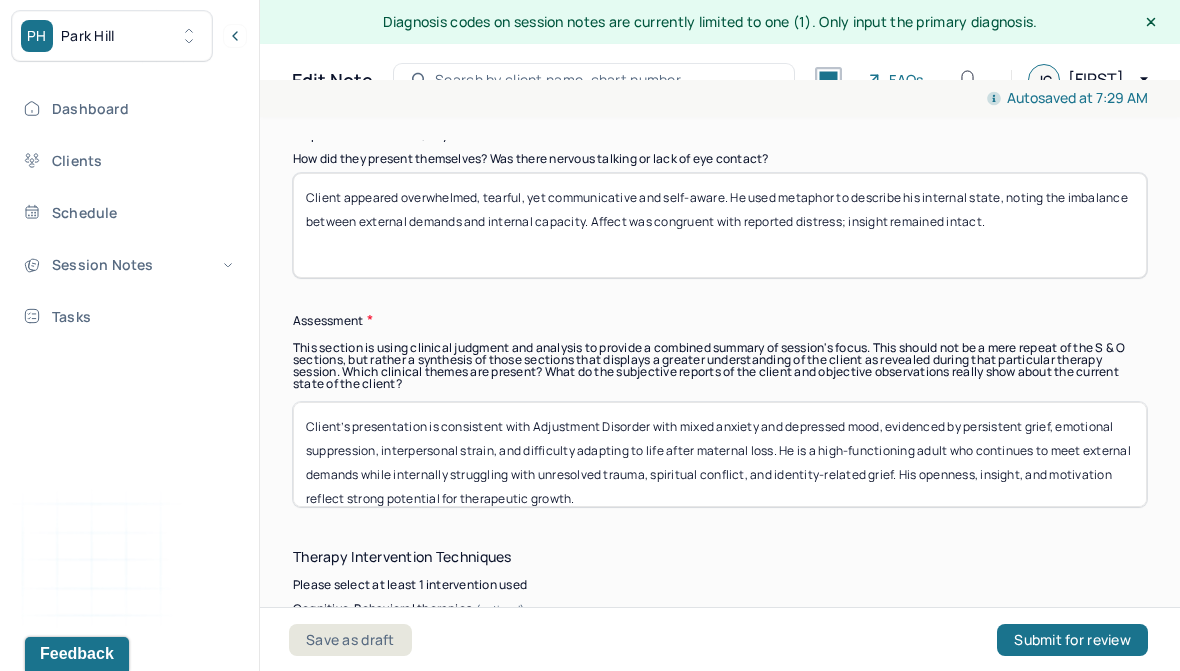 type on "Client appeared overwhelmed, tearful, yet communicative and self-aware. He used metaphor to describe his internal state, noting the imbalance between external demands and internal capacity. Affect was congruent with reported distress; insight remained intact." 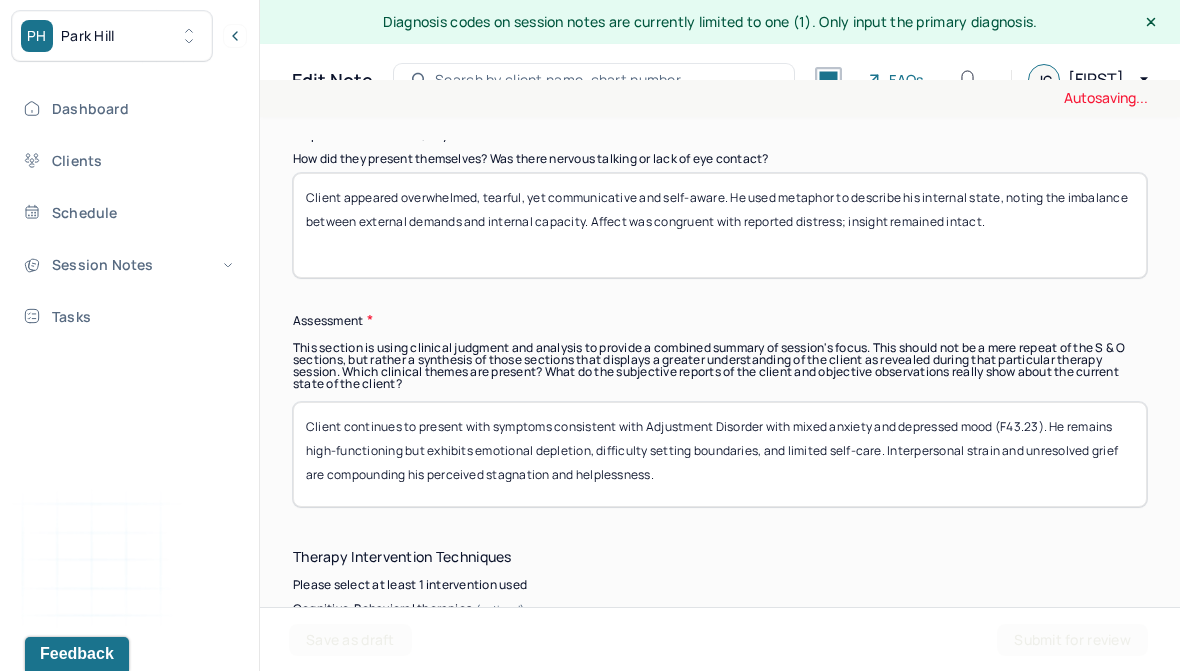 click on "Client’s presentation is consistent with Adjustment Disorder with mixed anxiety and depressed mood, evidenced by persistent grief, emotional suppression, interpersonal strain, and difficulty adapting to life after maternal loss. He is a high-functioning adult who continues to meet external demands while internally struggling with unresolved trauma, spiritual conflict, and identity-related grief. His openness, insight, and motivation reflect strong potential for therapeutic growth." at bounding box center [720, 454] 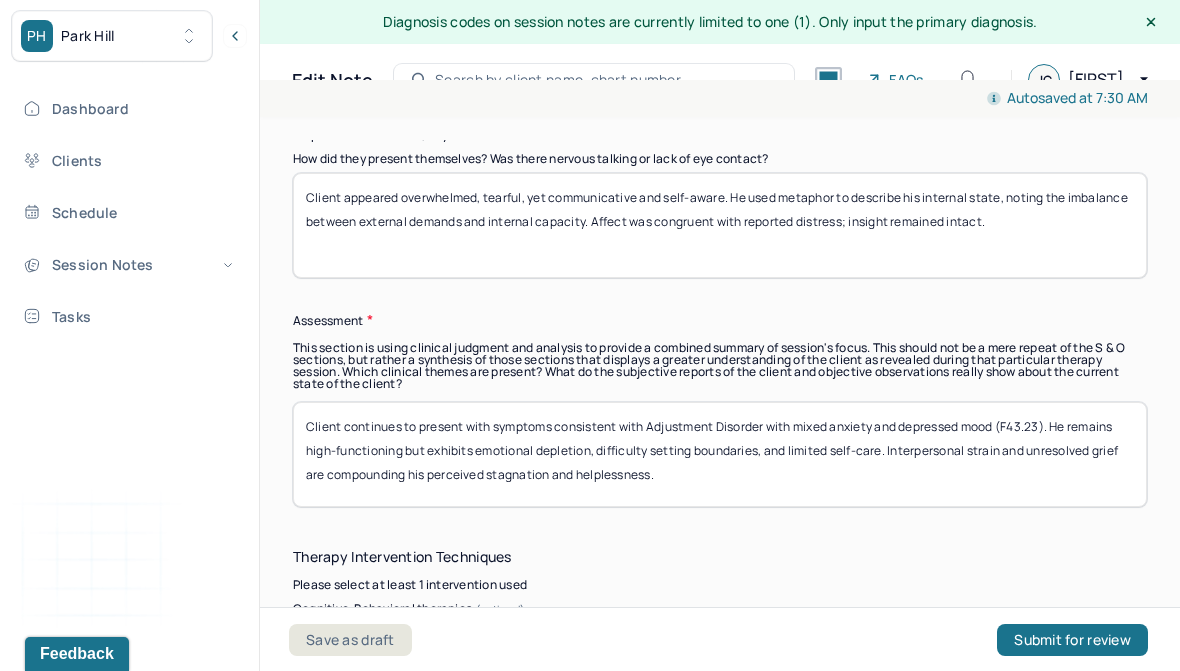 click on "Client continues to present with symptoms consistent with Adjustment Disorder with mixed anxiety and depressed mood (F43.23). He remains high-functioning but exhibits emotional depletion, difficulty setting boundaries, and limited self-care. Interpersonal strain and unresolved grief are compounding his perceived stagnation and helplessness." at bounding box center [720, 454] 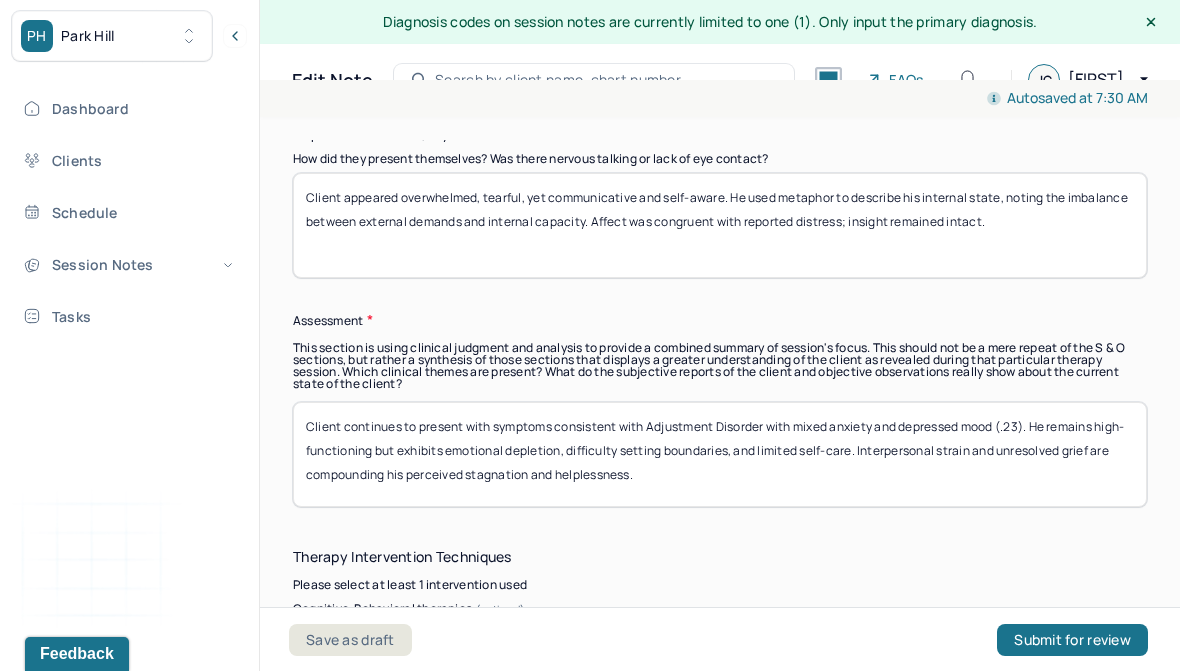 click on "Client continues to present with symptoms consistent with Adjustment Disorder with mixed anxiety and depressed mood (F43.23). He remains high-functioning but exhibits emotional depletion, difficulty setting boundaries, and limited self-care. Interpersonal strain and unresolved grief are compounding his perceived stagnation and helplessness." at bounding box center [720, 454] 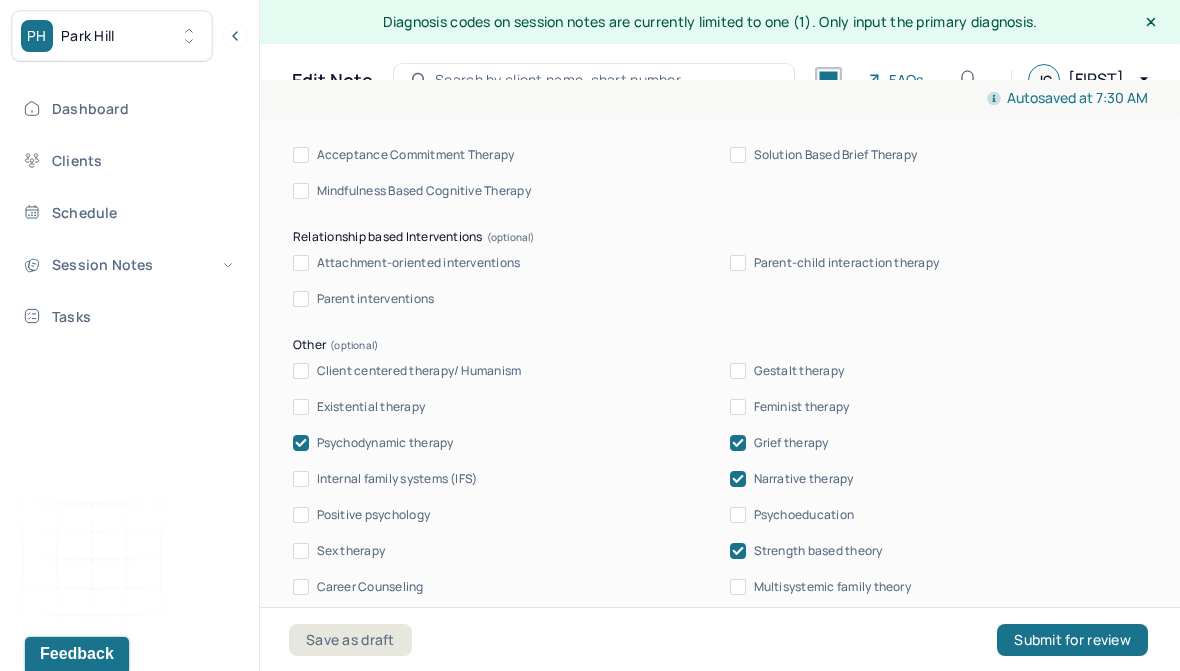 scroll, scrollTop: 2059, scrollLeft: 0, axis: vertical 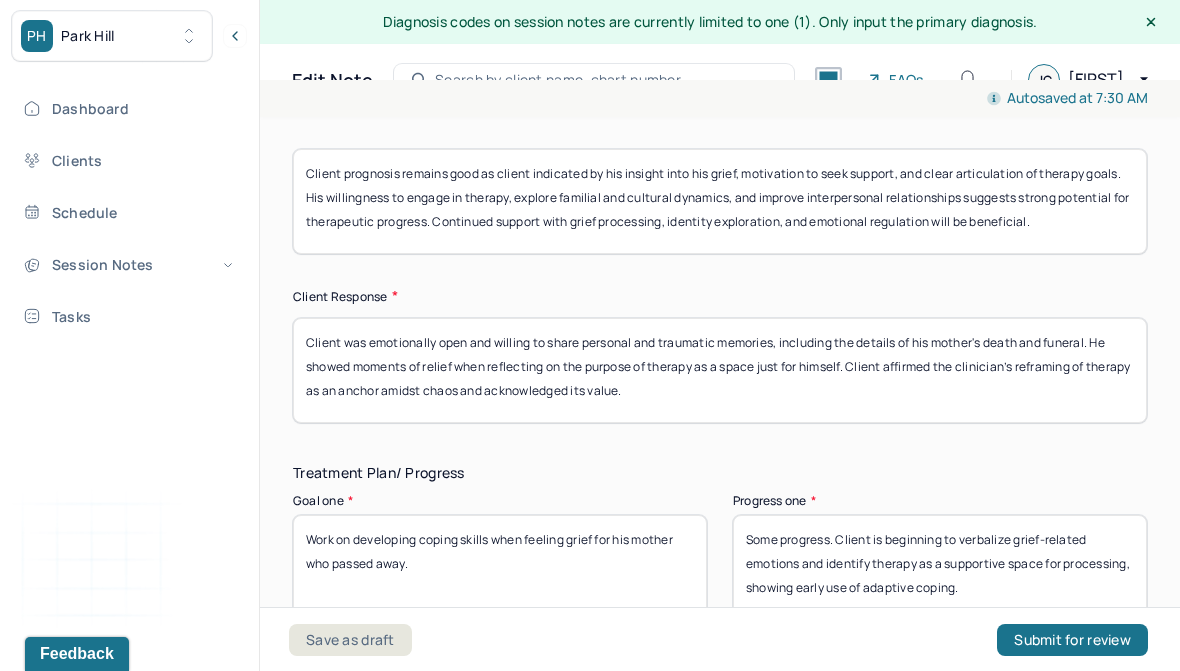 type on "Client continues to present with symptoms consistent with Adjustment Disorder with mixed anxiety and depressed mood. He remains high-functioning but exhibits emotional depletion, difficulty setting boundaries, and limited self-care. Interpersonal strain and unresolved grief are compounding his perceived stagnation and helplessness." 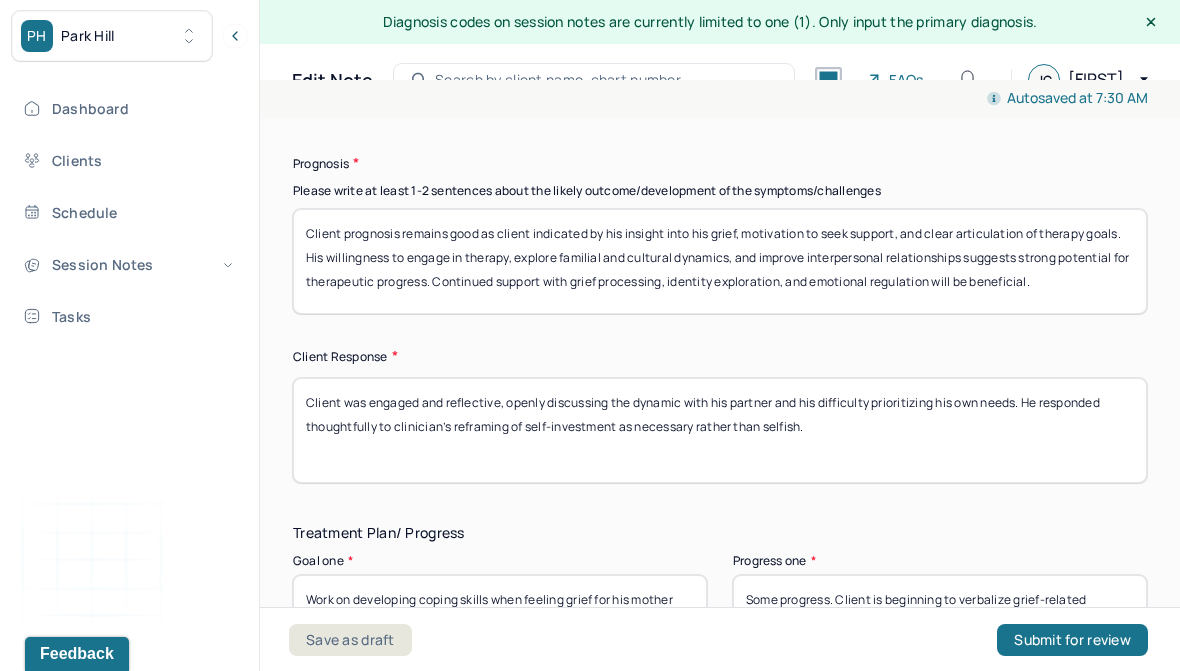 scroll, scrollTop: 2928, scrollLeft: 0, axis: vertical 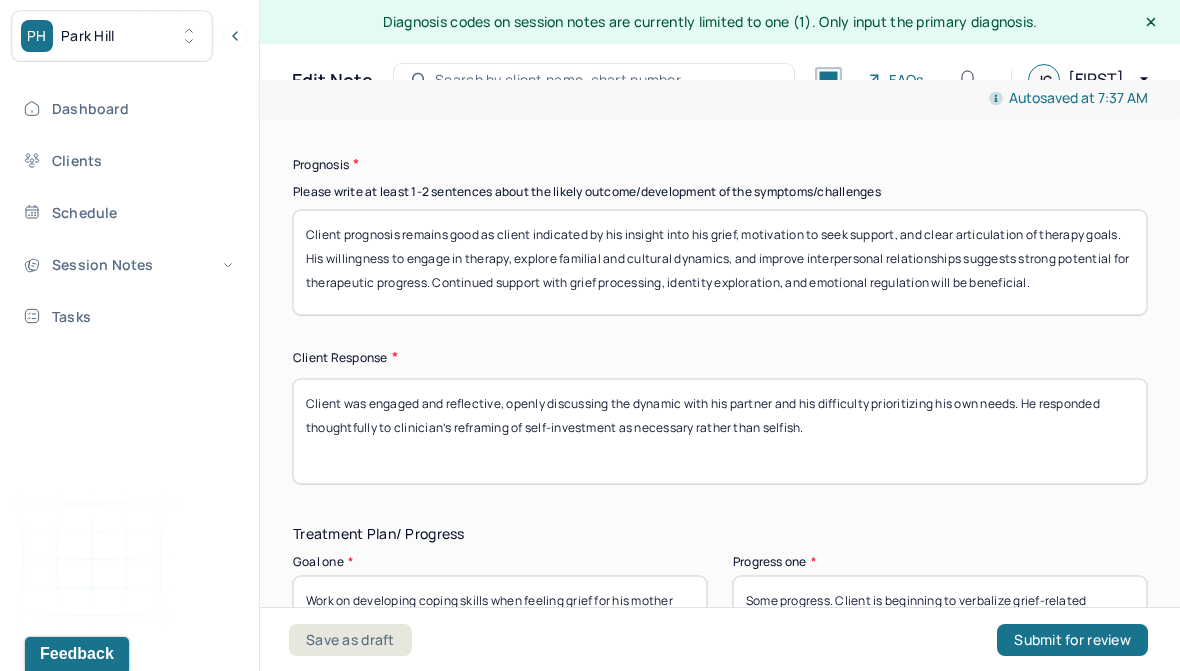 type on "Client was engaged and reflective, openly discussing the dynamic with his partner and his difficulty prioritizing his own needs. He responded thoughtfully to clinician’s reframing of self-investment as necessary rather than selfish." 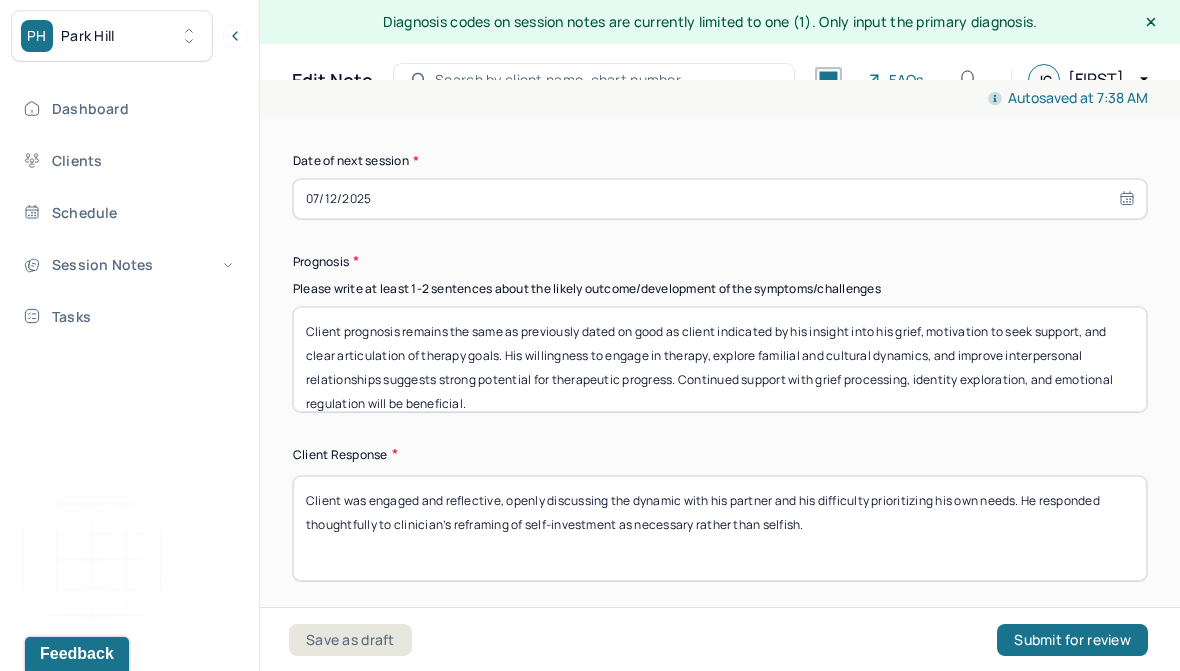 scroll, scrollTop: 2817, scrollLeft: 0, axis: vertical 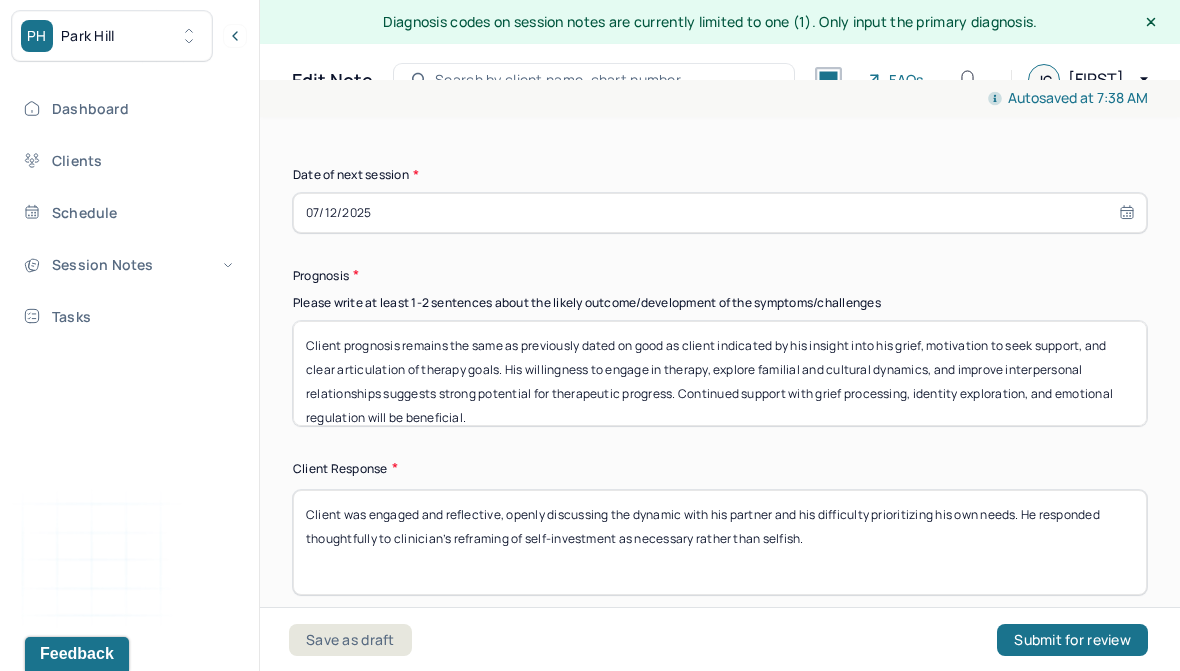 type on "Client prognosis remains the same as previously dated on good as client indicated by his insight into his grief, motivation to seek support, and clear articulation of therapy goals. His willingness to engage in therapy, explore familial and cultural dynamics, and improve interpersonal relationships suggests strong potential for therapeutic progress. Continued support with grief processing, identity exploration, and emotional regulation will be beneficial." 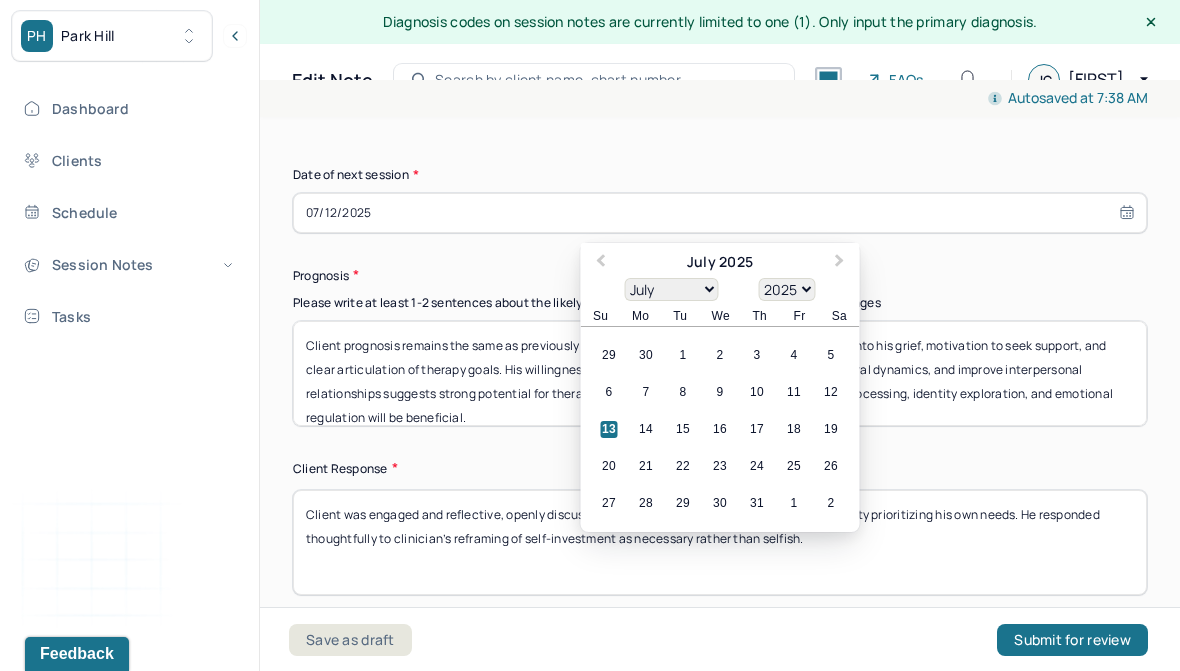 click on "Client prognosis remains the same as previously dated on good as client indicated by his insight into his grief, motivation to seek support, and clear articulation of therapy goals. His willingness to engage in therapy, explore familial and cultural dynamics, and improve interpersonal relationships suggests strong potential for therapeutic progress. Continued support with grief processing, identity exploration, and emotional regulation will be beneficial." at bounding box center [720, 373] 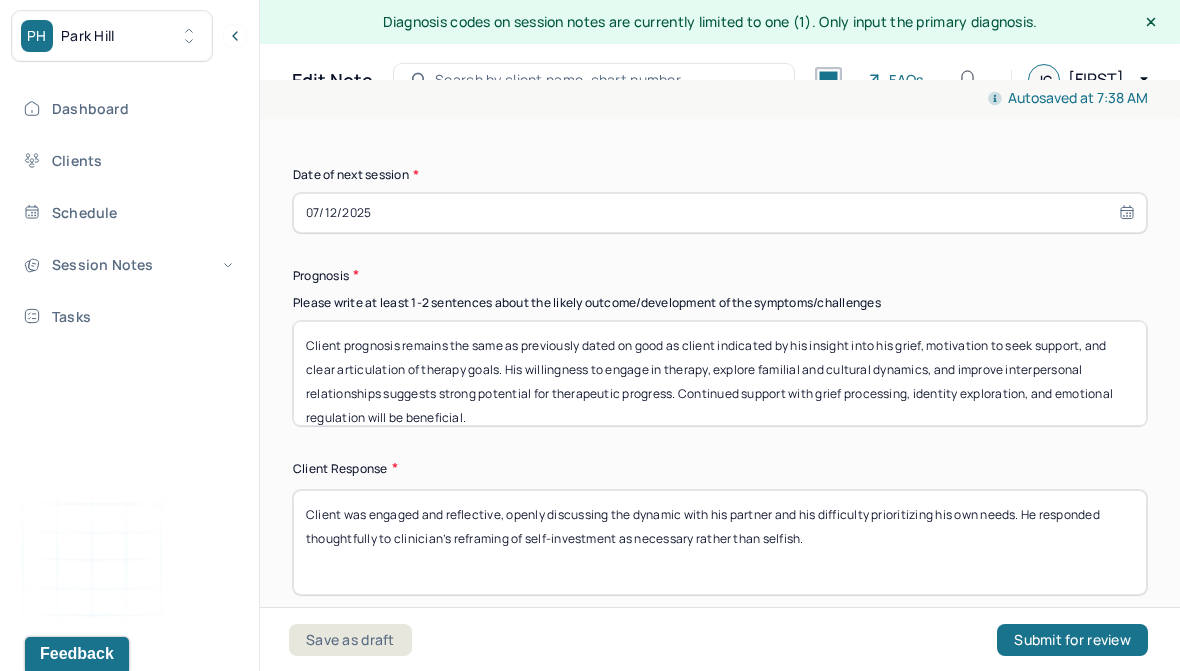 click on "Client prognosis remains the same as previously dated on good as client indicated by his insight into his grief, motivation to seek support, and clear articulation of therapy goals. His willingness to engage in therapy, explore familial and cultural dynamics, and improve interpersonal relationships suggests strong potential for therapeutic progress. Continued support with grief processing, identity exploration, and emotional regulation will be beneficial." at bounding box center [720, 373] 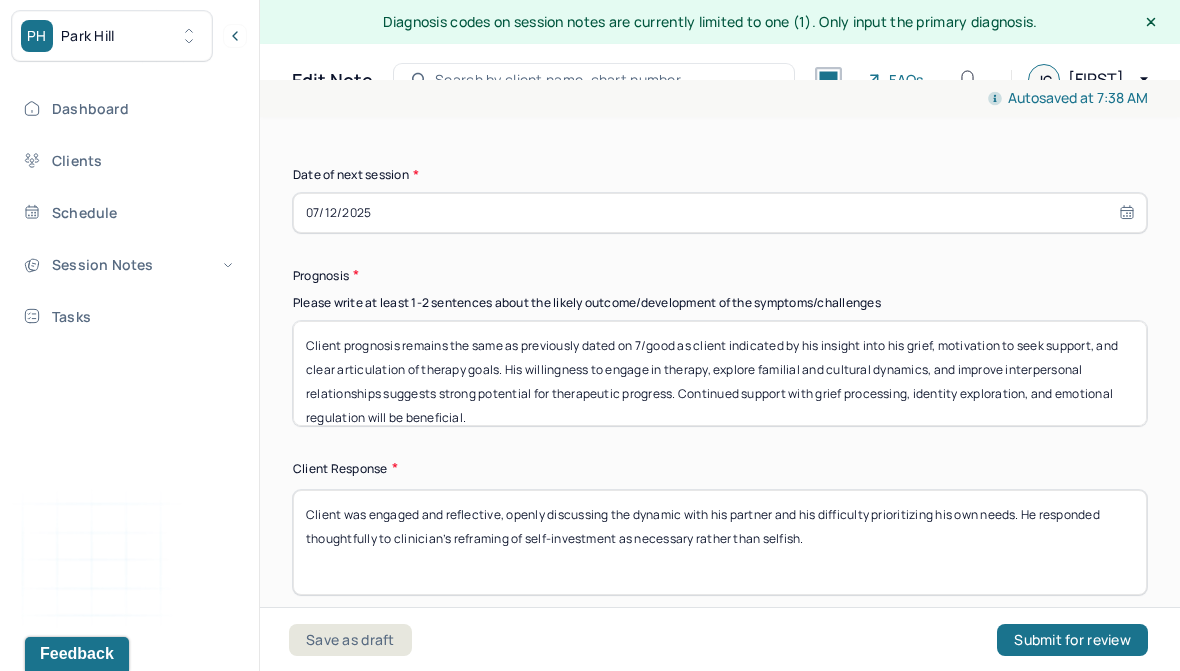 type on "Client prognosis remains the same as previously dated on 7/good as client indicated by his insight into his grief, motivation to seek support, and clear articulation of therapy goals. His willingness to engage in therapy, explore familial and cultural dynamics, and improve interpersonal relationships suggests strong potential for therapeutic progress. Continued support with grief processing, identity exploration, and emotional regulation will be beneficial." 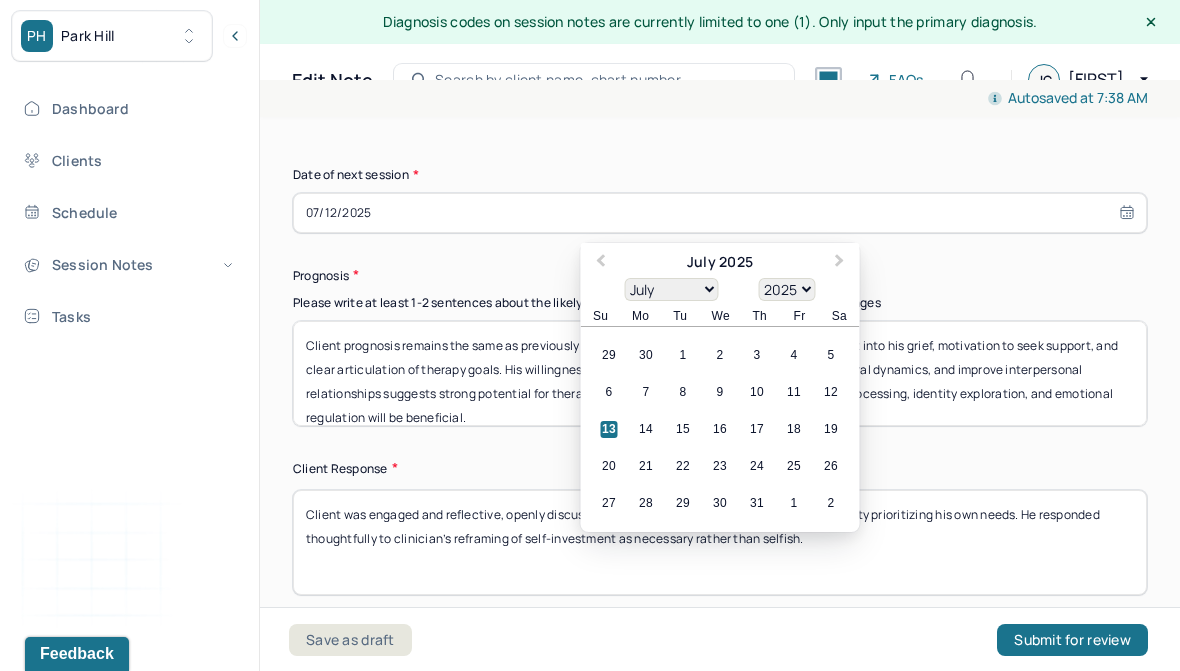 click on "Client prognosis remains the same as previously dated on good as client indicated by his insight into his grief, motivation to seek support, and clear articulation of therapy goals. His willingness to engage in therapy, explore familial and cultural dynamics, and improve interpersonal relationships suggests strong potential for therapeutic progress. Continued support with grief processing, identity exploration, and emotional regulation will be beneficial." at bounding box center (720, 373) 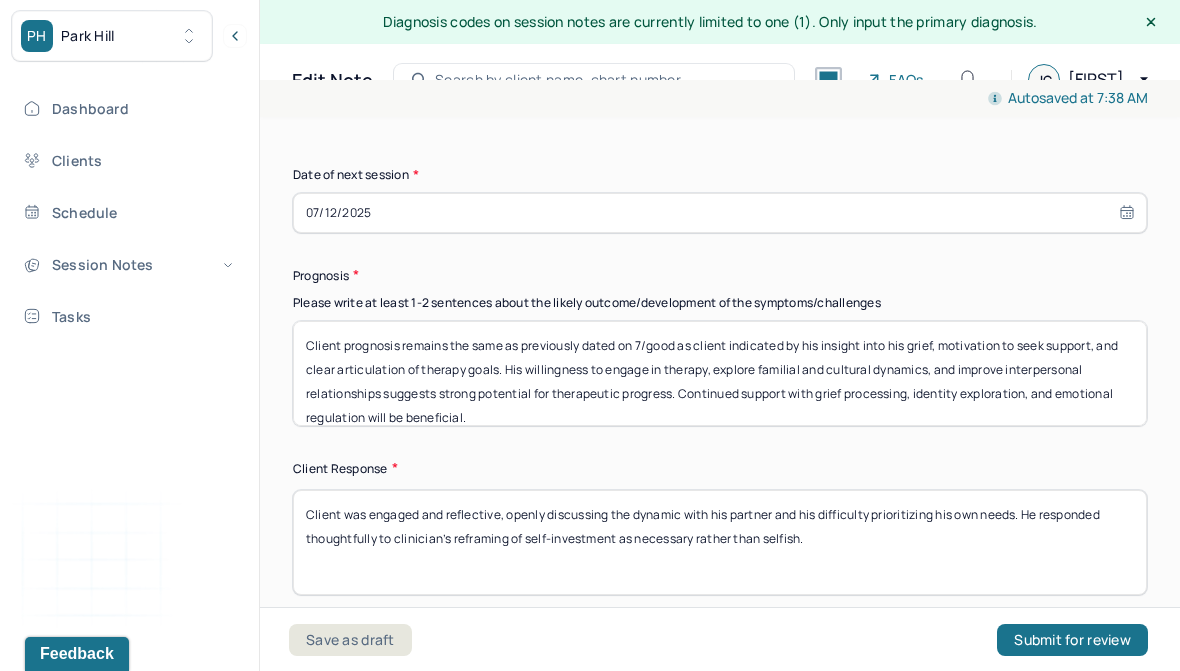 click on "Client prognosis remains the same as previously dated on 7/good as client indicated by his insight into his grief, motivation to seek support, and clear articulation of therapy goals. His willingness to engage in therapy, explore familial and cultural dynamics, and improve interpersonal relationships suggests strong potential for therapeutic progress. Continued support with grief processing, identity exploration, and emotional regulation will be beneficial." at bounding box center (720, 373) 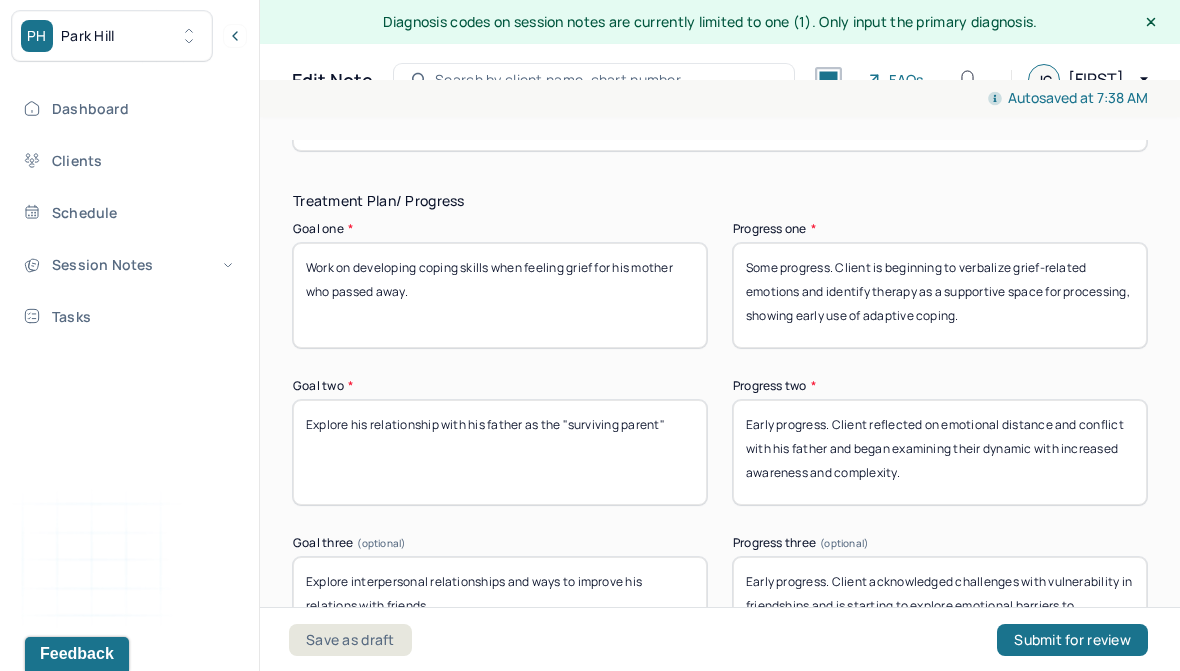 scroll, scrollTop: 3286, scrollLeft: 0, axis: vertical 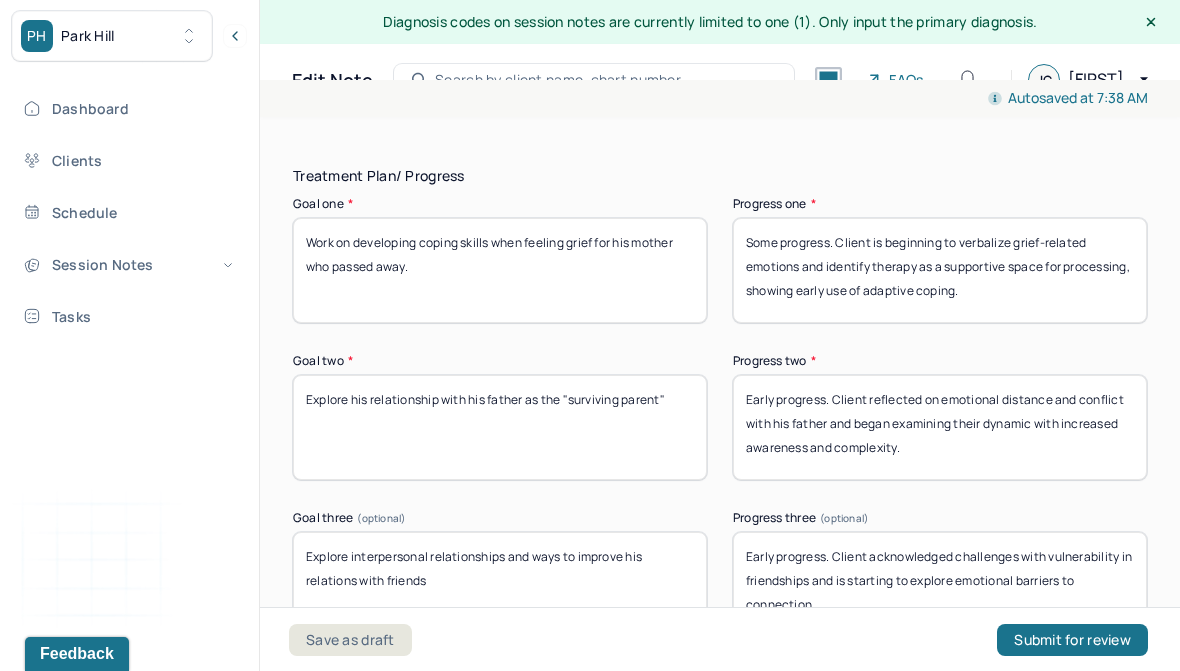 type on "Client prognosis remains the same as previously dated on [DATE]. Client’s prognosis remains good as client indicated by his insight into his grief, motivation to seek support, and clear articulation of therapy goals. His willingness to engage in therapy, explore familial and cultural dynamics, and improve interpersonal relationships suggests strong potential for therapeutic progress. Continued support with grief processing, identity exploration, and emotional regulation will be beneficial." 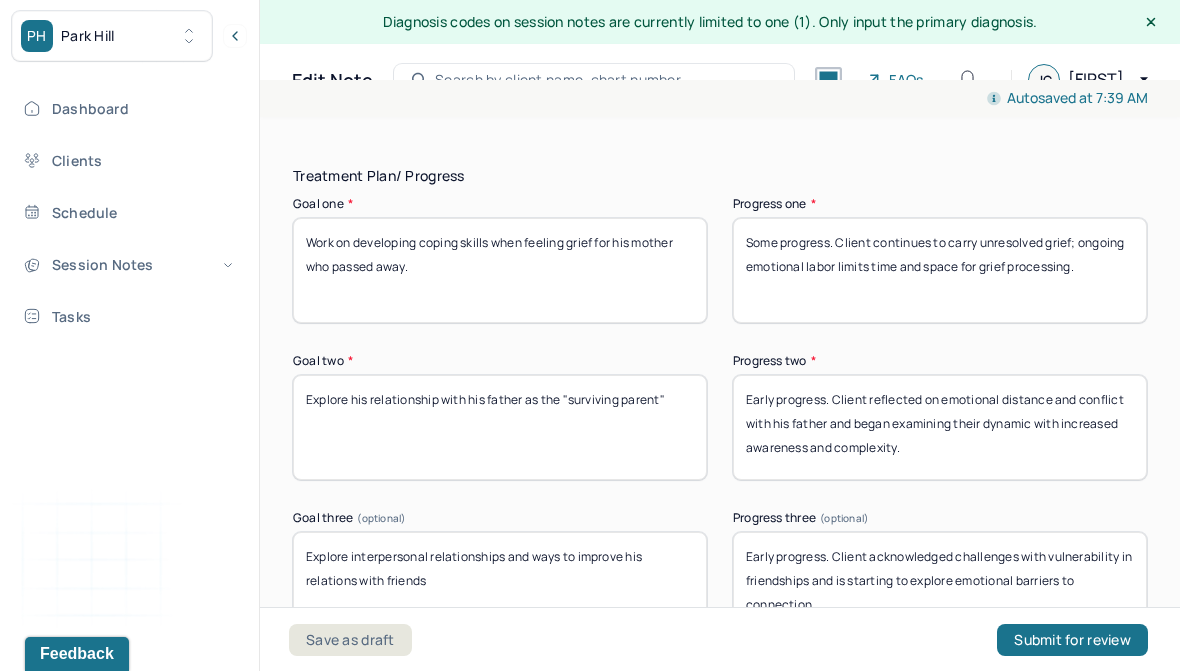 click on "Some progress. Client continues to carry unresolved grief; ongoing emotional labor limits time and space for grief processing." at bounding box center [940, 270] 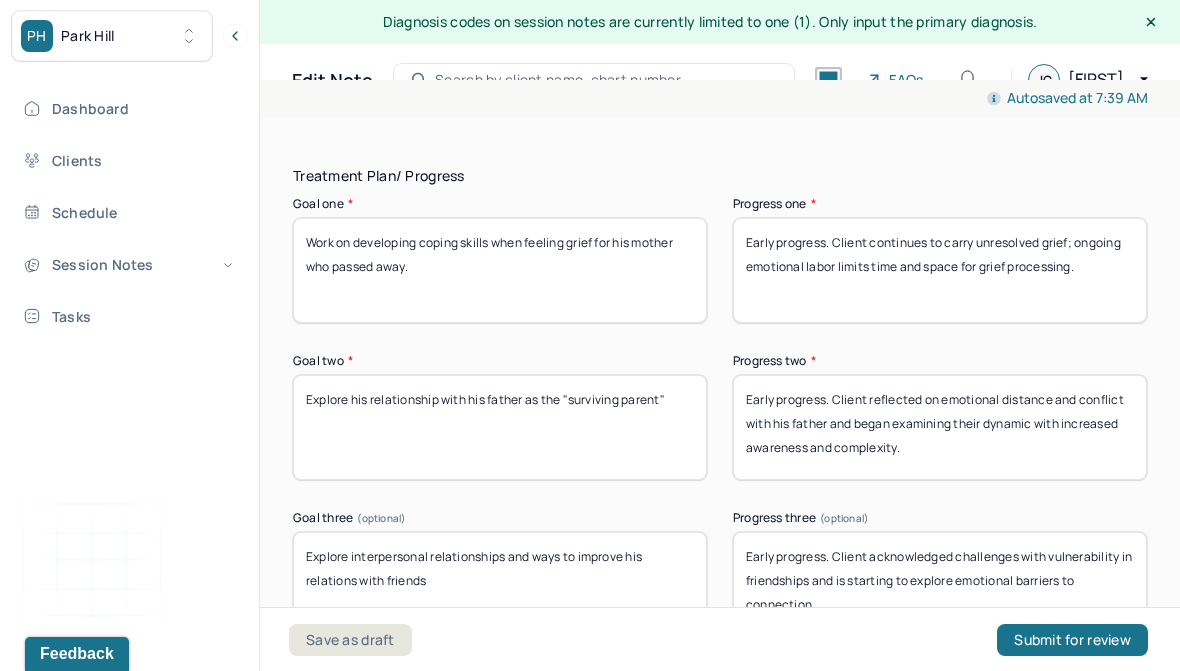 type on "Early progress. Client continues to carry unresolved grief; ongoing emotional labor limits time and space for grief processing." 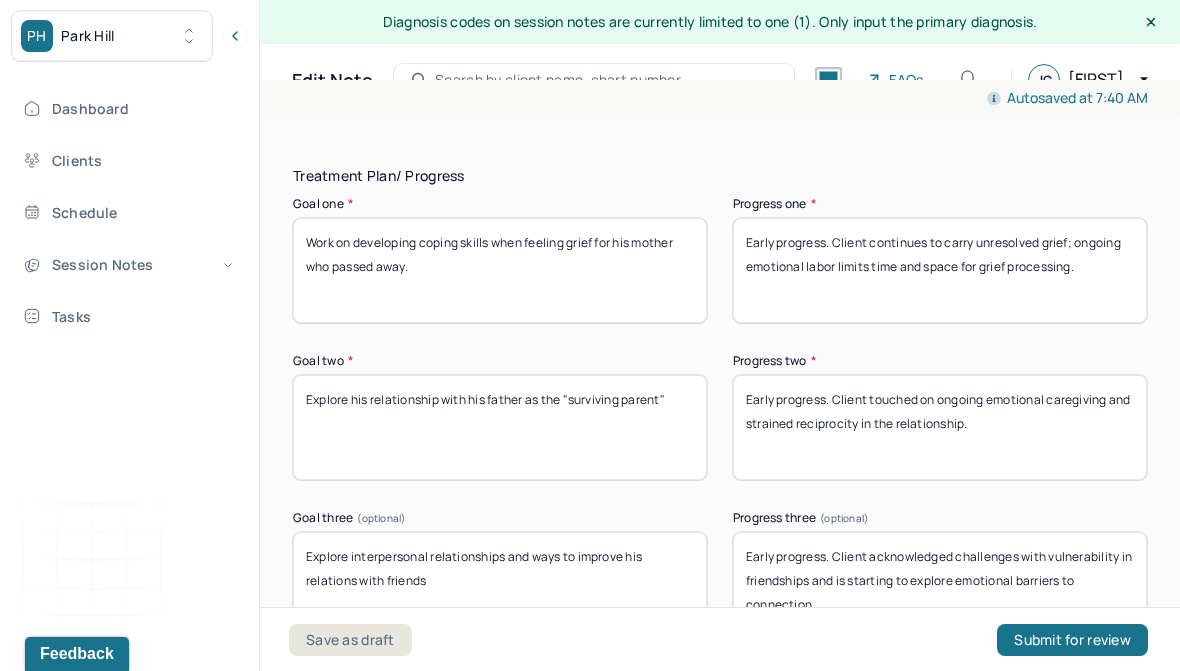 click on "Early progress. Client touched on ongoing emotional caregiving and strained reciprocity in the relationship." at bounding box center (940, 427) 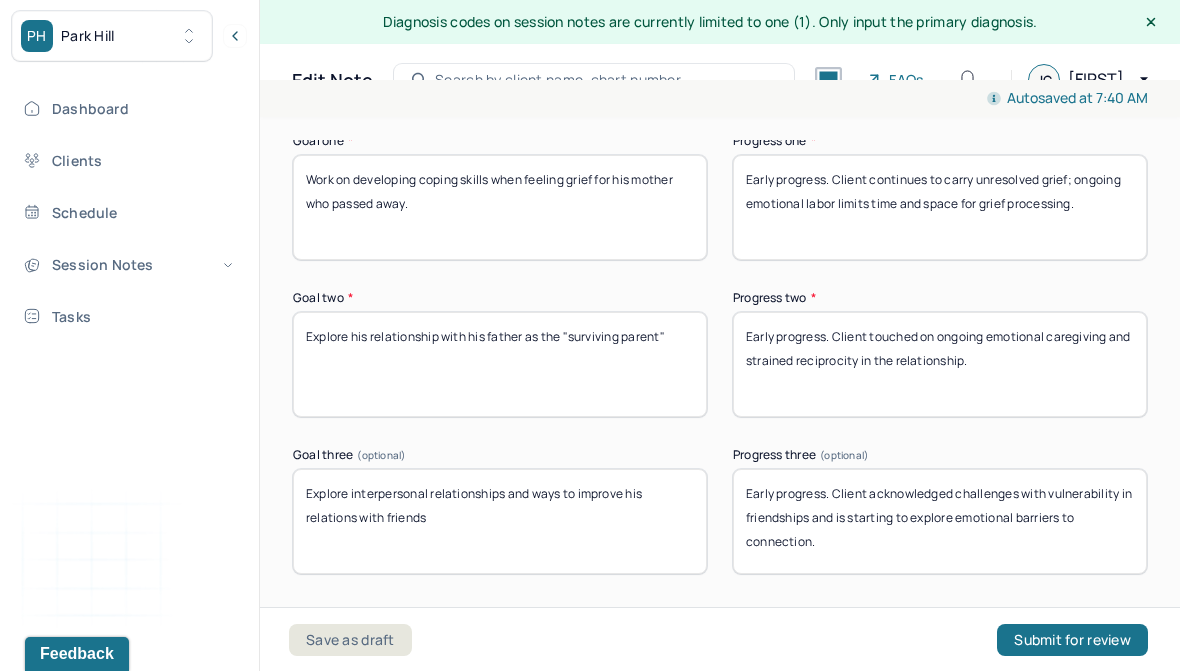 scroll, scrollTop: 3358, scrollLeft: 0, axis: vertical 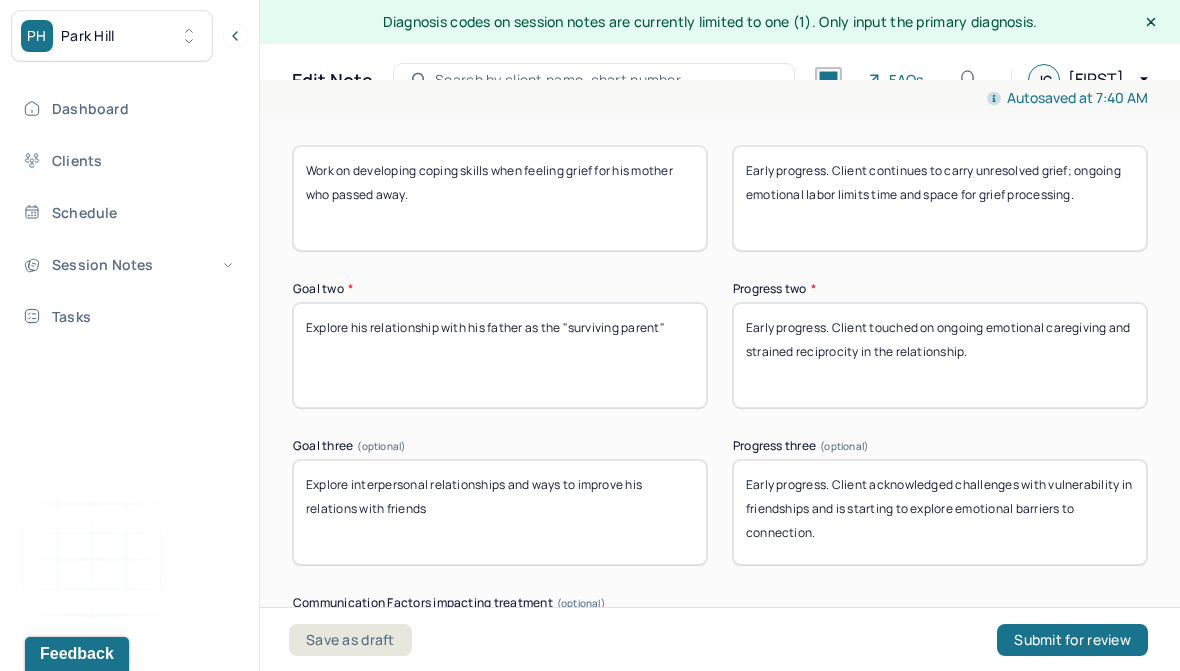 type on "Early progress. Client touched on ongoing emotional caregiving and strained reciprocity in the relationship." 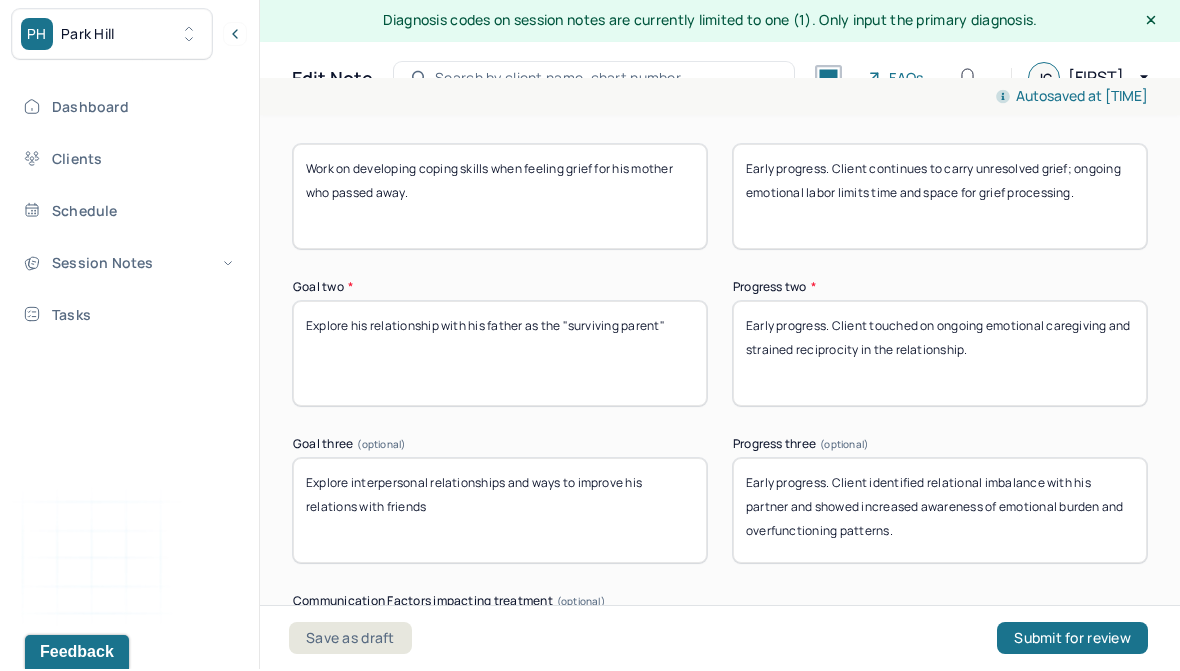 click on "Early progress. Client identified relational imbalance with his partner and showed increased awareness of emotional burden and overfunctioning patterns." at bounding box center (940, 512) 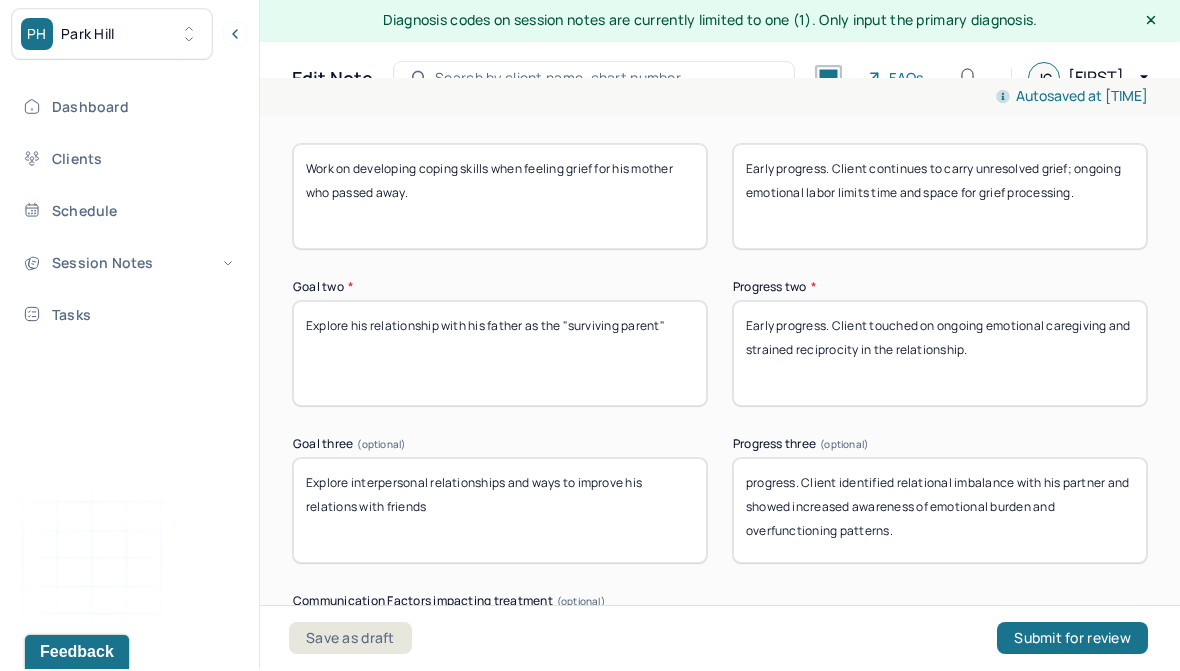 type on "progress. Client identified relational imbalance with his partner and showed increased awareness of emotional burden and overfunctioning patterns." 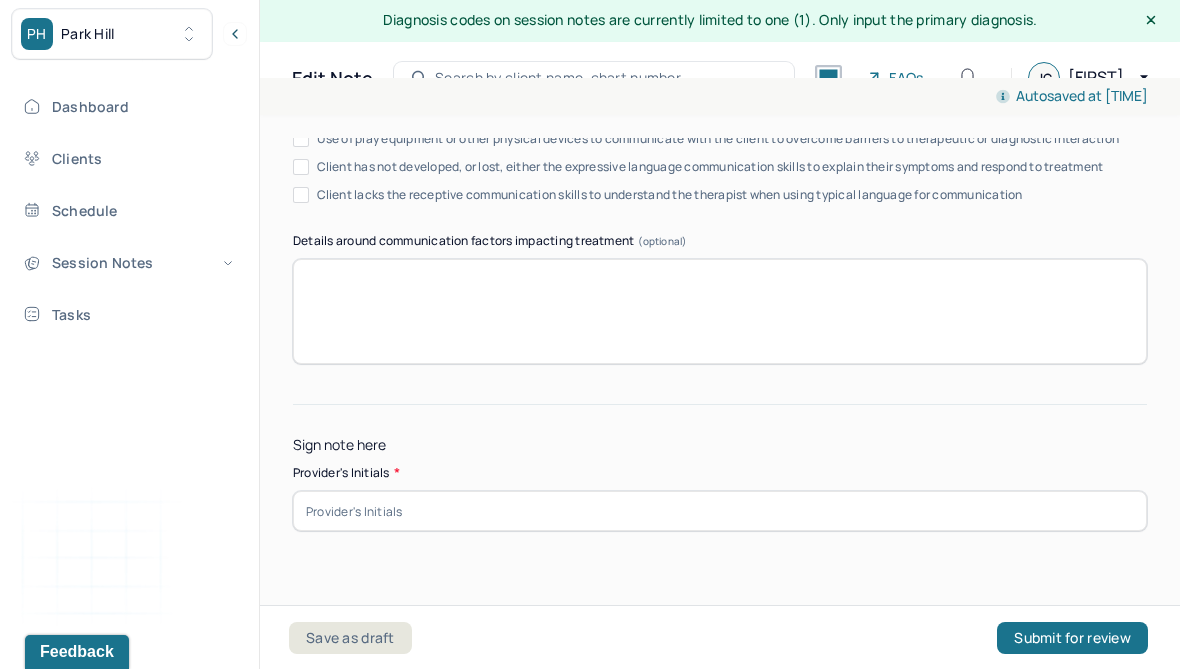 scroll, scrollTop: 3959, scrollLeft: 0, axis: vertical 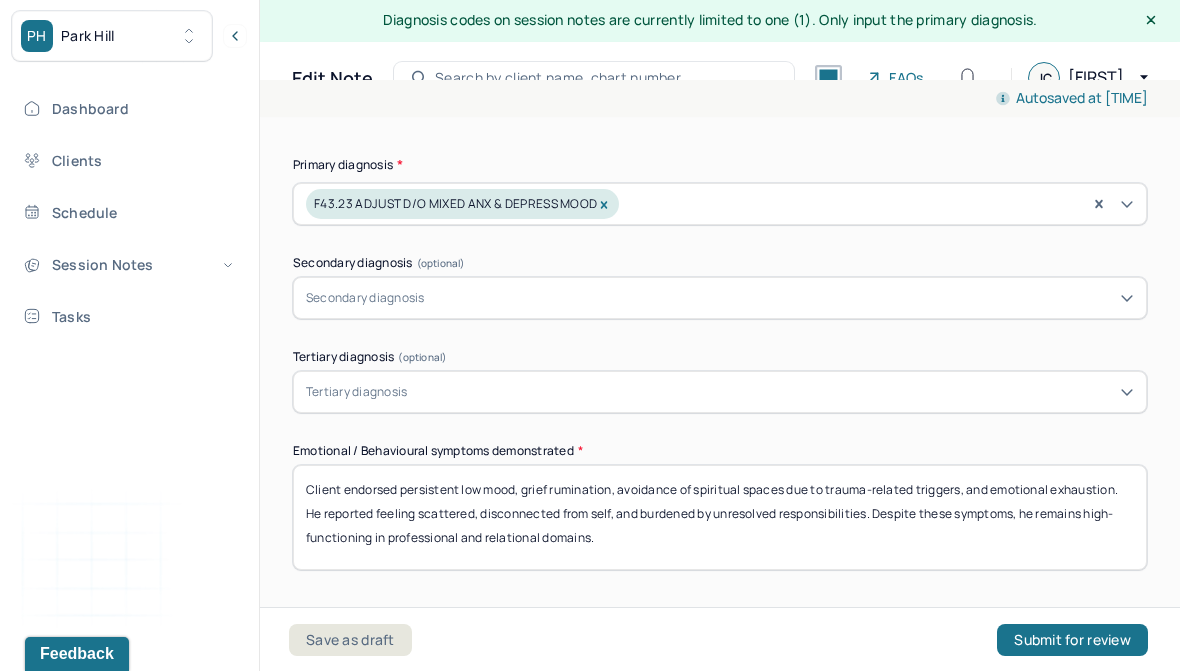 type on "jc" 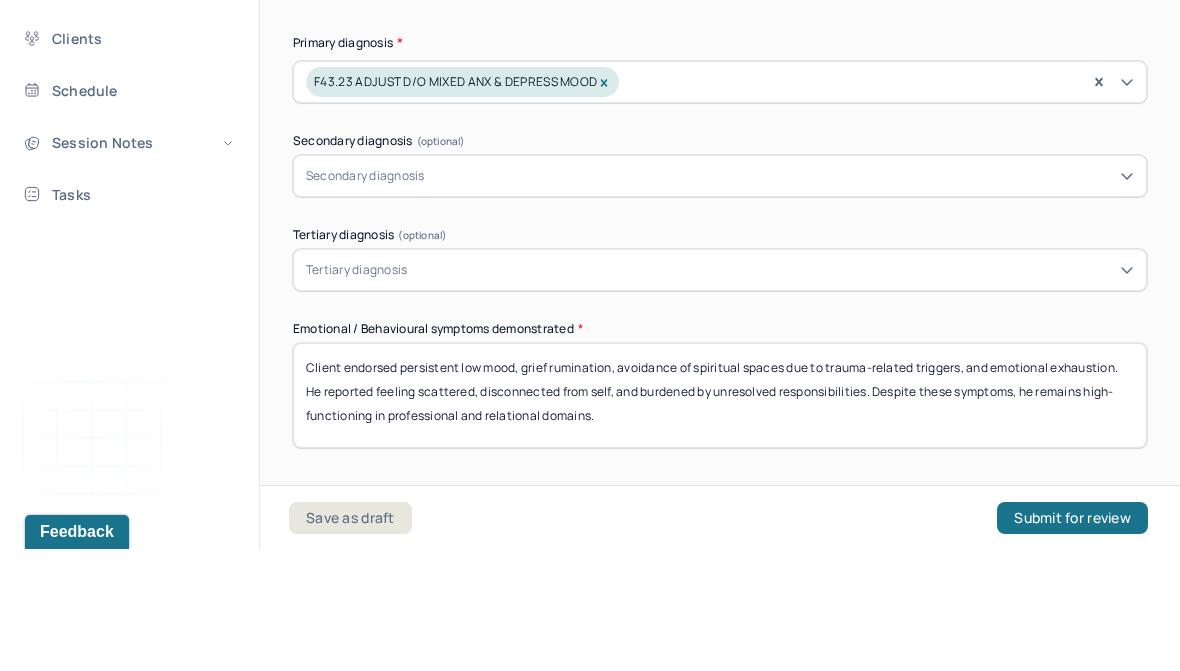 click on "Client endorsed persistent low mood, grief rumination, avoidance of spiritual spaces due to trauma-related triggers, and emotional exhaustion. He reported feeling scattered, disconnected from self, and burdened by unresolved responsibilities. Despite these symptoms, he remains high-functioning in professional and relational domains." at bounding box center [720, 517] 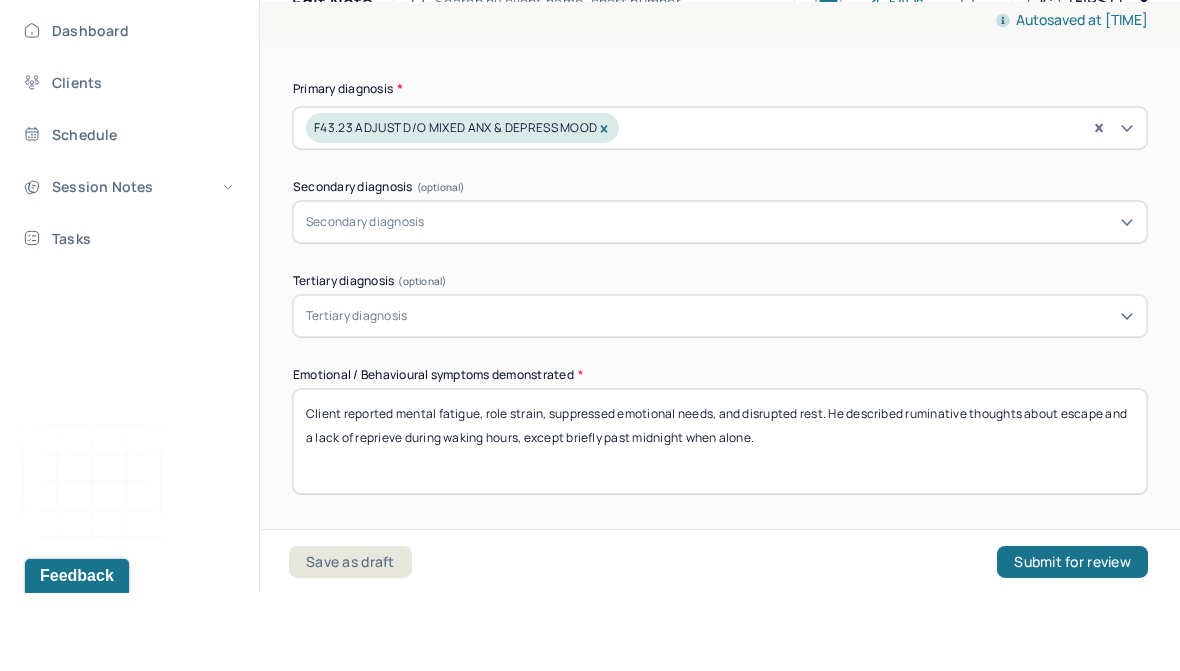 scroll, scrollTop: 36, scrollLeft: 0, axis: vertical 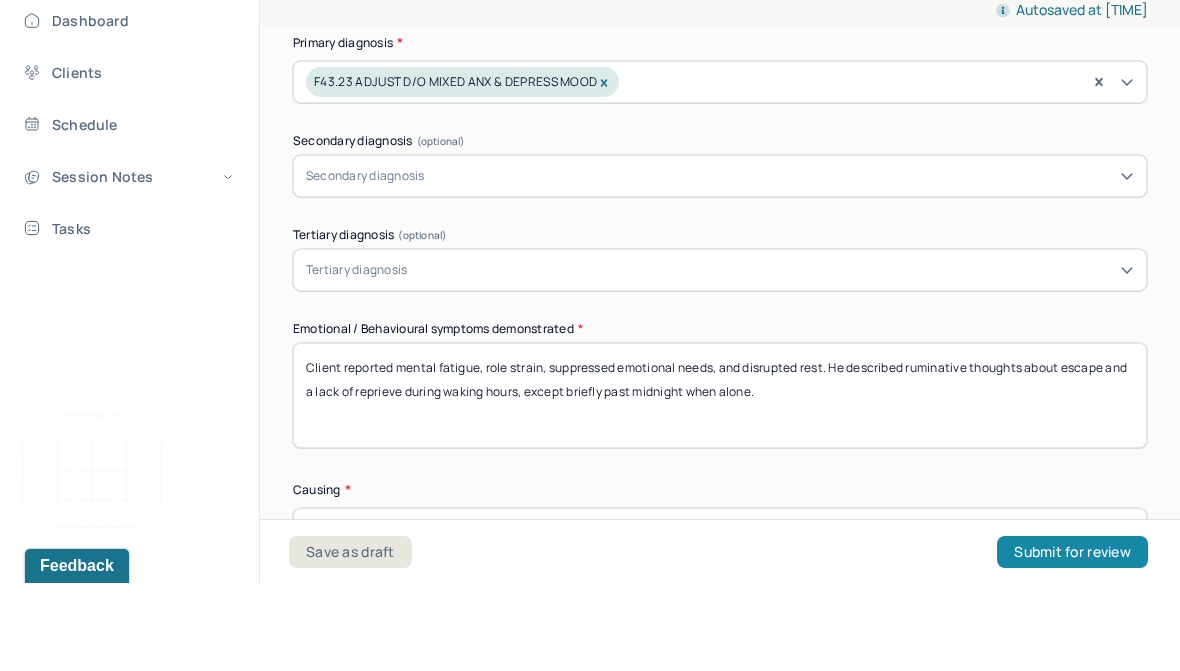 type on "Client reported mental fatigue, role strain, suppressed emotional needs, and disrupted rest. He described ruminative thoughts about escape and a lack of reprieve during waking hours, except briefly past midnight when alone." 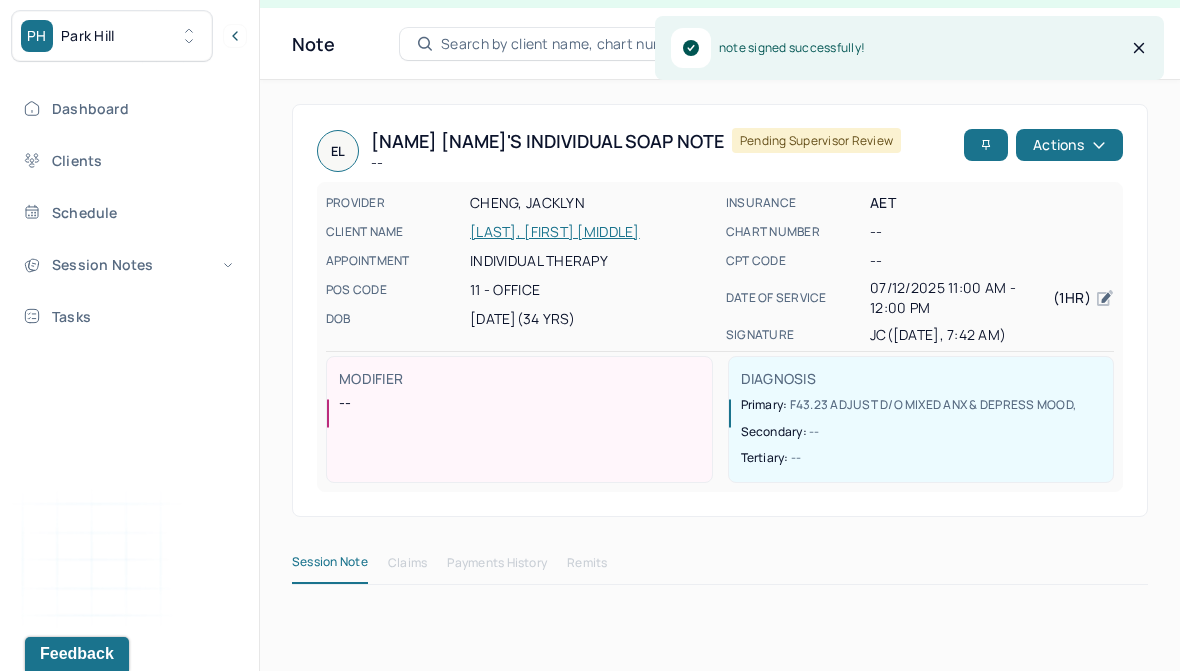 scroll, scrollTop: 0, scrollLeft: 0, axis: both 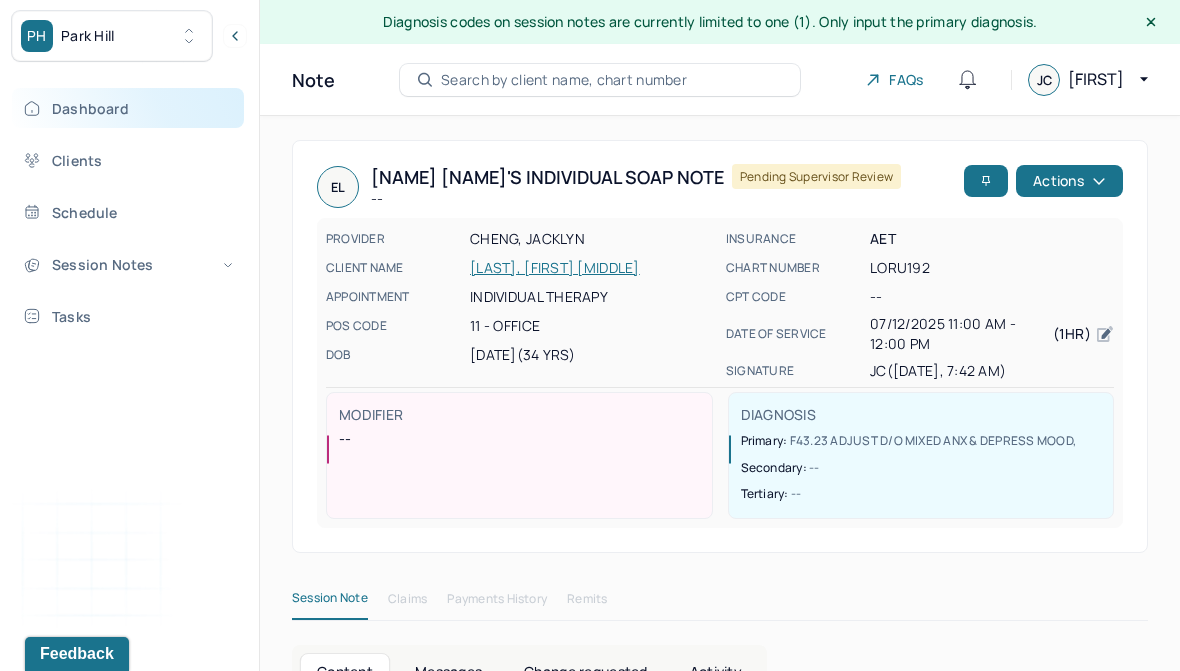 click on "Dashboard" at bounding box center (128, 108) 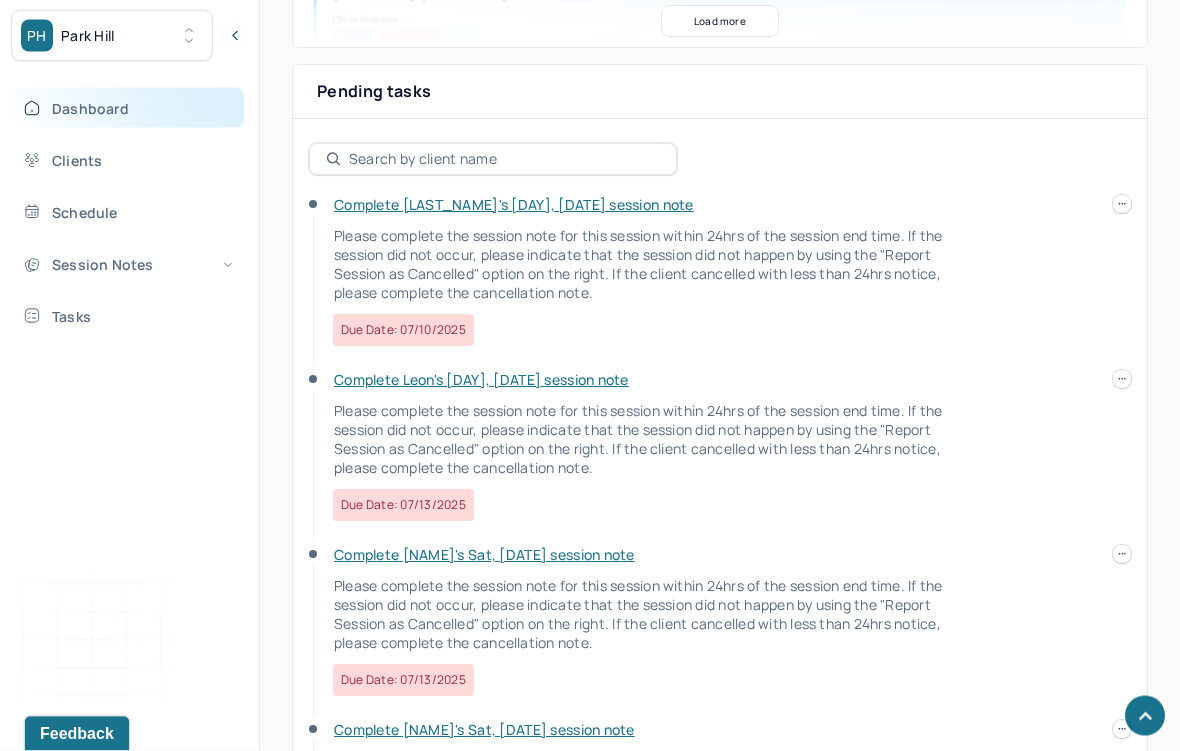 scroll, scrollTop: 725, scrollLeft: 0, axis: vertical 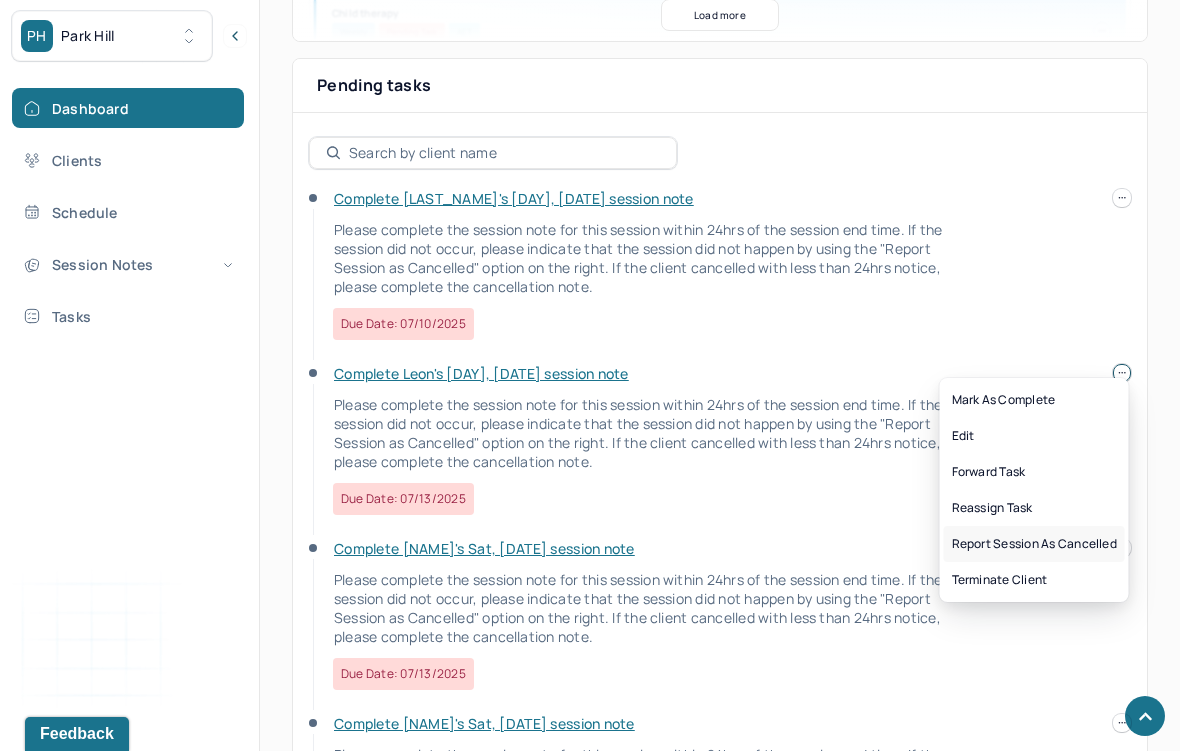 click on "Report session as cancelled" at bounding box center [1034, 544] 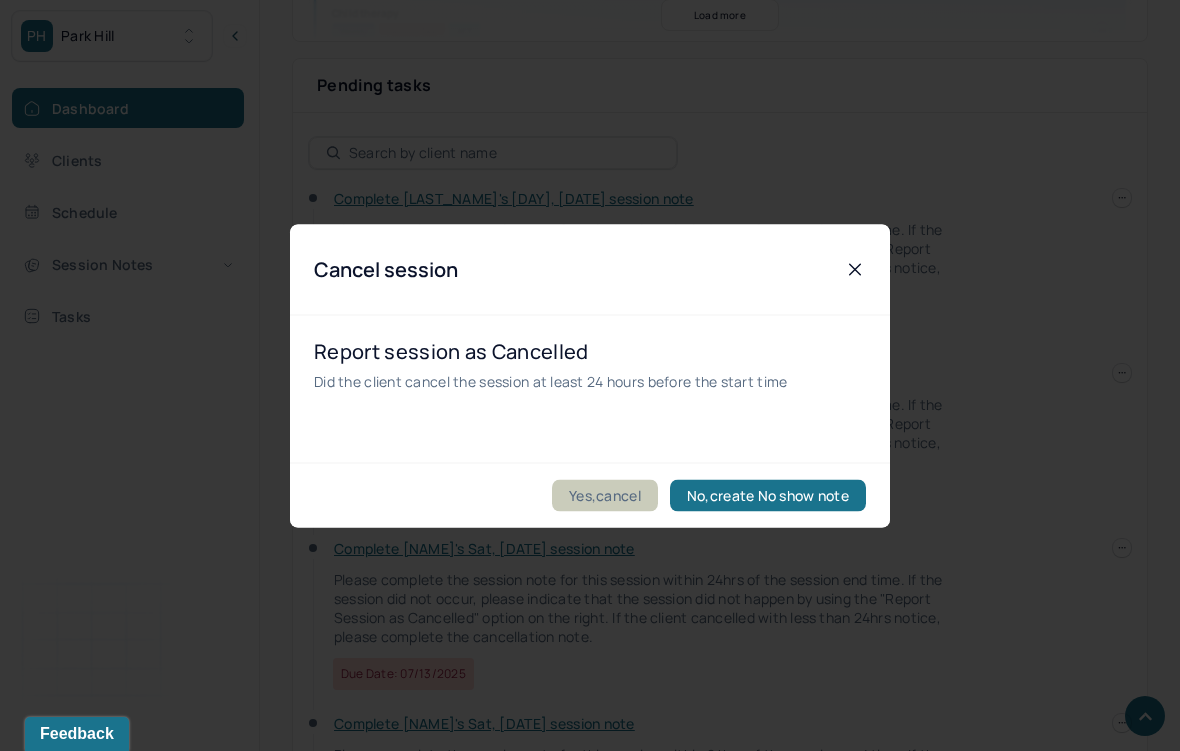 click on "Yes,cancel" at bounding box center (605, 495) 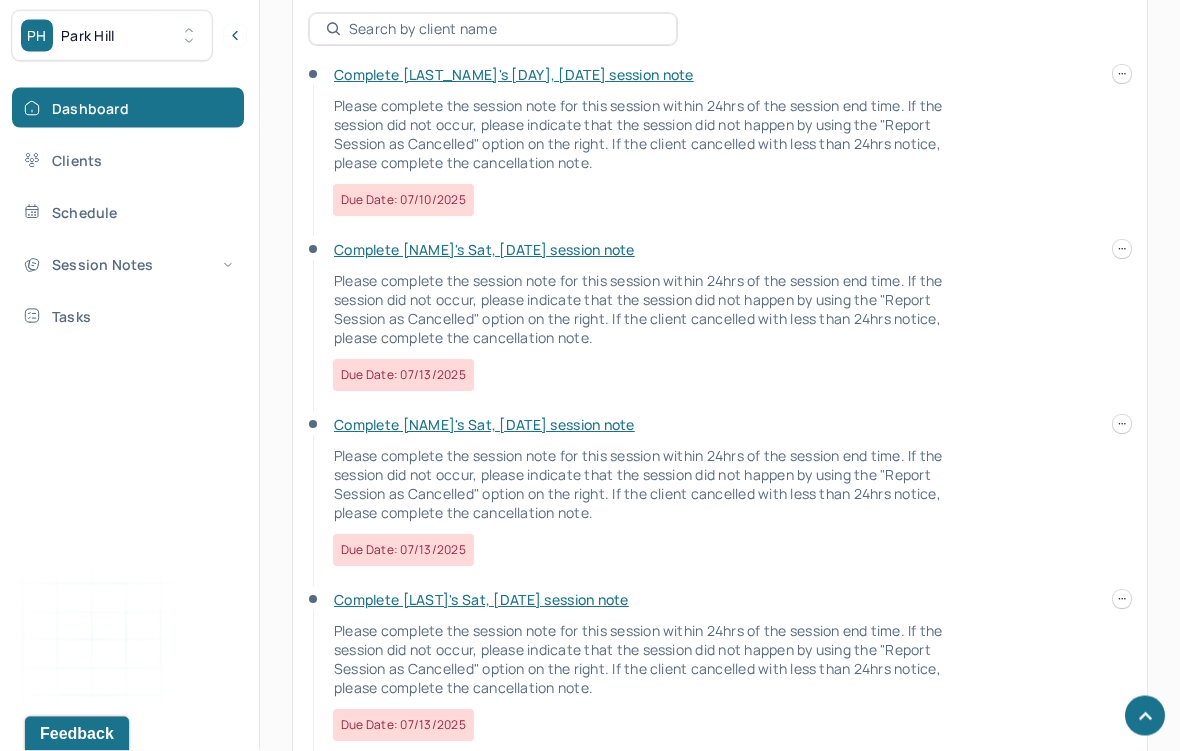 scroll, scrollTop: 852, scrollLeft: 0, axis: vertical 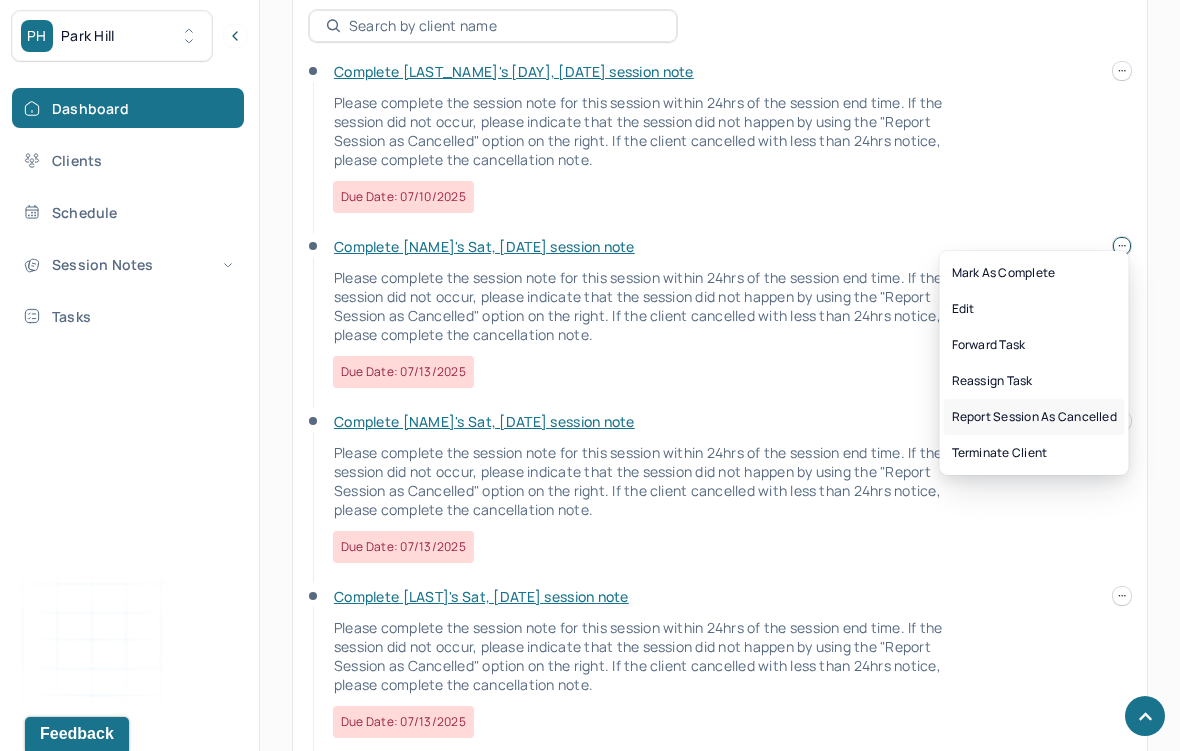 click on "Report session as cancelled" at bounding box center [1034, 417] 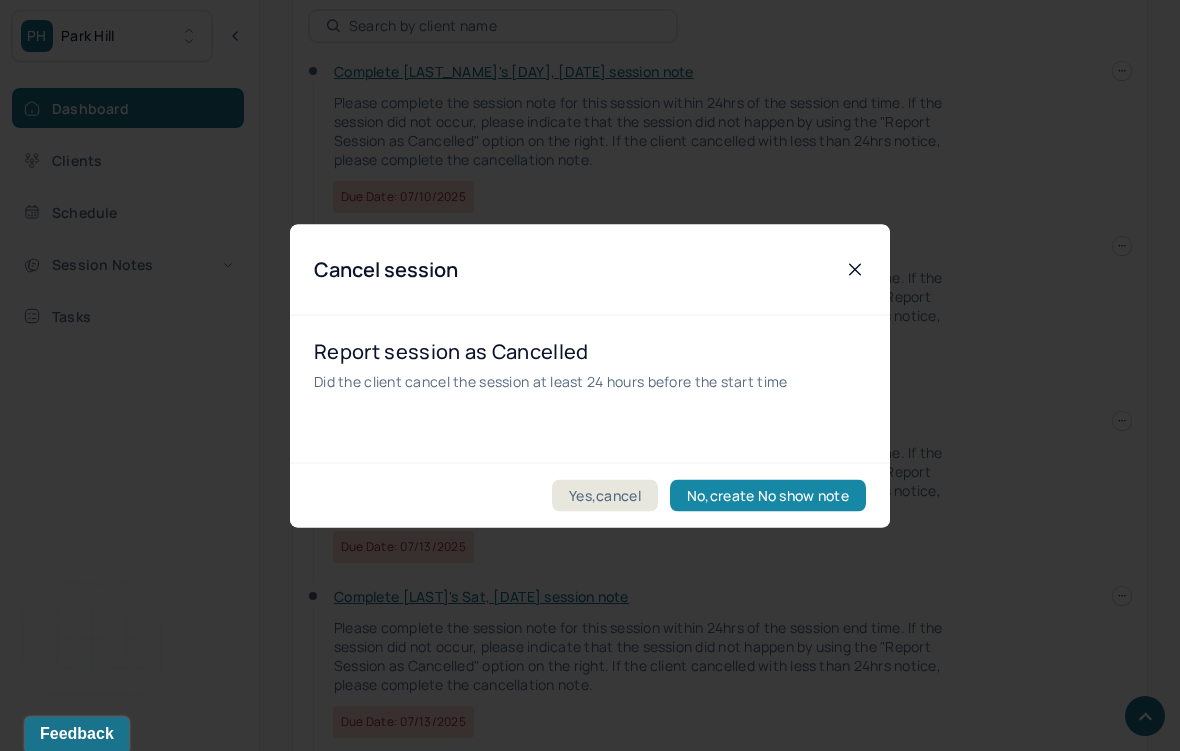 click on "No,create No show note" at bounding box center (768, 495) 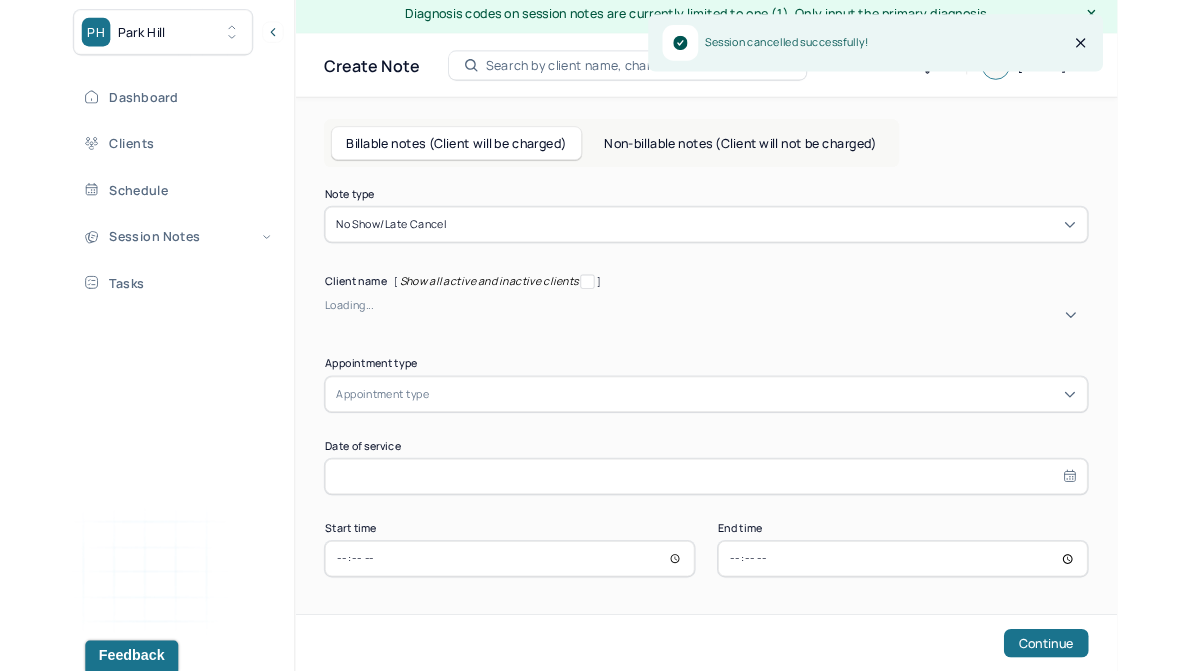 scroll, scrollTop: 94, scrollLeft: 0, axis: vertical 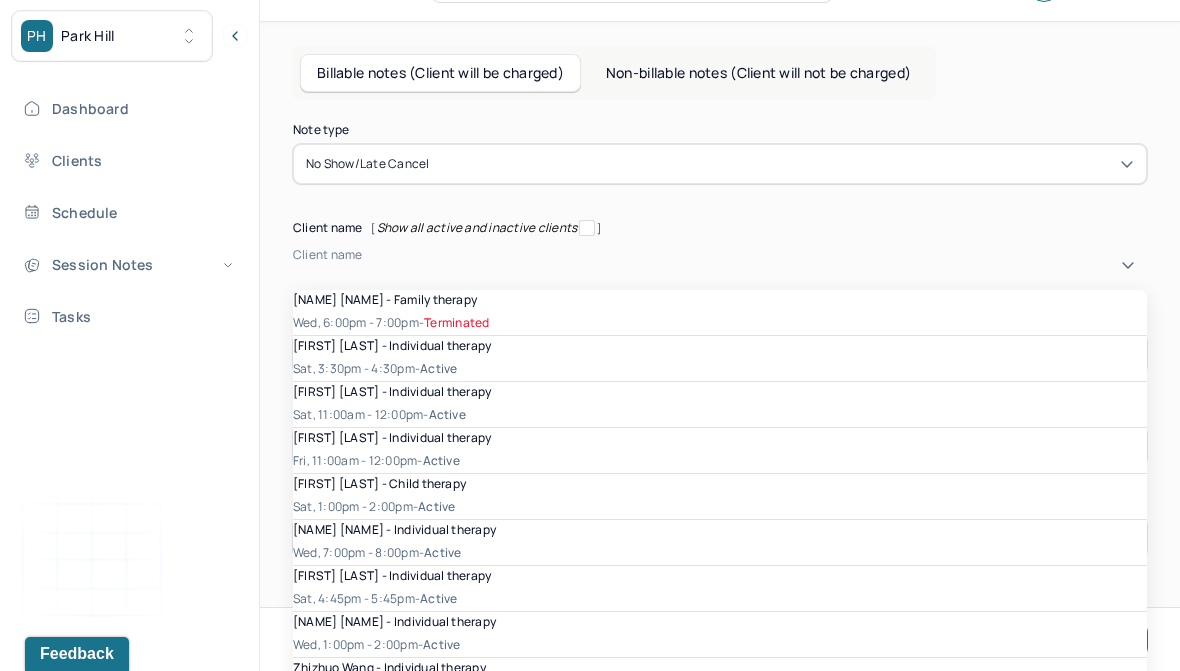 click on "[FIRST] [LAST] - Individual therapy Sat, 2:15pm - 3:15pm  -  active" at bounding box center [720, 681] 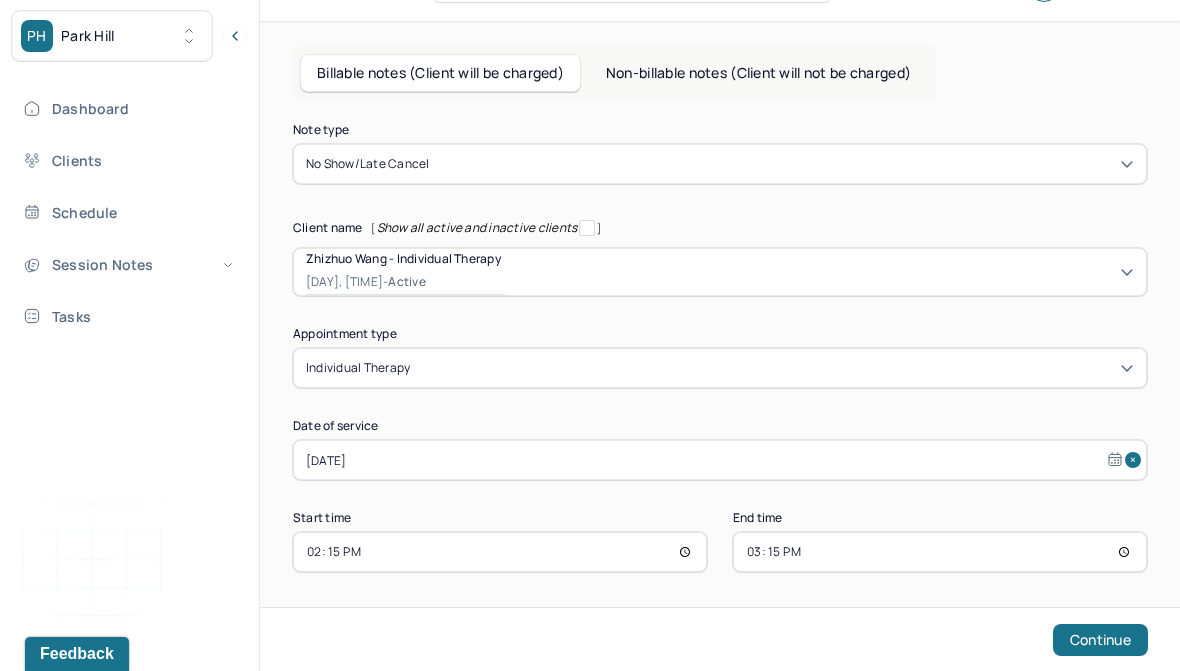 scroll, scrollTop: 101, scrollLeft: 0, axis: vertical 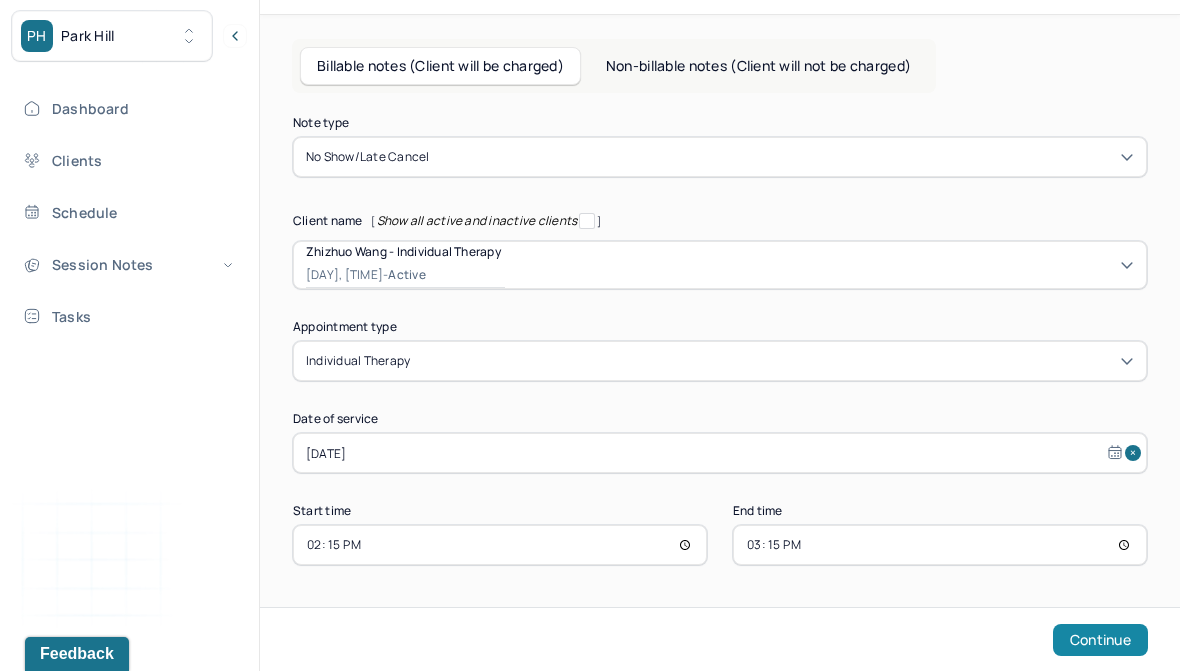 click on "Continue" at bounding box center (1100, 640) 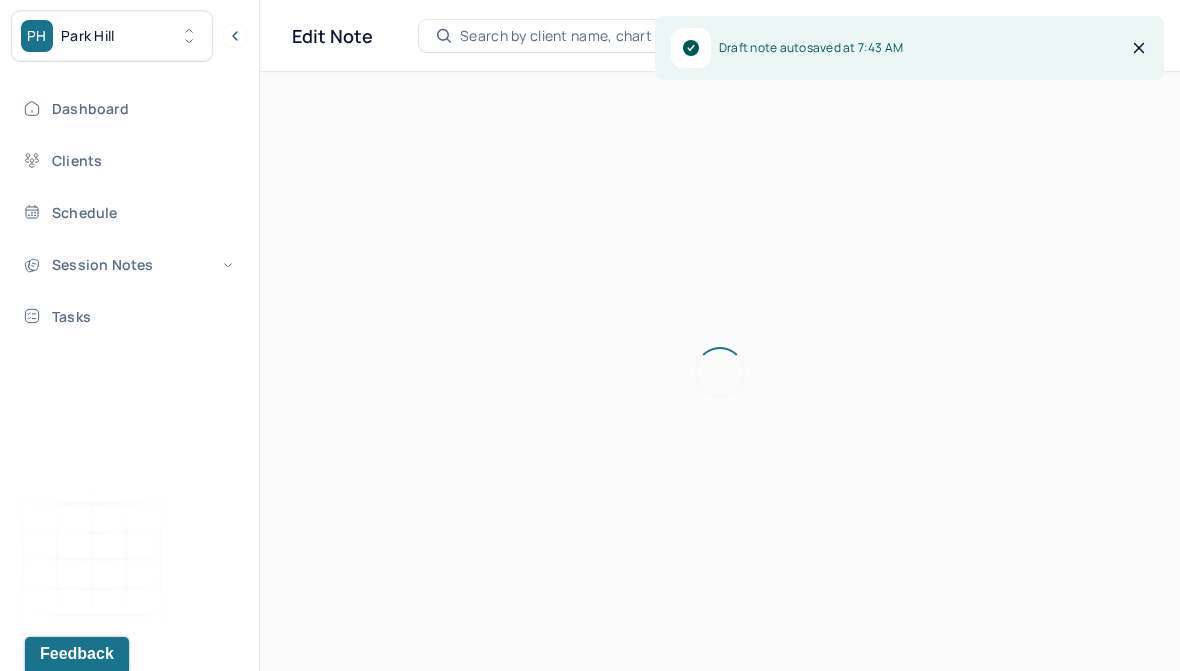 scroll, scrollTop: 36, scrollLeft: 0, axis: vertical 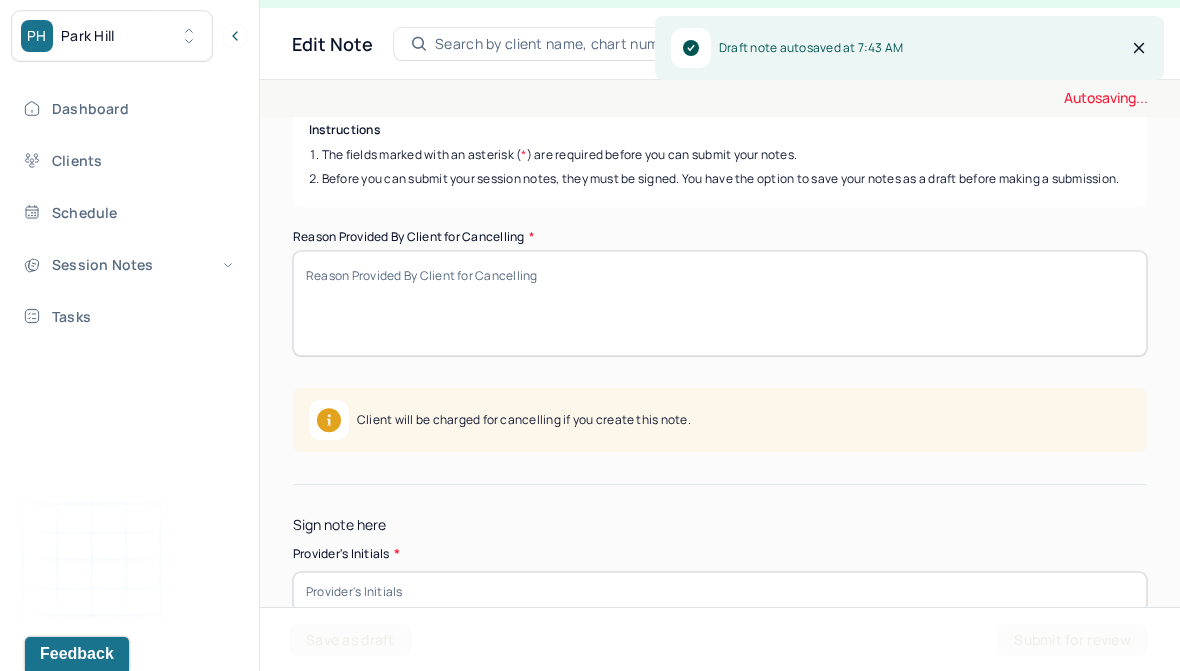 click on "Reason Provided By Client for Cancelling *" at bounding box center (720, 303) 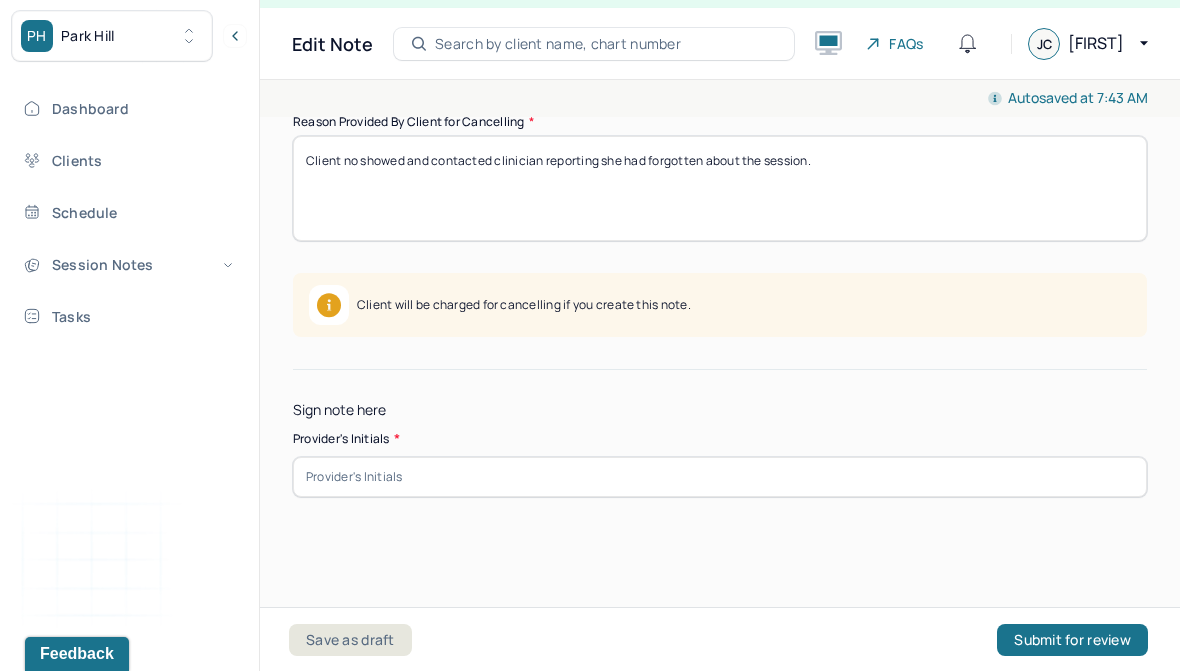 scroll, scrollTop: 448, scrollLeft: 0, axis: vertical 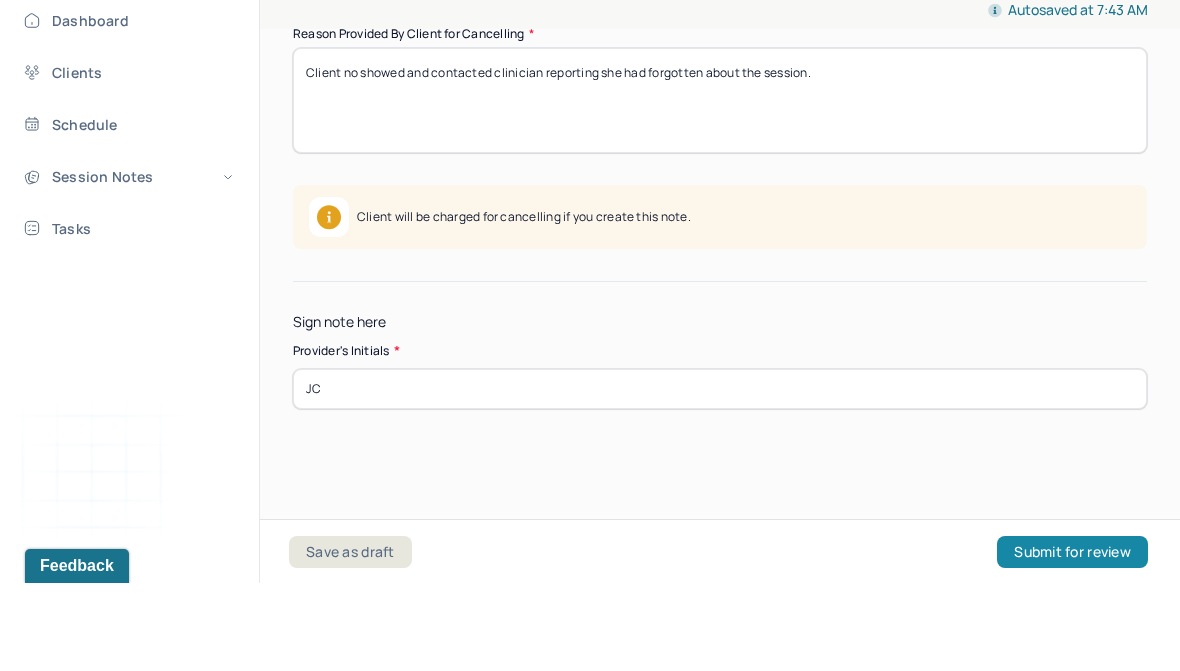 type on "JC" 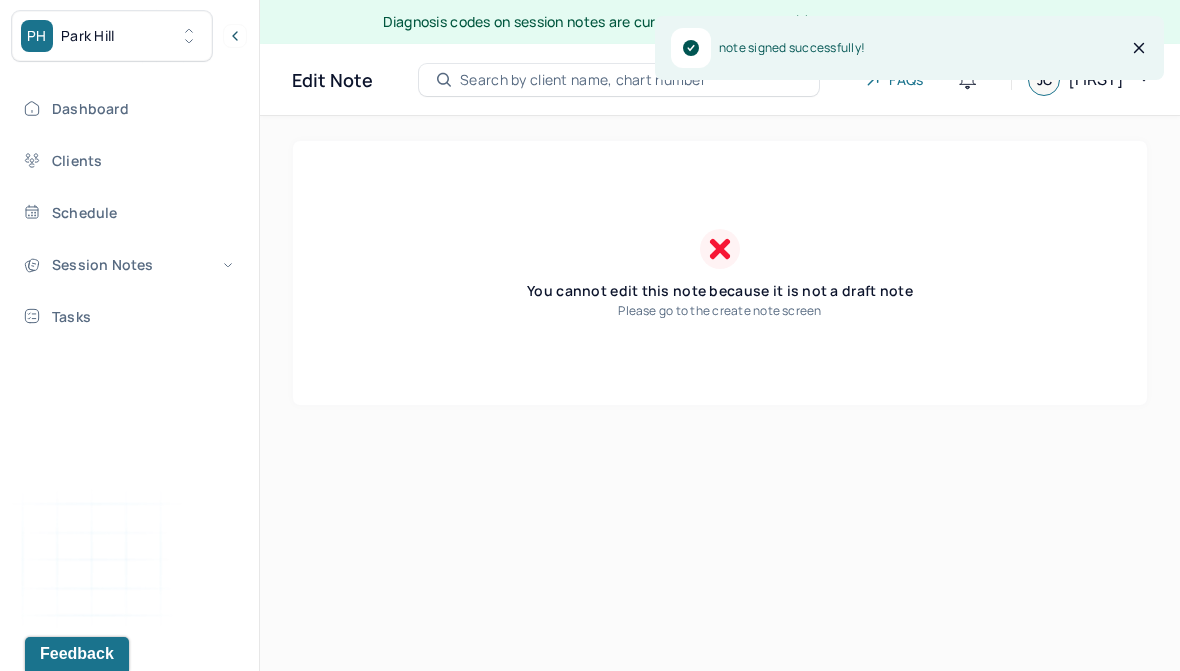 scroll, scrollTop: 0, scrollLeft: 0, axis: both 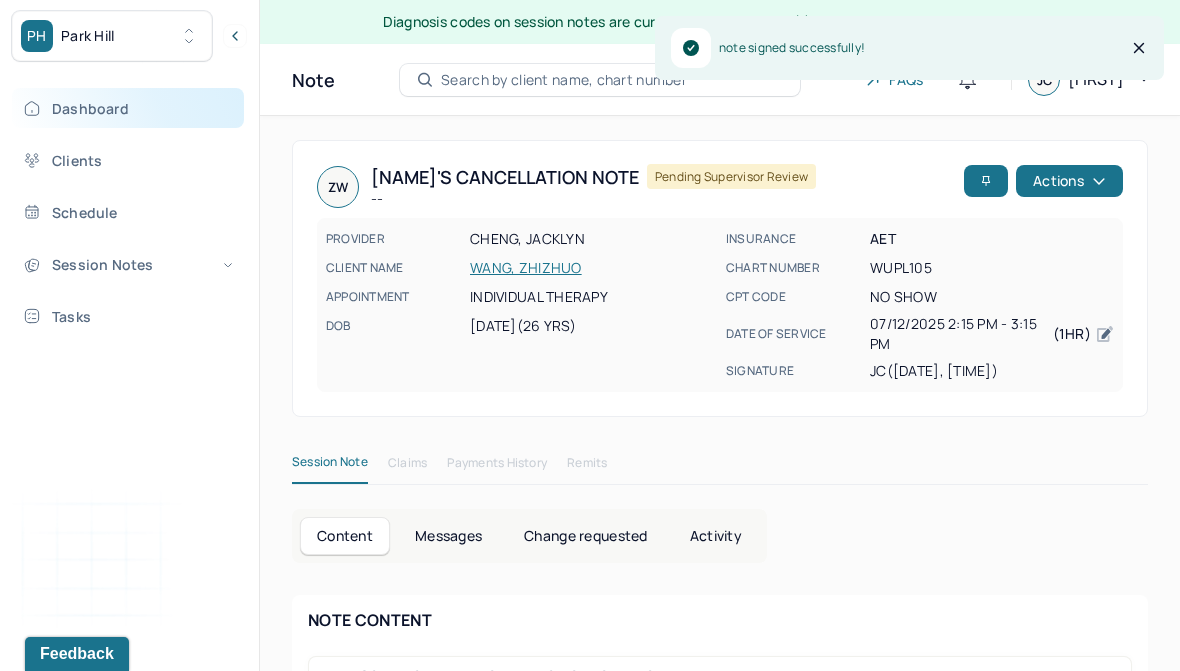 click on "Dashboard" at bounding box center [128, 108] 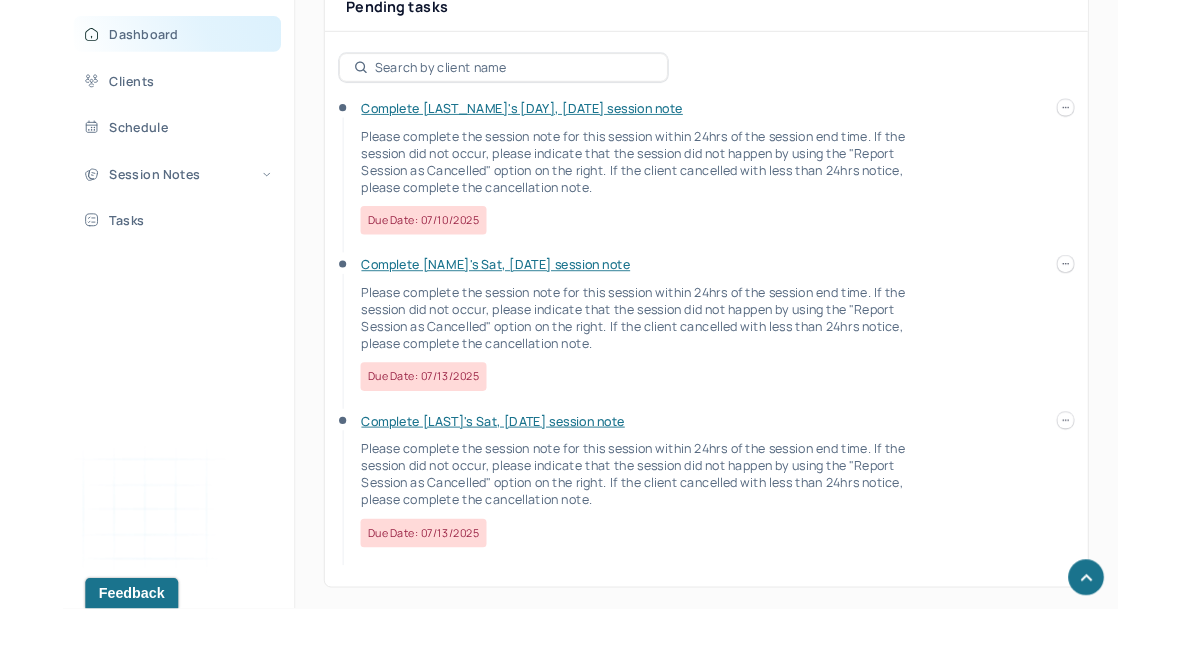 scroll, scrollTop: 753, scrollLeft: 0, axis: vertical 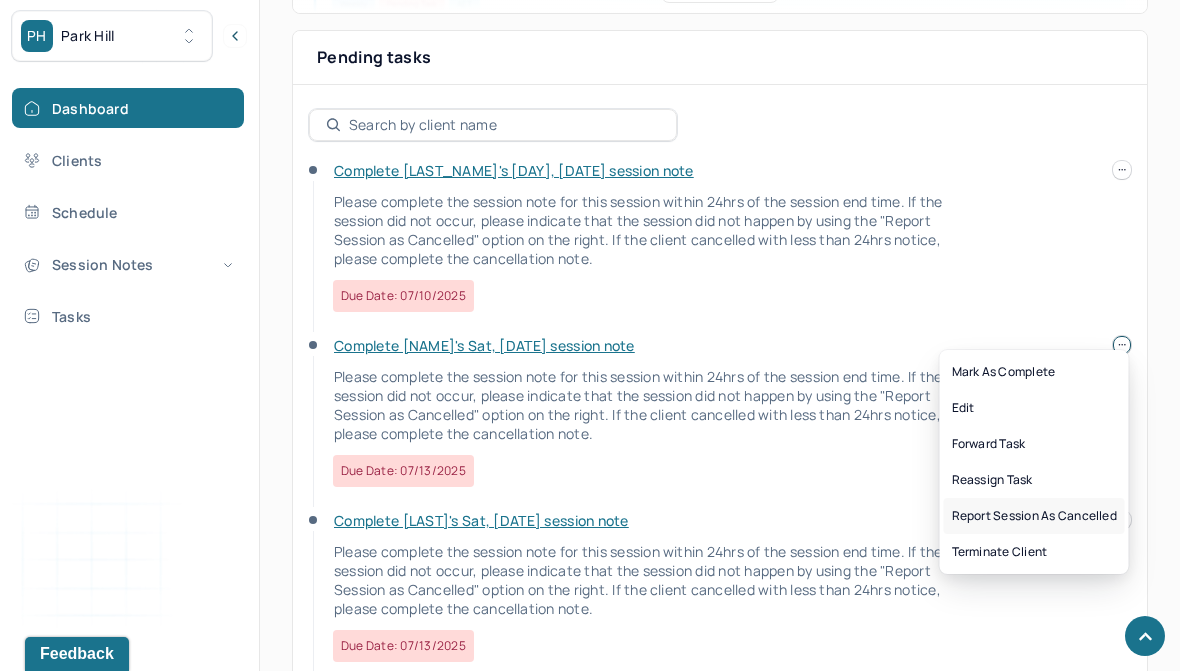 click on "Report session as cancelled" at bounding box center (1034, 516) 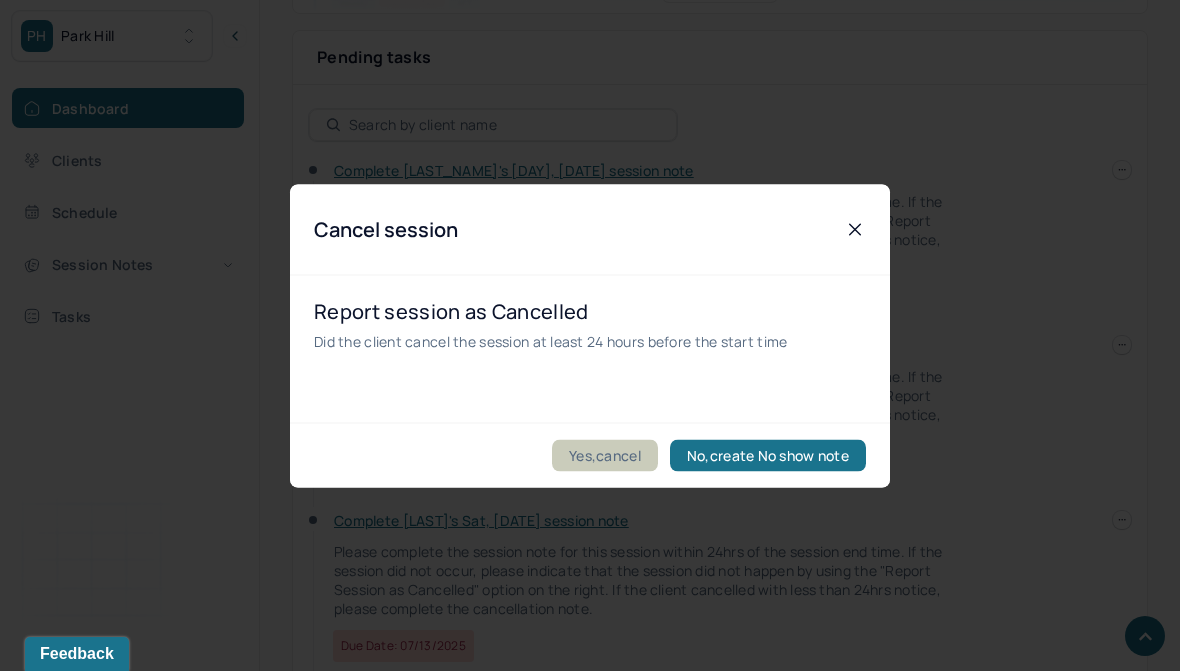click on "Yes,cancel" at bounding box center (605, 455) 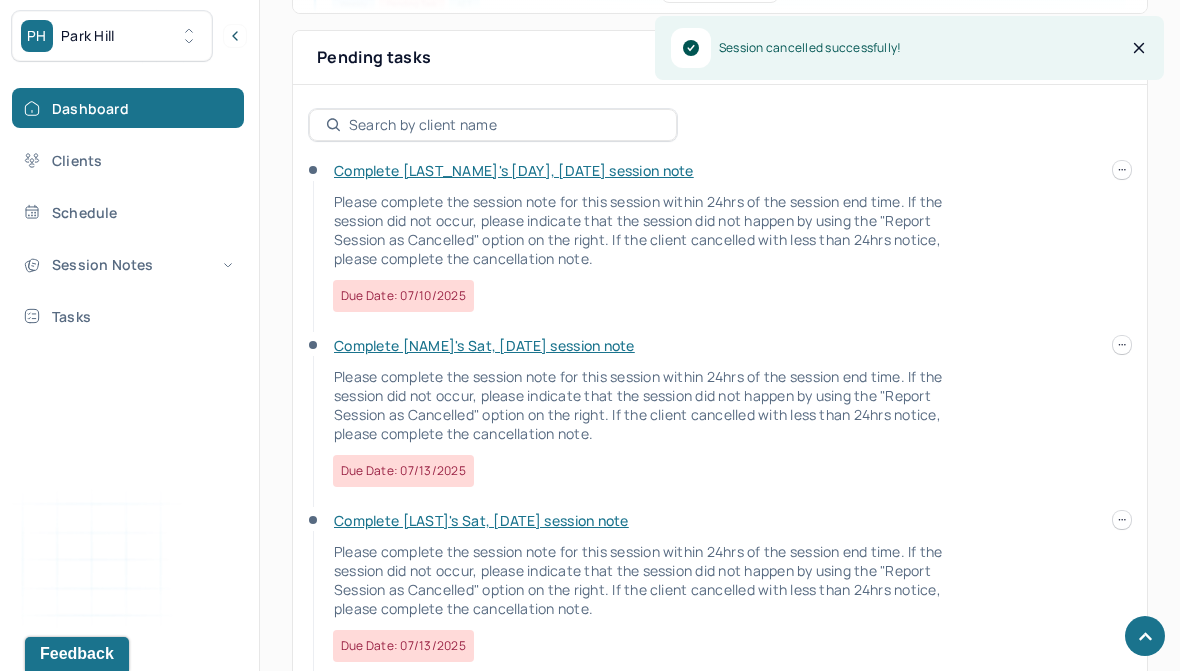 scroll, scrollTop: 646, scrollLeft: 0, axis: vertical 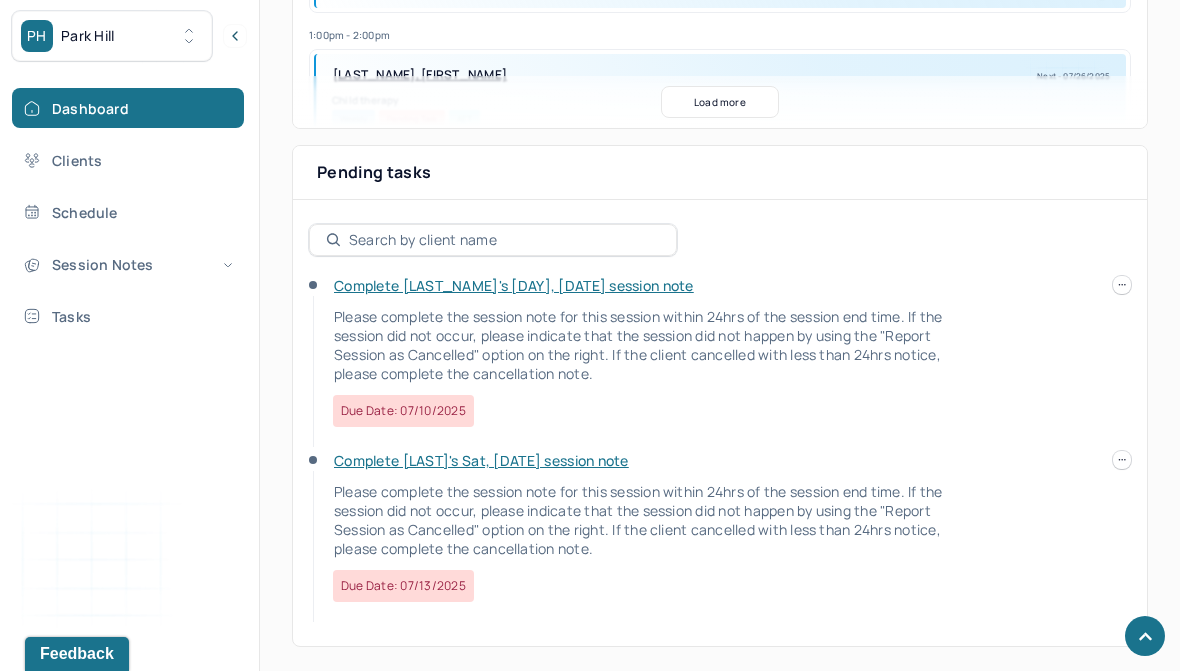 click on "Complete [LAST_NAME]'s [DAY], [DATE] session note" at bounding box center (514, 285) 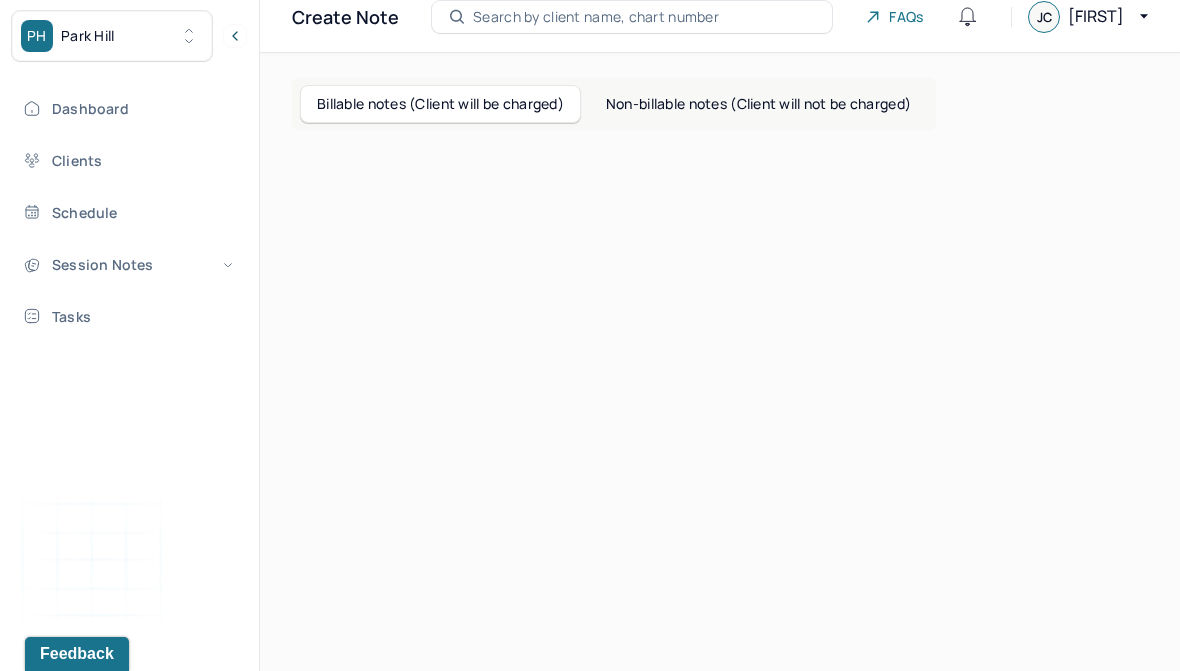 scroll, scrollTop: 64, scrollLeft: 0, axis: vertical 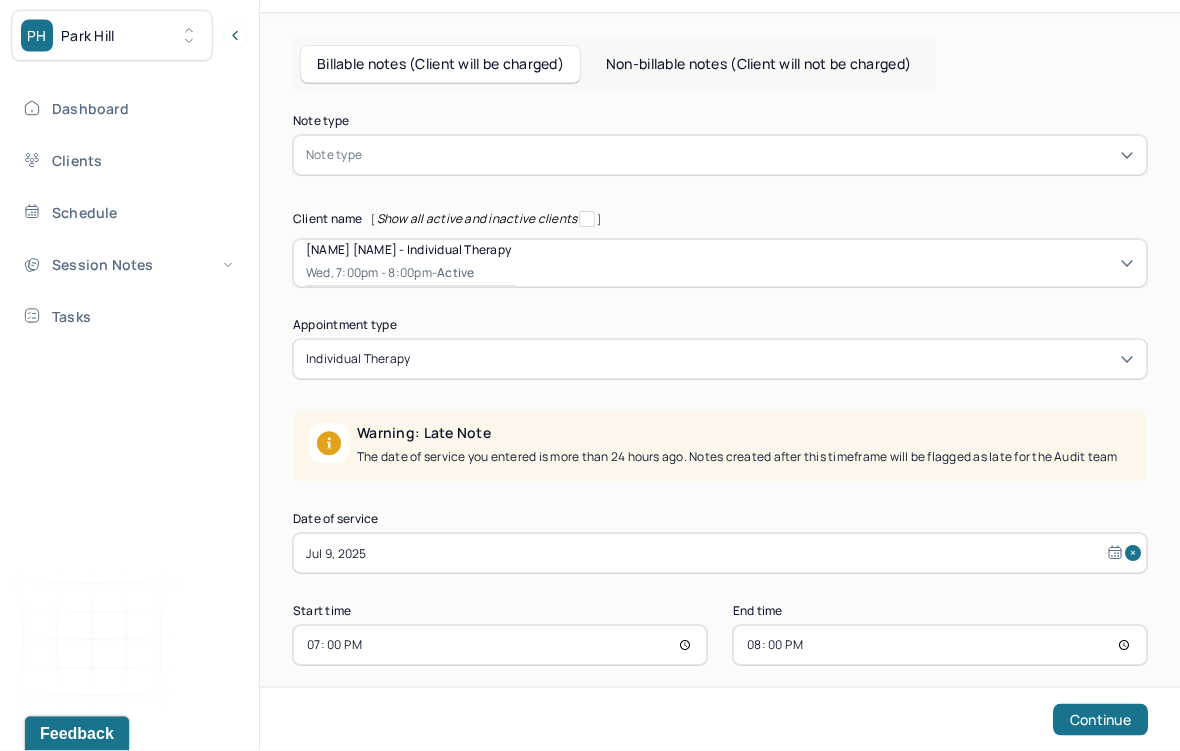 click on "Jul 9, 2025" at bounding box center (720, 554) 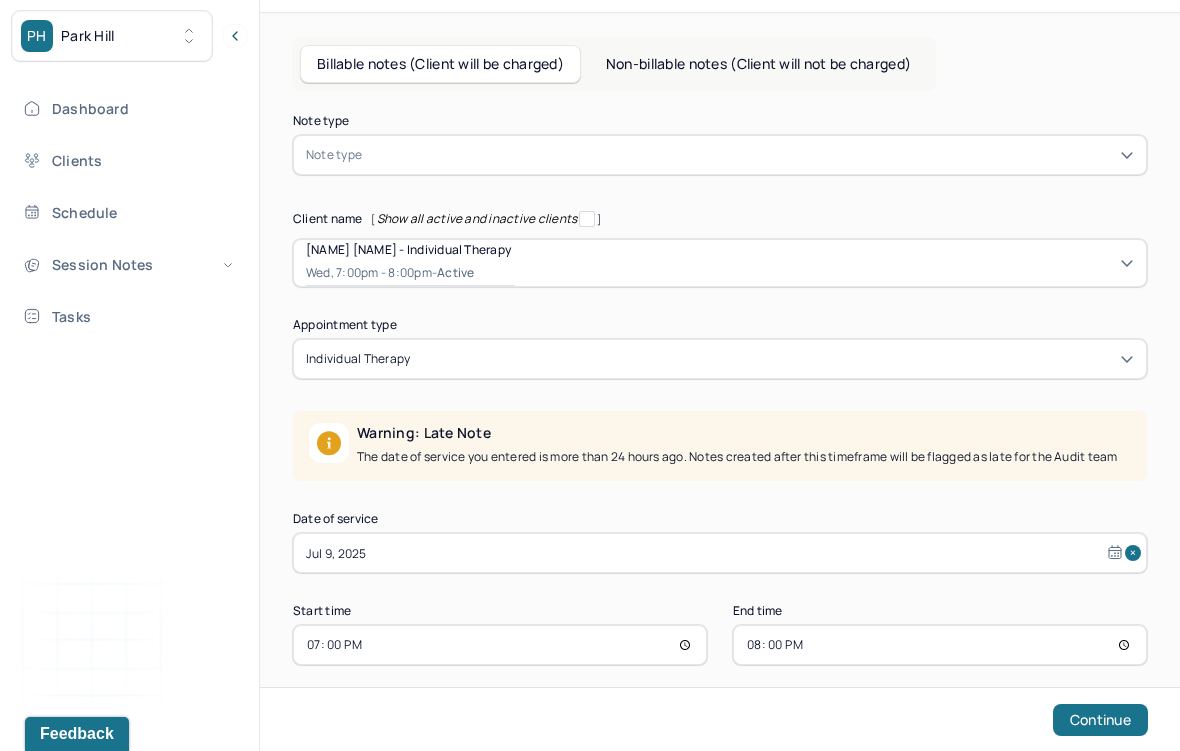 select on "6" 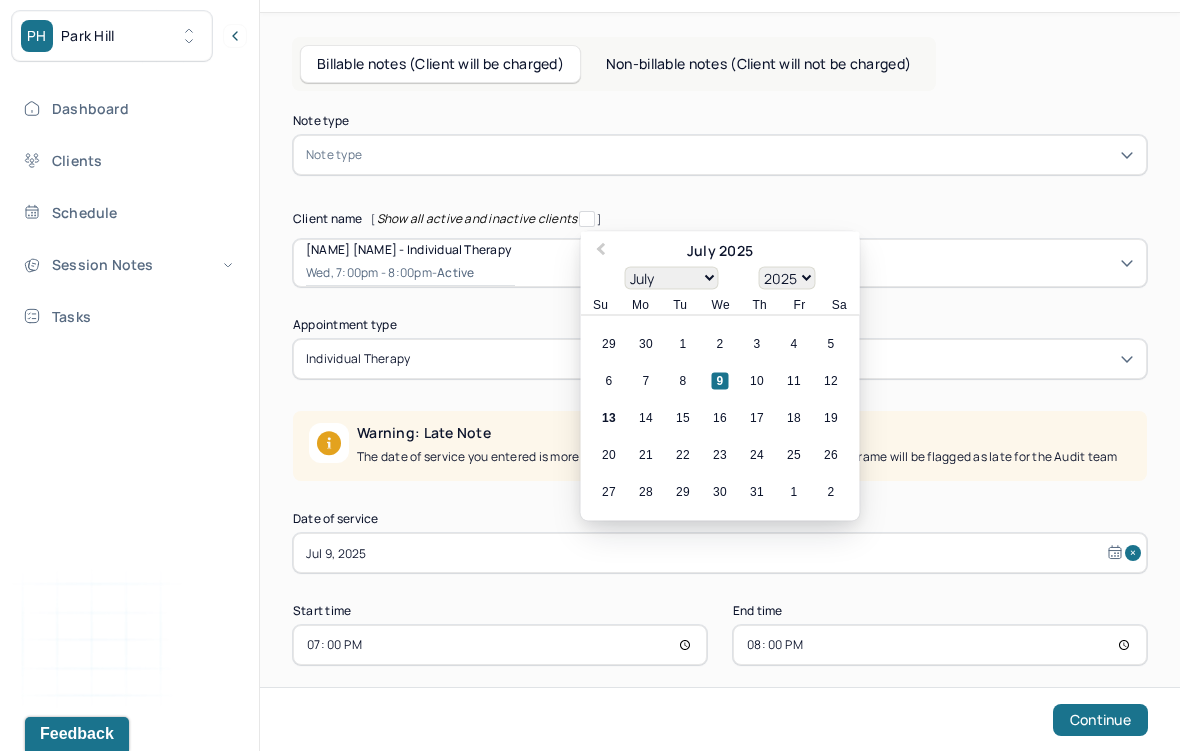 scroll, scrollTop: 102, scrollLeft: 0, axis: vertical 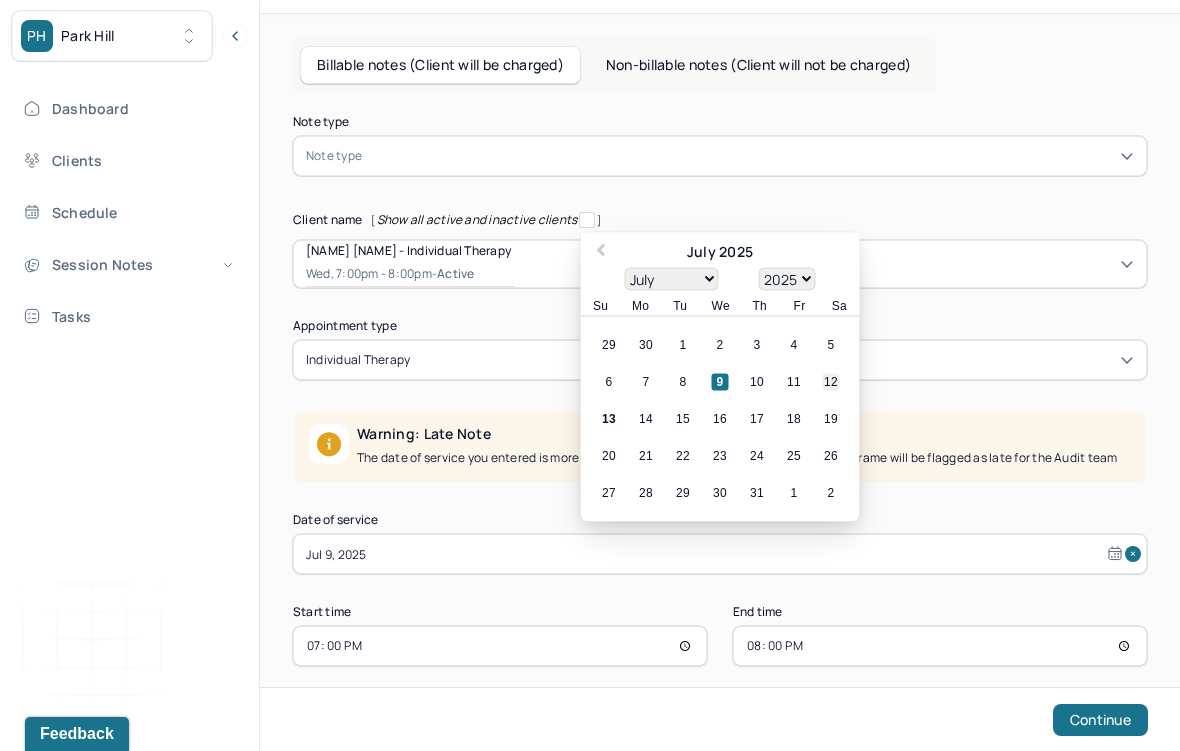 click on "12" at bounding box center [831, 382] 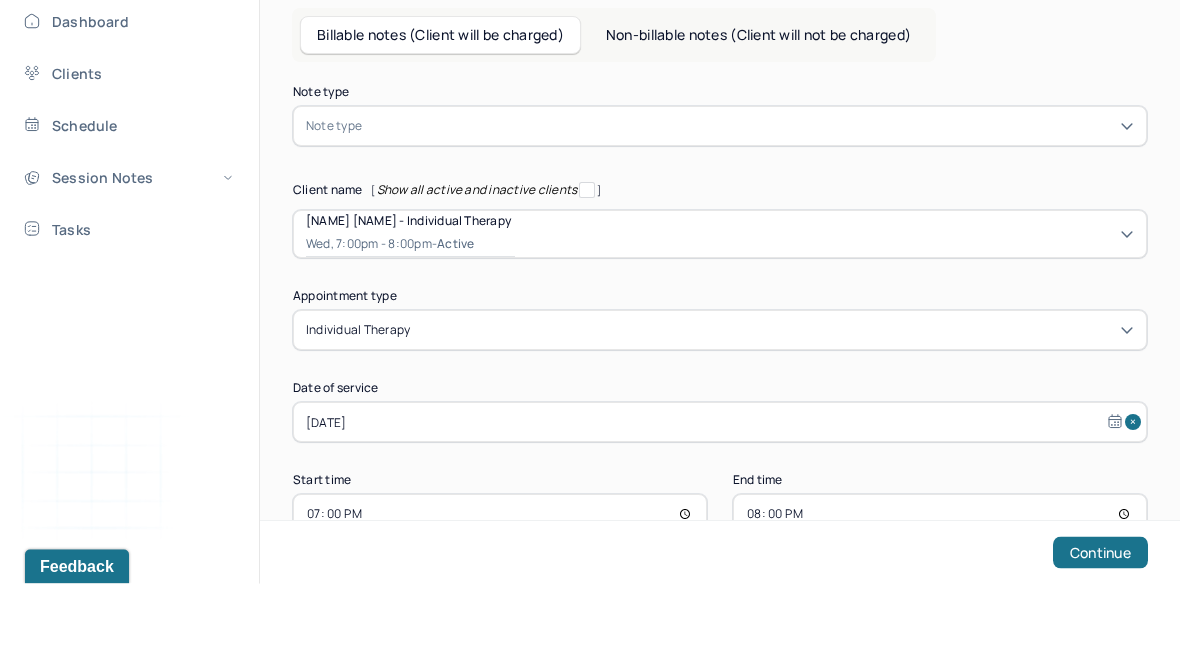 scroll, scrollTop: 101, scrollLeft: 0, axis: vertical 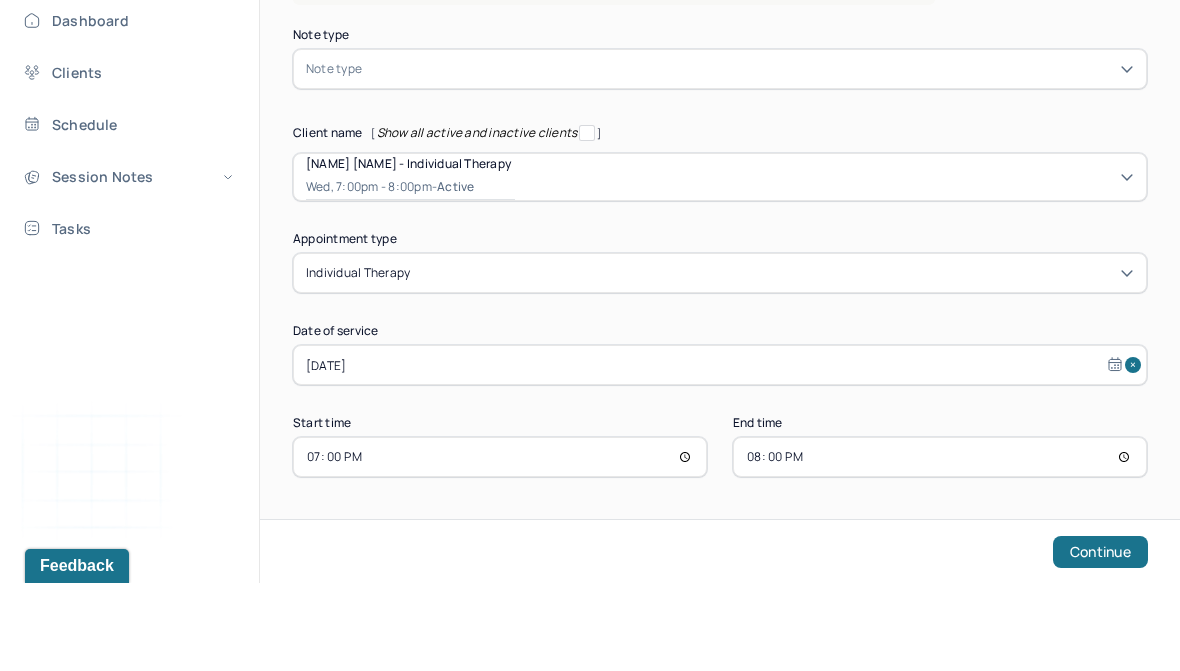 click on "19:00" at bounding box center (500, 545) 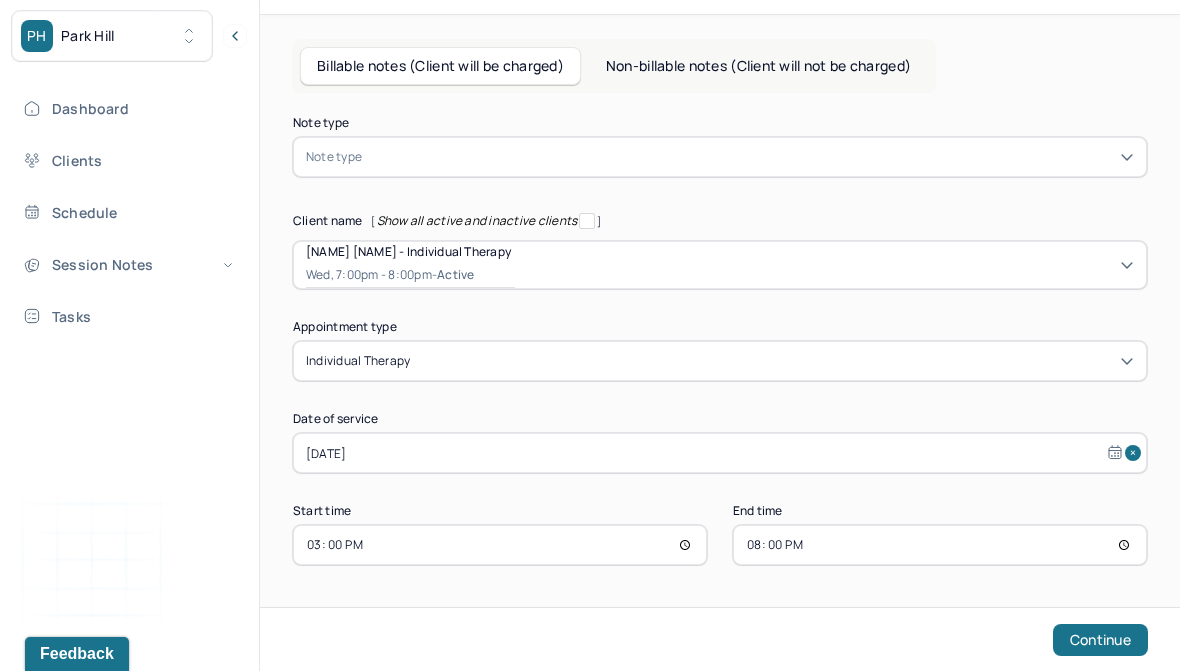 type on "13:00" 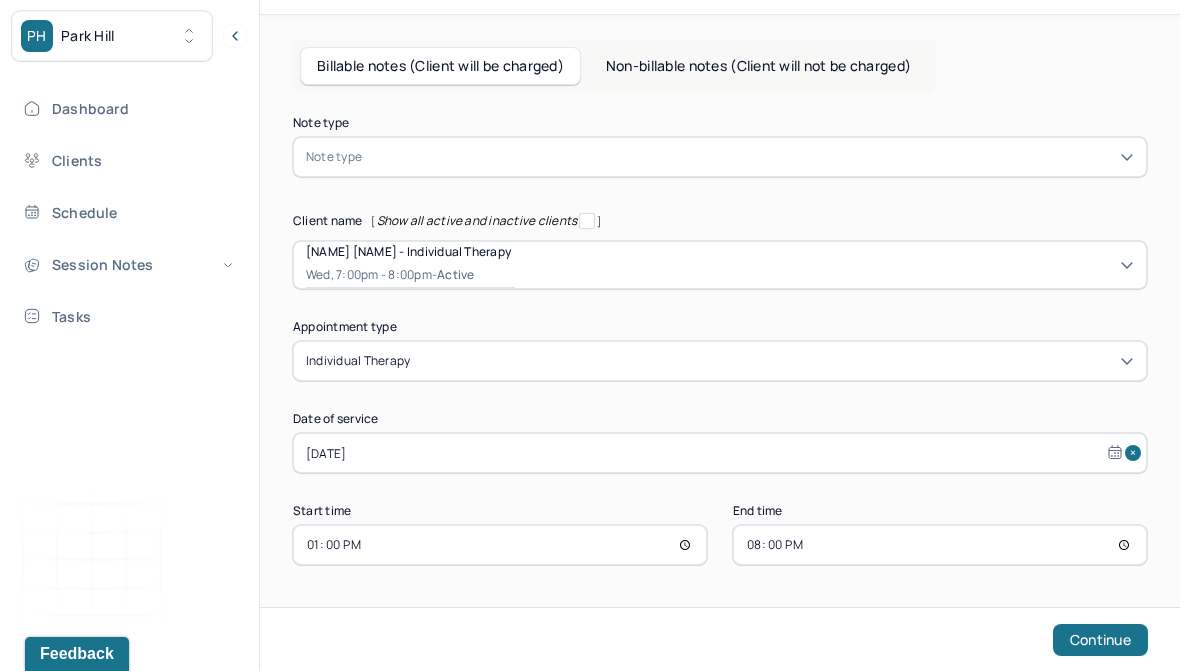 click on "20:00" at bounding box center (940, 545) 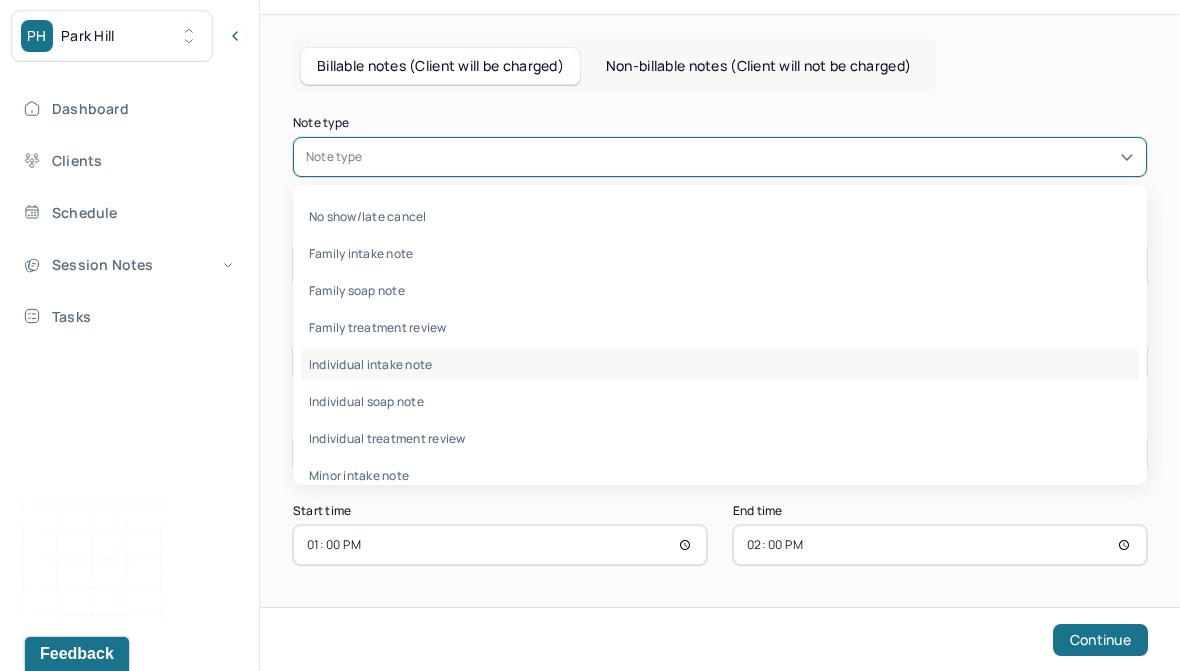 click on "Individual intake note" at bounding box center [720, 364] 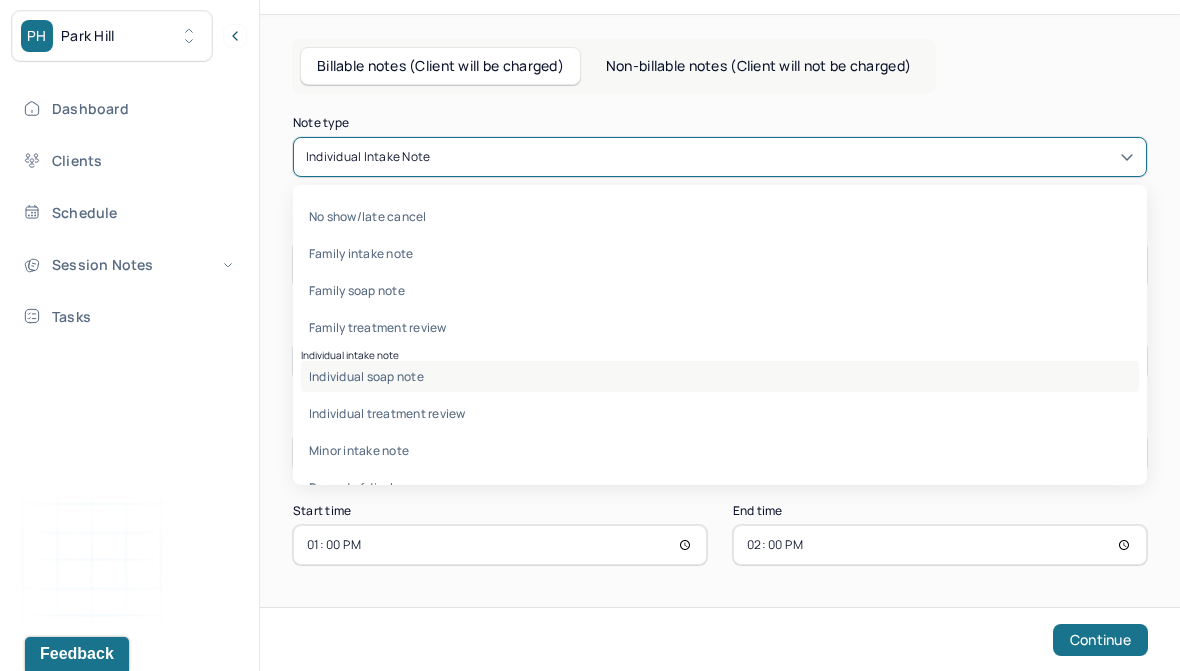click on "Individual soap note" at bounding box center (720, 376) 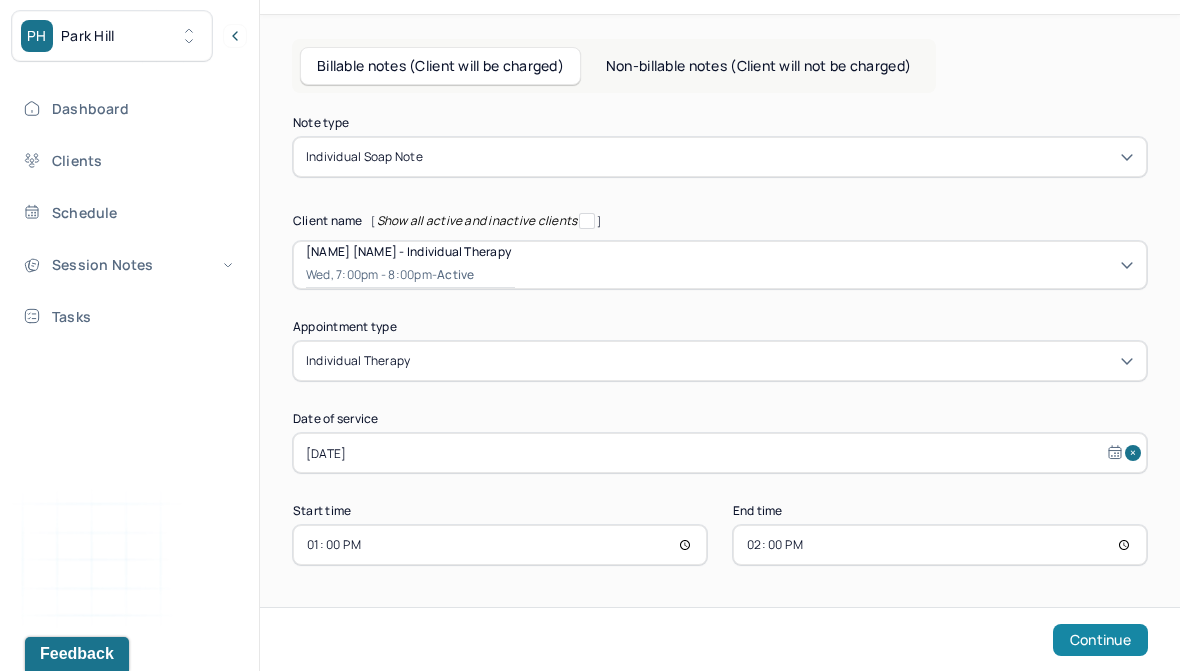 click on "Continue" at bounding box center [1100, 640] 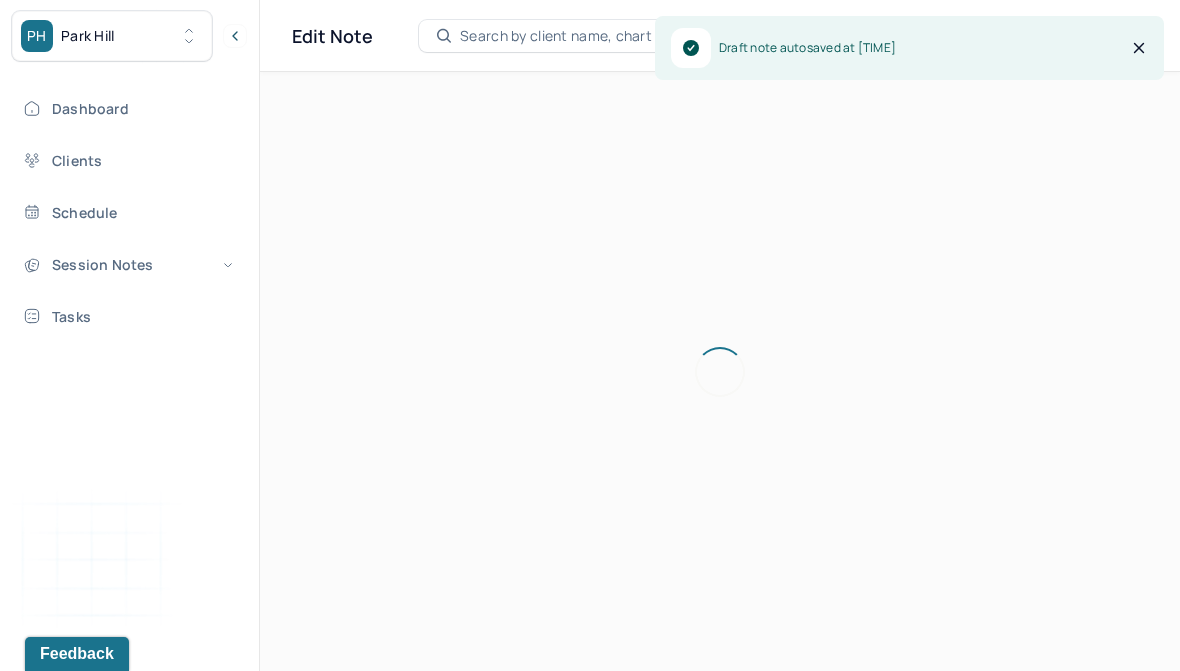 scroll, scrollTop: 36, scrollLeft: 0, axis: vertical 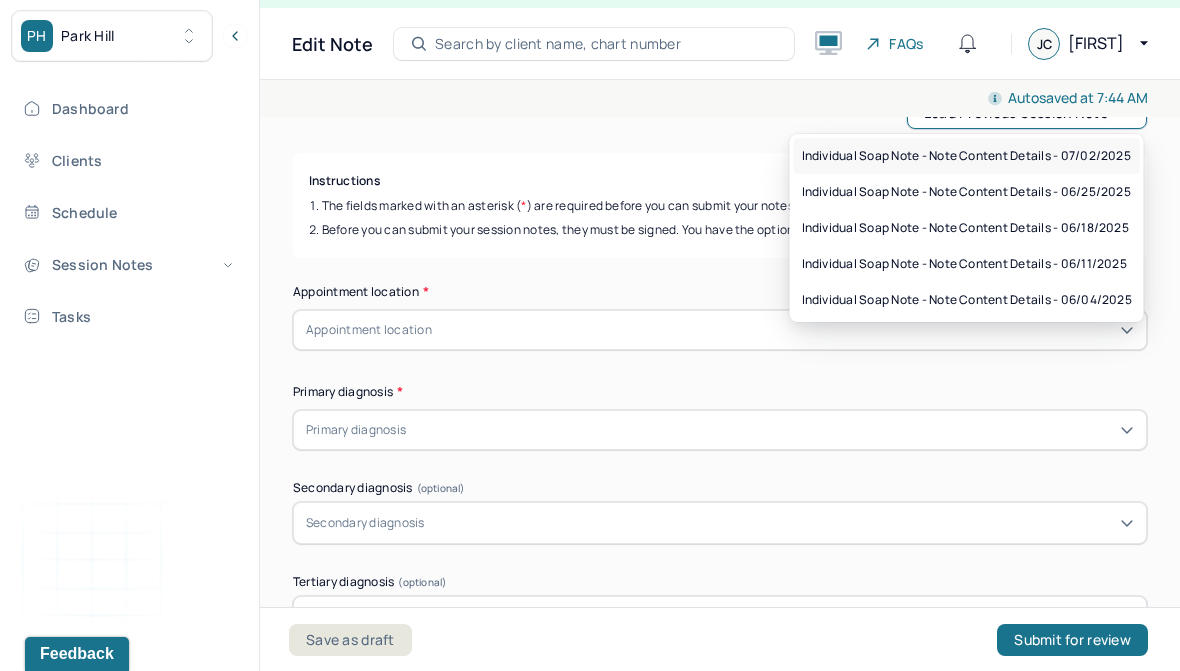 click on "Individual soap note   - Note content Details -   07/02/2025" at bounding box center [966, 156] 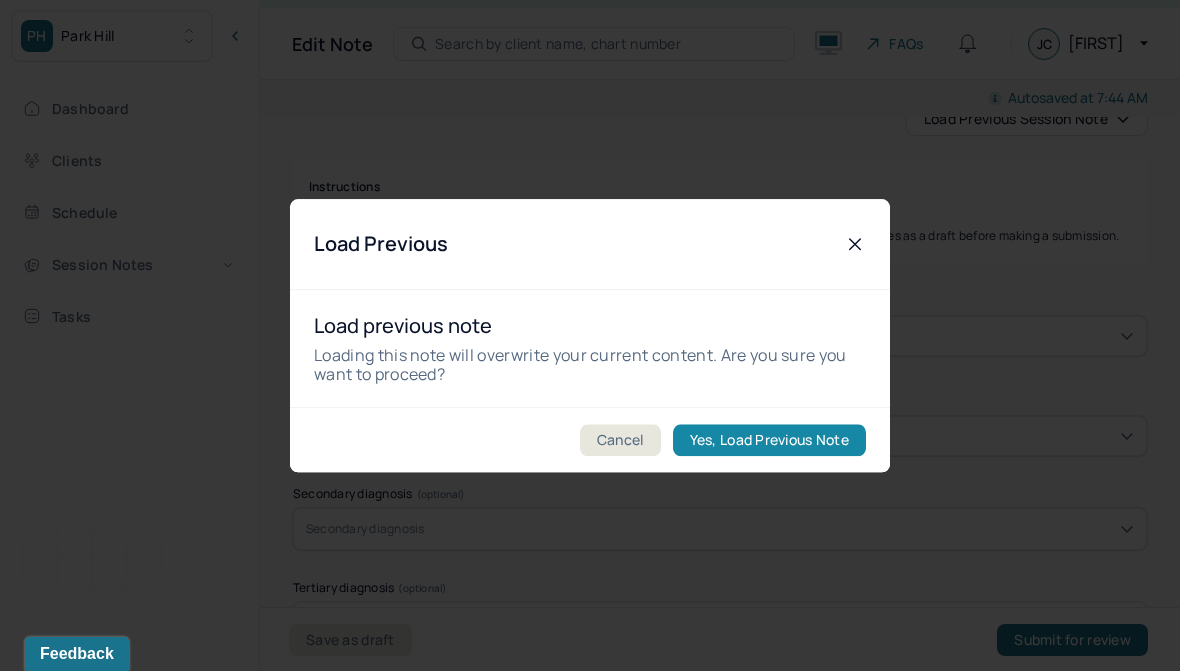 click on "Yes, Load Previous Note" at bounding box center [769, 440] 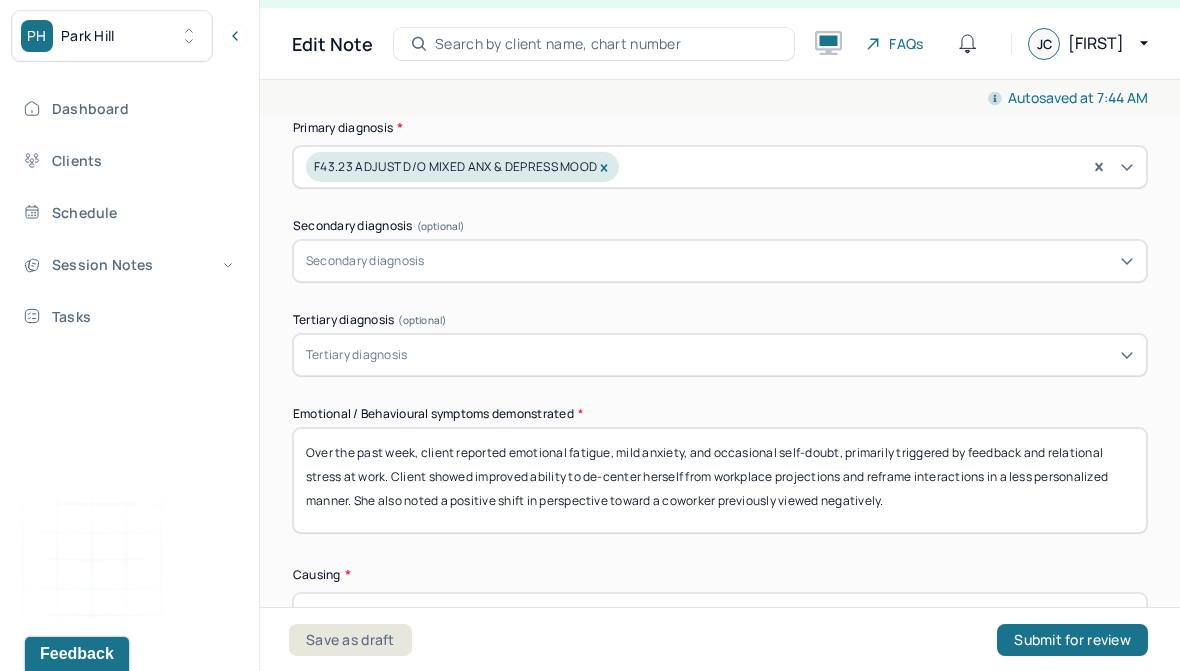 scroll, scrollTop: 760, scrollLeft: 0, axis: vertical 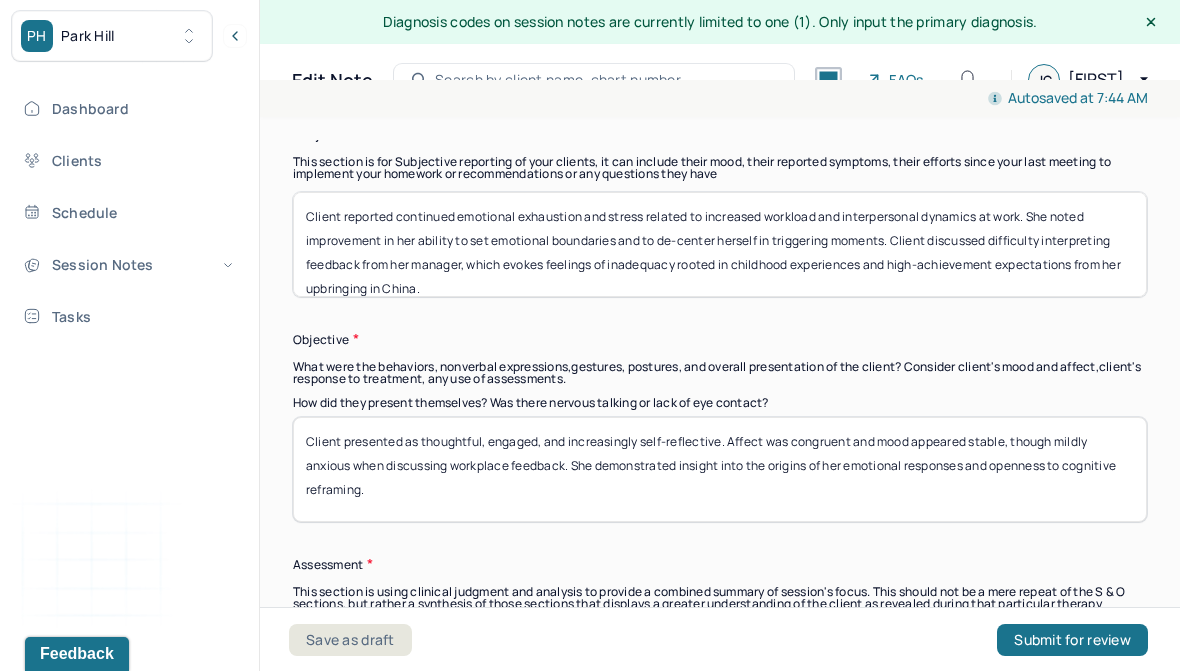 click on "Client reported continued emotional exhaustion and stress related to increased workload and interpersonal dynamics at work. She noted improvement in her ability to set emotional boundaries and to de-center herself in triggering moments. Client discussed difficulty interpreting feedback from her manager, which evokes feelings of inadequacy rooted in childhood experiences and high-achievement expectations from her upbringing in China." at bounding box center (720, 244) 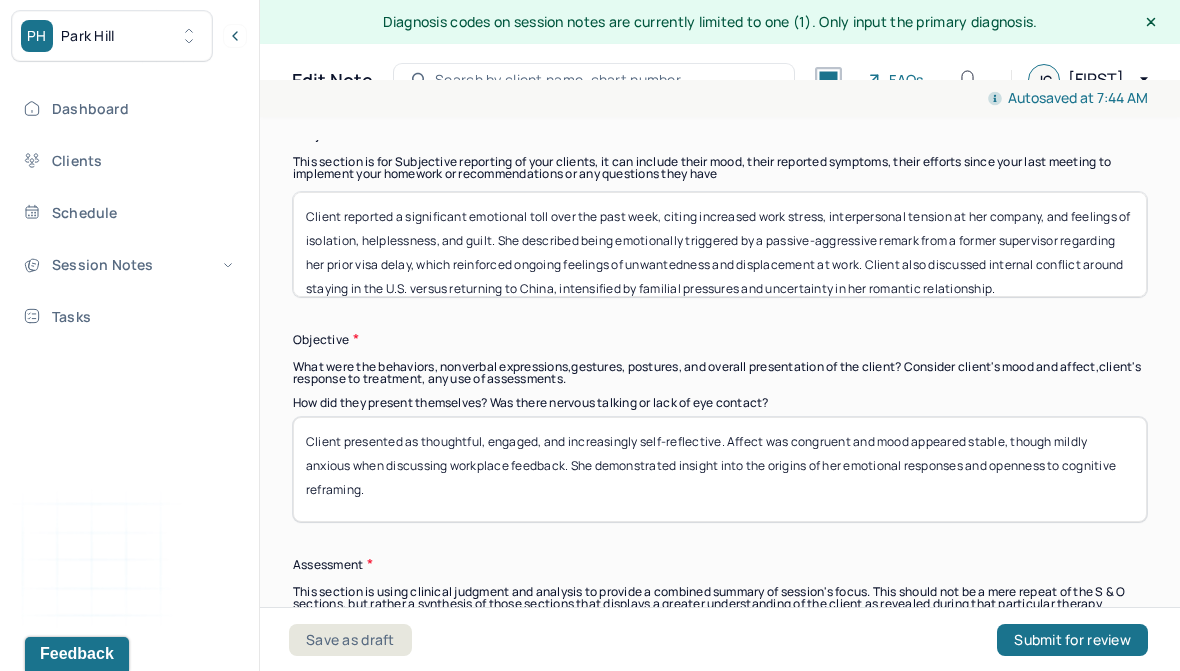 scroll, scrollTop: 1, scrollLeft: 0, axis: vertical 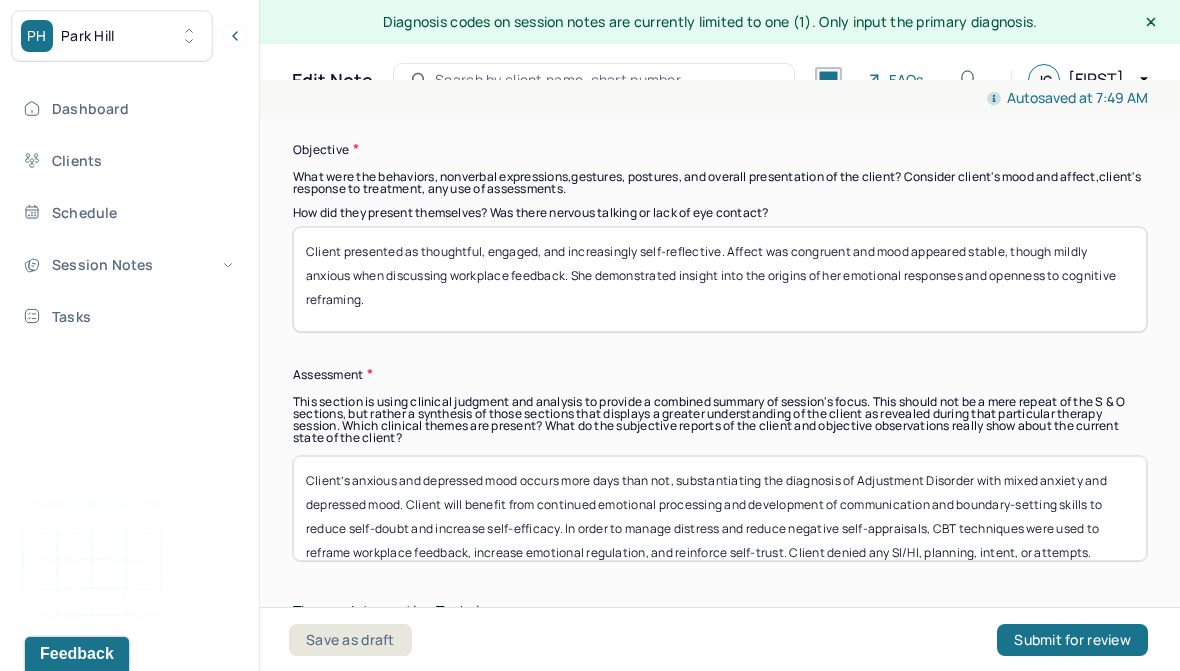 type on "Client reported a significant emotional toll over the past week, citing increased work stress, interpersonal tension at her company, and feelings of isolation, helplessness, and guilt. She described being emotionally triggered by a passive-aggressive remark from a former supervisor regarding her prior visa delay, which reinforced ongoing feelings of unwantedness and displacement at work. Client also discussed internal conflict around staying in the U.S. versus returning to China, intensified by familial pressures and uncertainty in her romantic relationship." 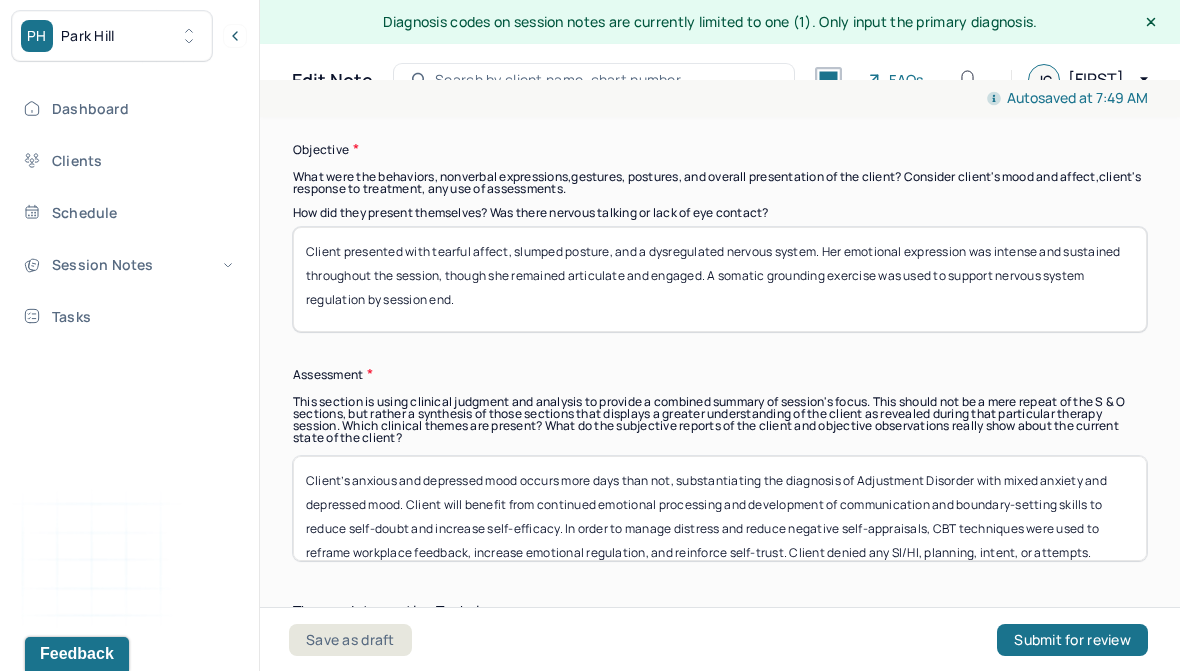click on "Client presented with tearful affect, slumped posture, and a dysregulated nervous system. Her emotional expression was intense and sustained throughout the session, though she remained articulate and engaged. A somatic grounding exercise was used to support nervous system regulation by session end." at bounding box center [720, 279] 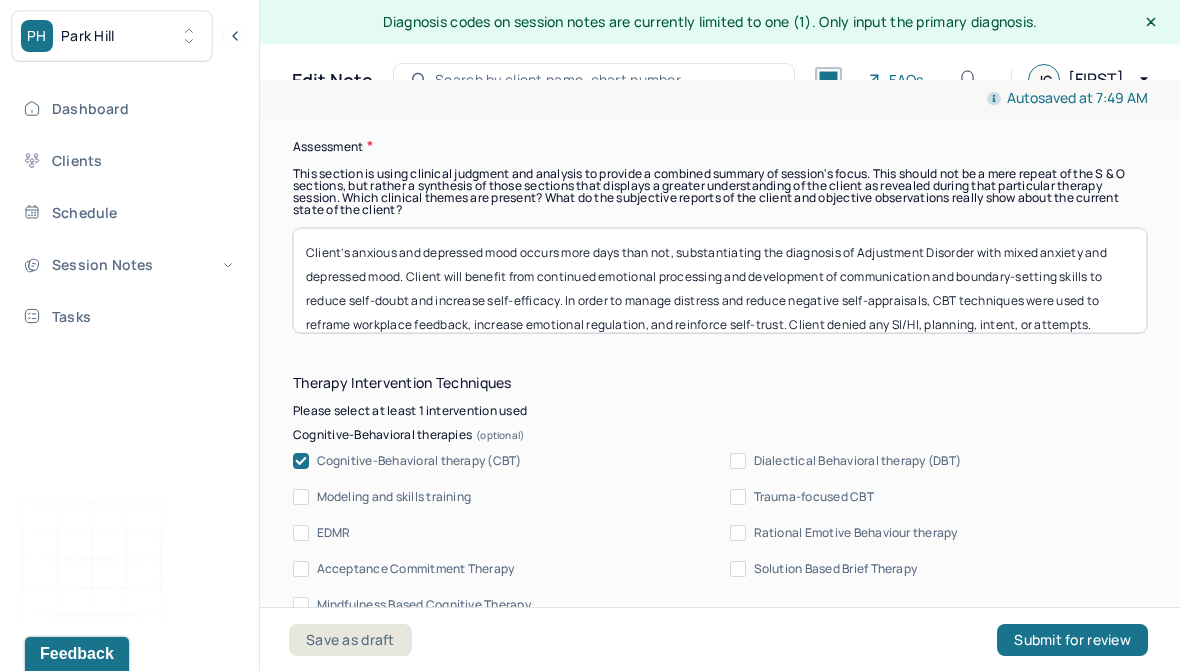 scroll, scrollTop: 1894, scrollLeft: 0, axis: vertical 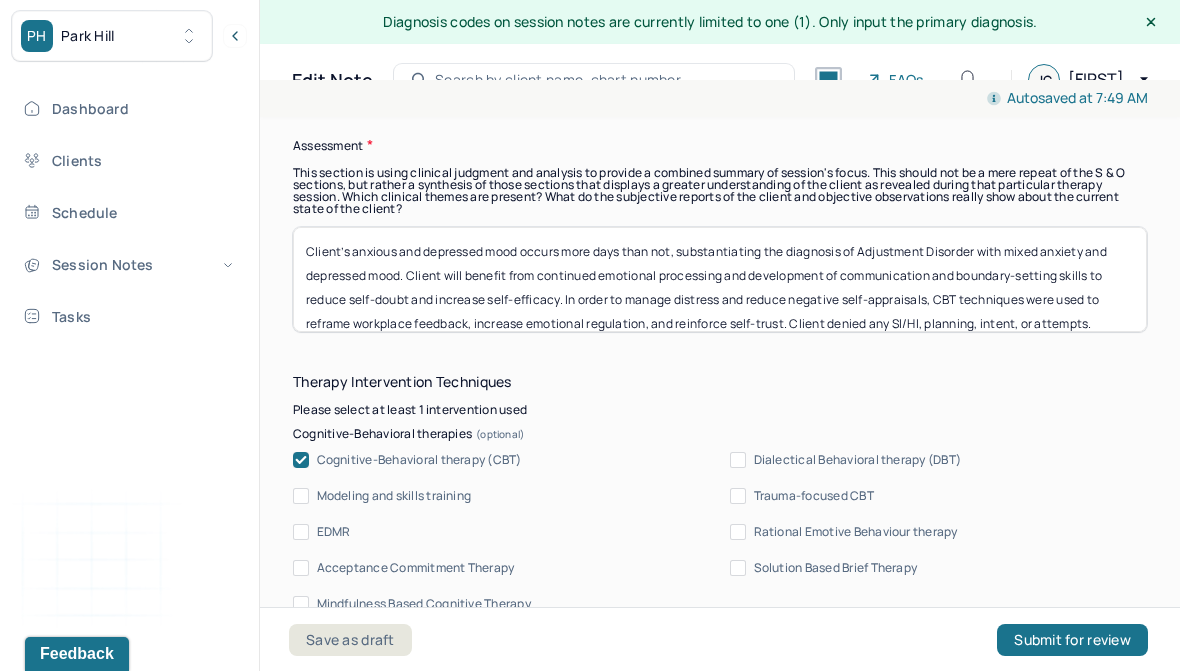 type on "Client presented with tearful affect, and a dysregulated nervous system. Her emotional expression was intense and sustained throughout the session, though she remained articulate and engaged. A somatic grounding exercise was used to support nervous system regulation by session end." 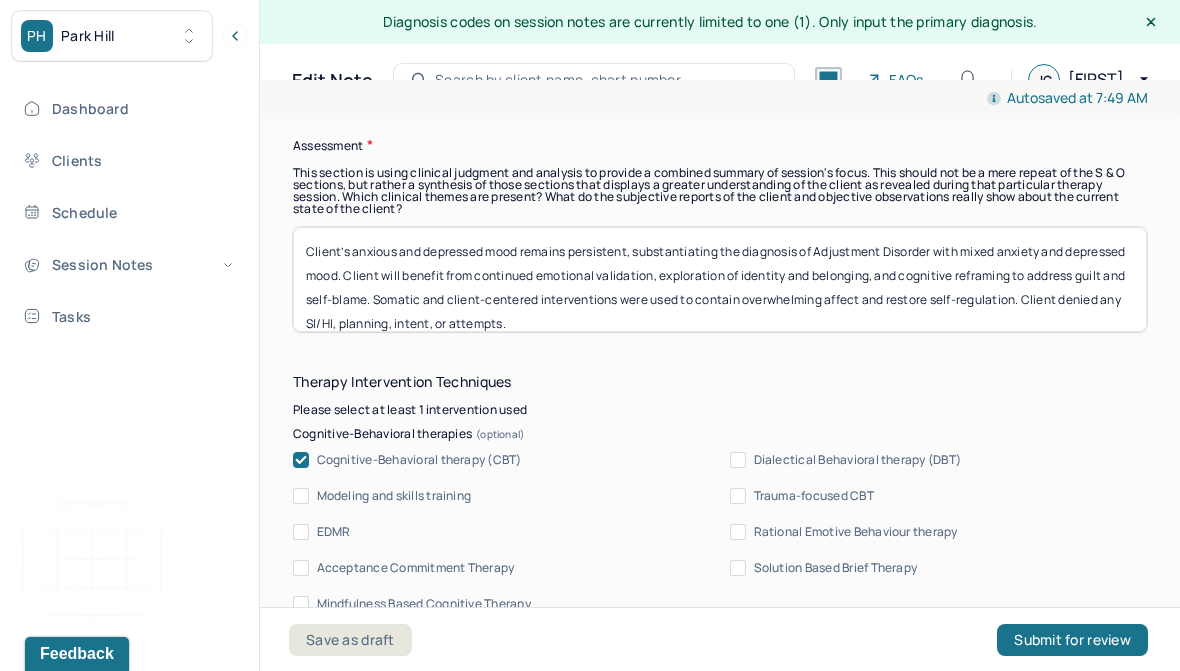 scroll, scrollTop: 1, scrollLeft: 0, axis: vertical 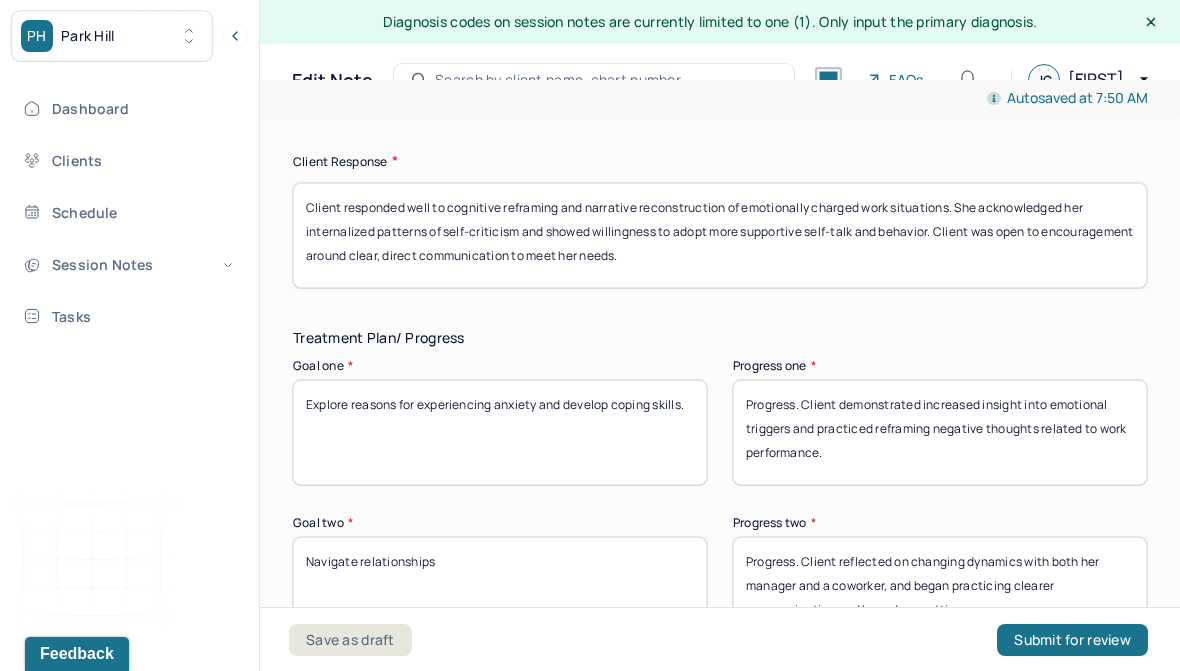 type on "Client’s anxious and depressed mood remains persistent, substantiating the diagnosis of Adjustment Disorder with mixed anxiety and depressed mood. Client will benefit from continued emotional validation, exploration of identity and belonging, and cognitive reframing to address guilt and self-blame. Somatic and client-centered interventions were used to contain overwhelming affect and restore self-regulation. Client denied any SI/HI, planning, intent, or attempts." 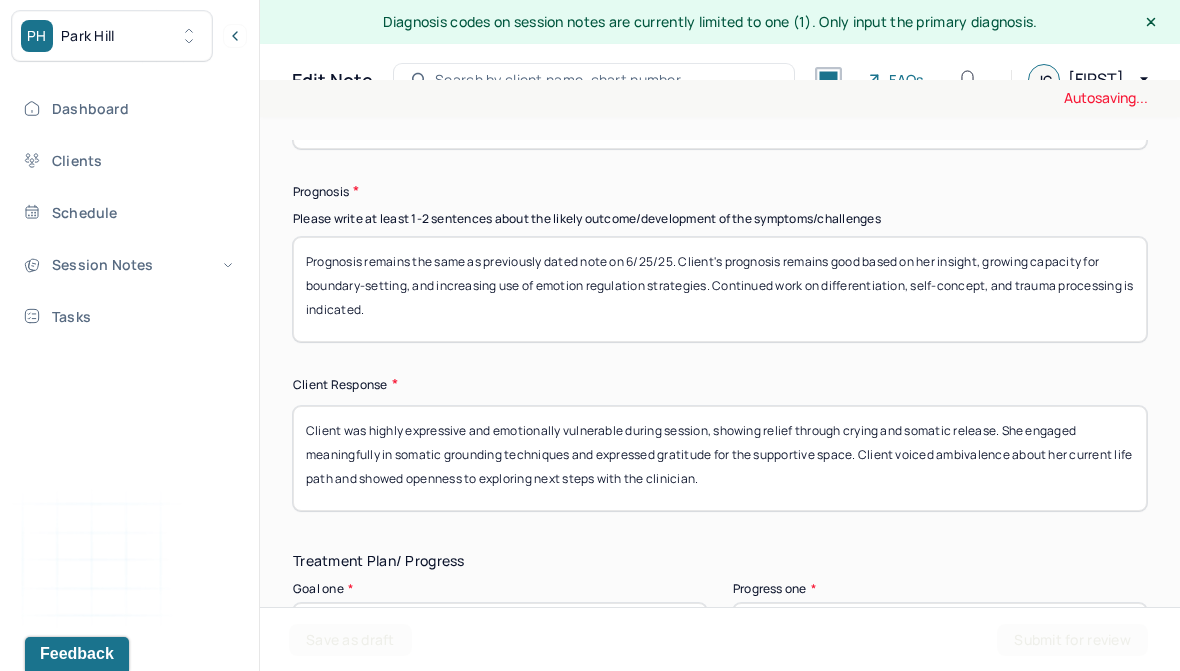 scroll, scrollTop: 3158, scrollLeft: 0, axis: vertical 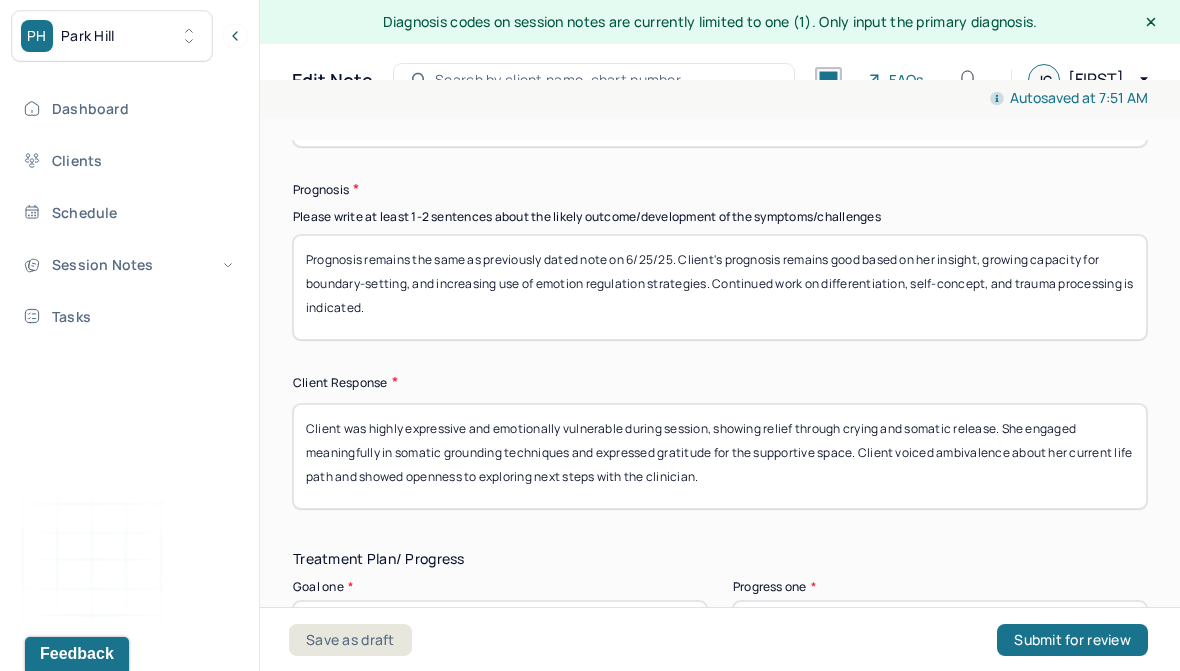 type on "Client was highly expressive and emotionally vulnerable during session, showing relief through crying and somatic release. She engaged meaningfully in somatic grounding techniques and expressed gratitude for the supportive space. Client voiced ambivalence about her current life path and showed openness to exploring next steps with the clinician." 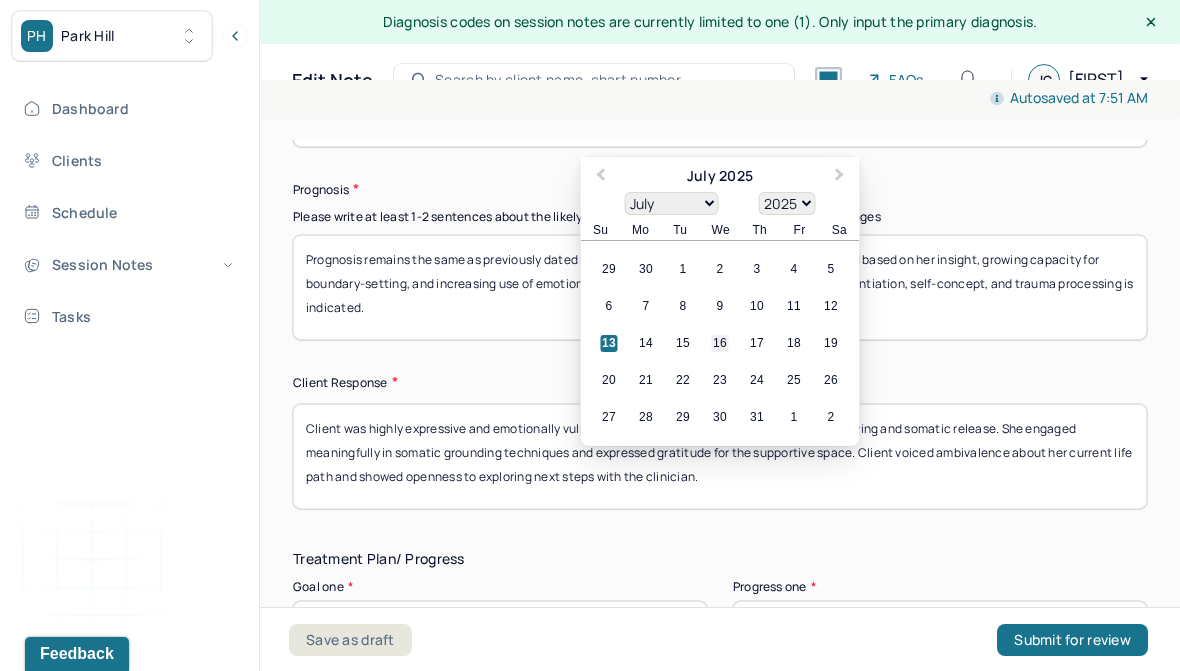 click on "16" at bounding box center [720, 343] 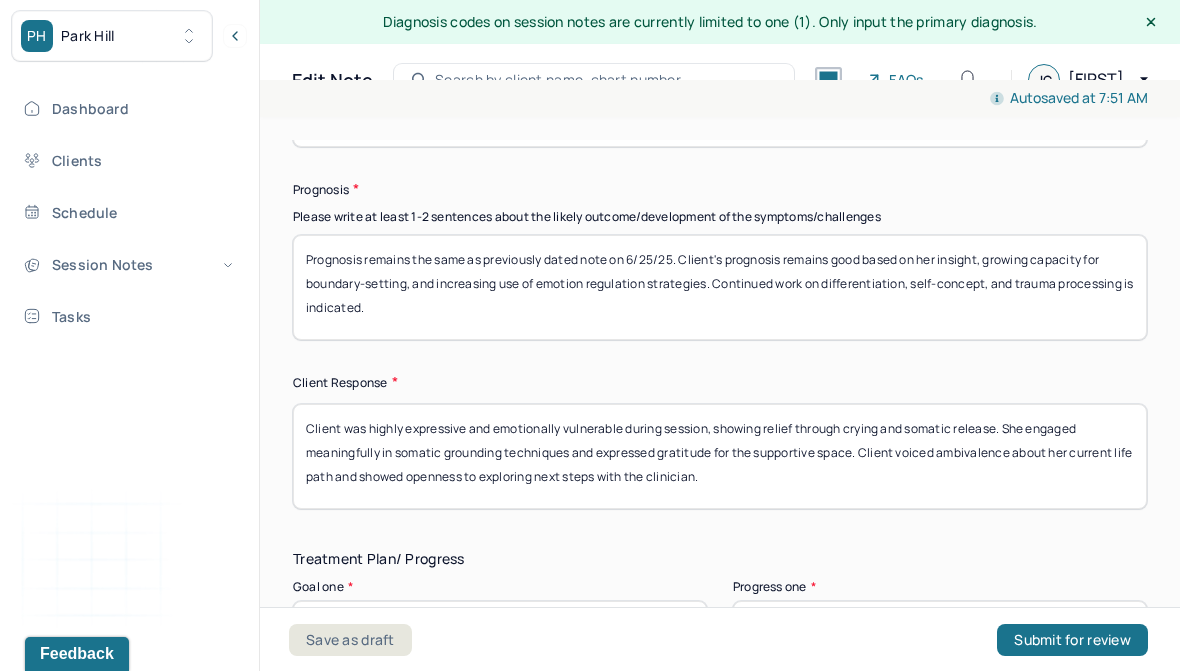 type on "07/16/2025" 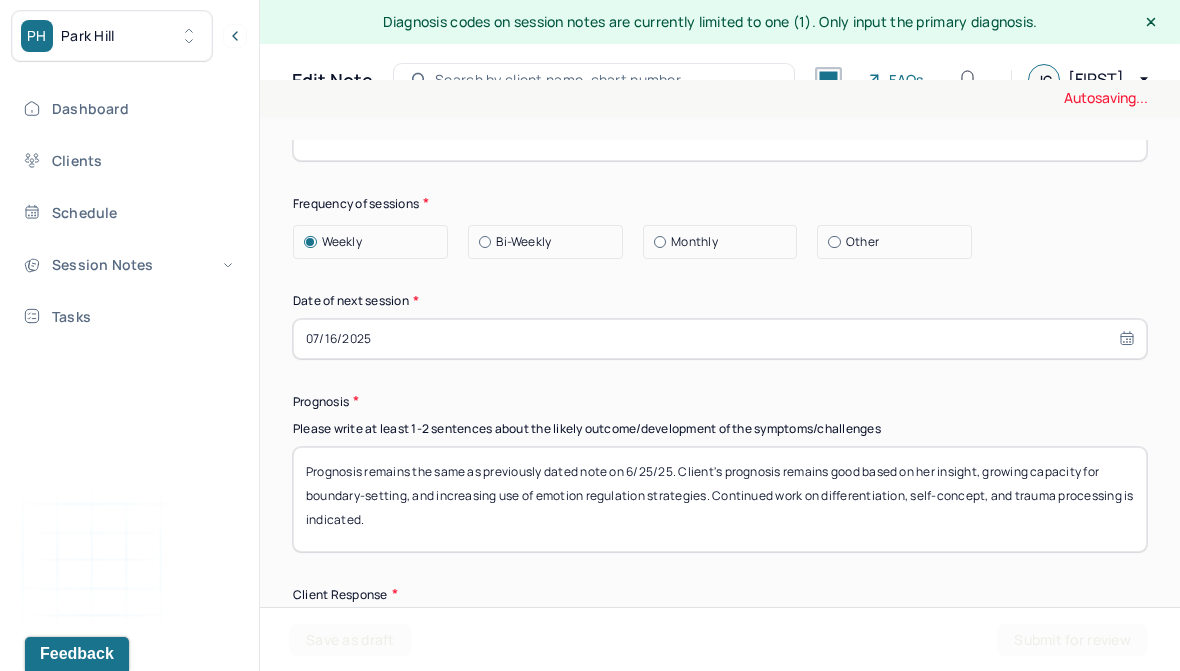 scroll, scrollTop: 2991, scrollLeft: 0, axis: vertical 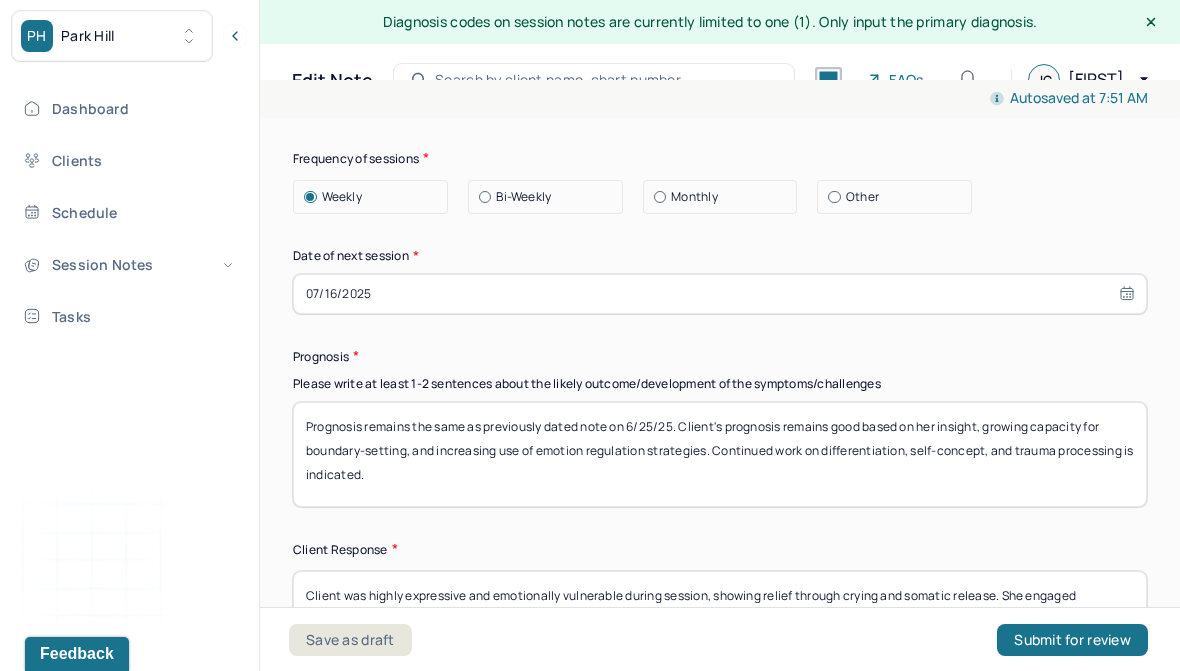 click on "07/16/2025" at bounding box center [720, 294] 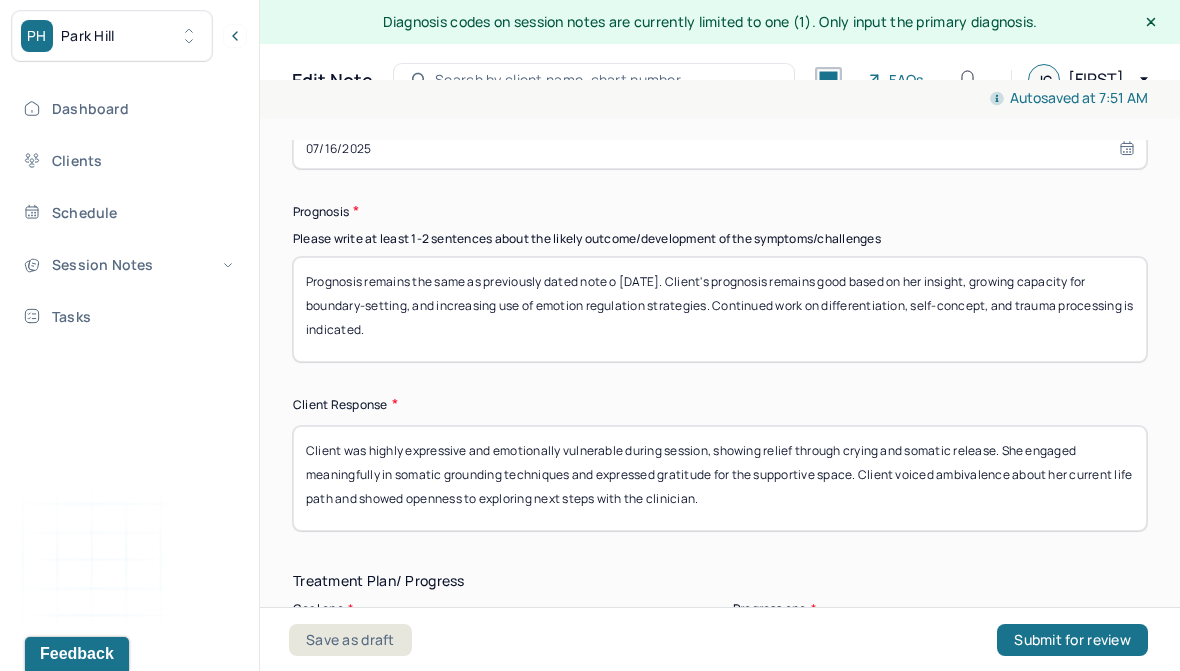 scroll, scrollTop: 3141, scrollLeft: 0, axis: vertical 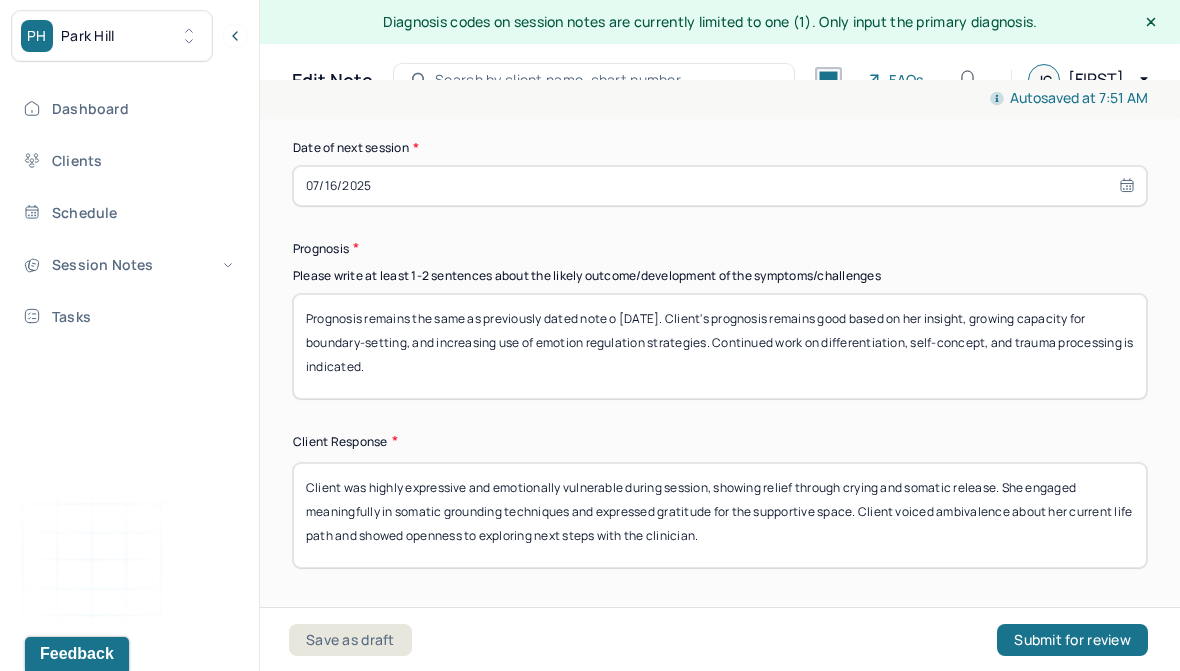 type on "Prognosis remains the same as previously dated note o [DATE]. Client's prognosis remains good based on her insight, growing capacity for boundary-setting, and increasing use of emotion regulation strategies. Continued work on differentiation, self-concept, and trauma processing is indicated." 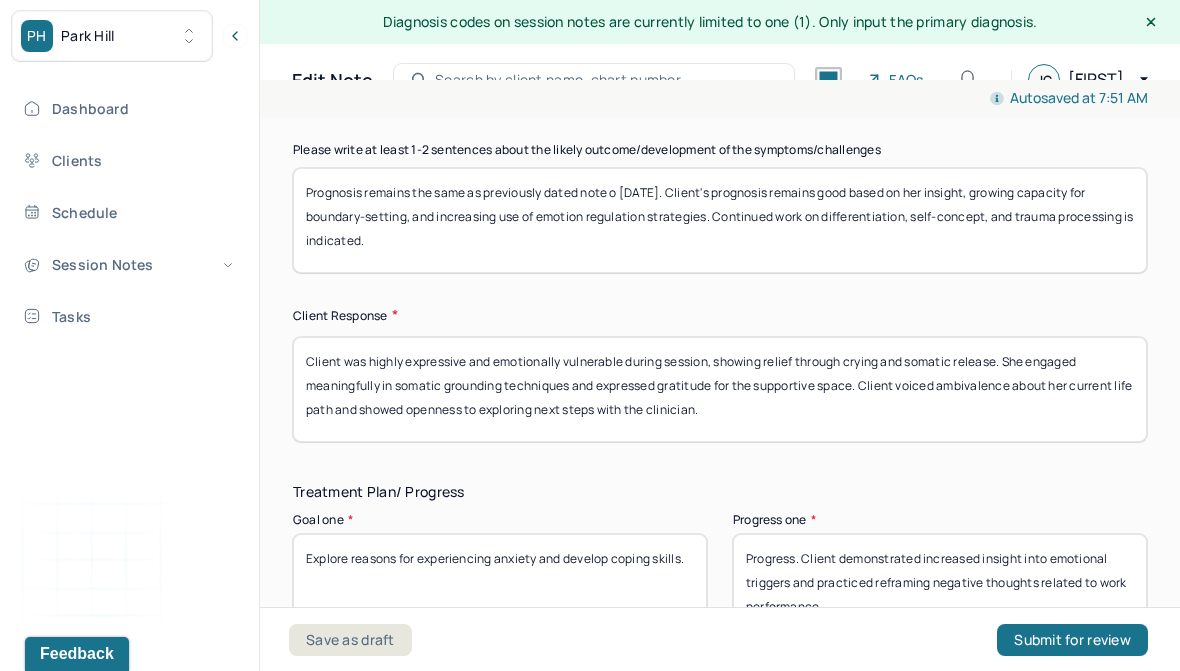 scroll, scrollTop: 3387, scrollLeft: 0, axis: vertical 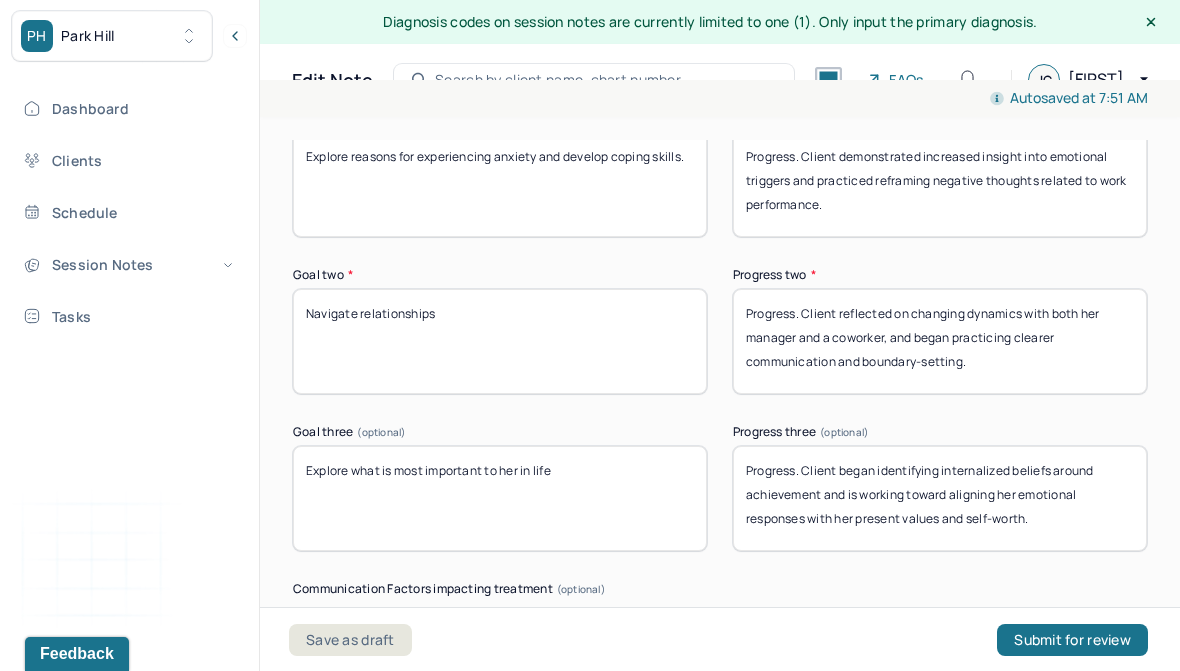 click on "Progress. Client demonstrated increased insight into emotional triggers and practiced reframing negative thoughts related to work performance." at bounding box center [940, 184] 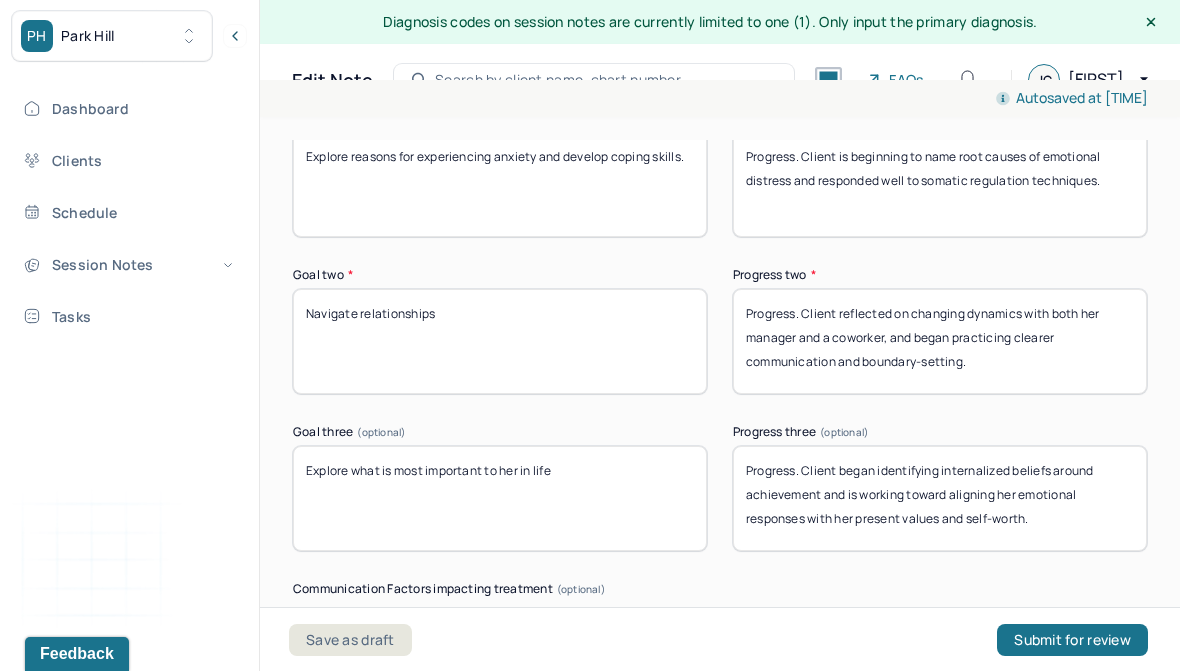 type on "Progress. Client is beginning to name root causes of emotional distress and responded well to somatic regulation techniques." 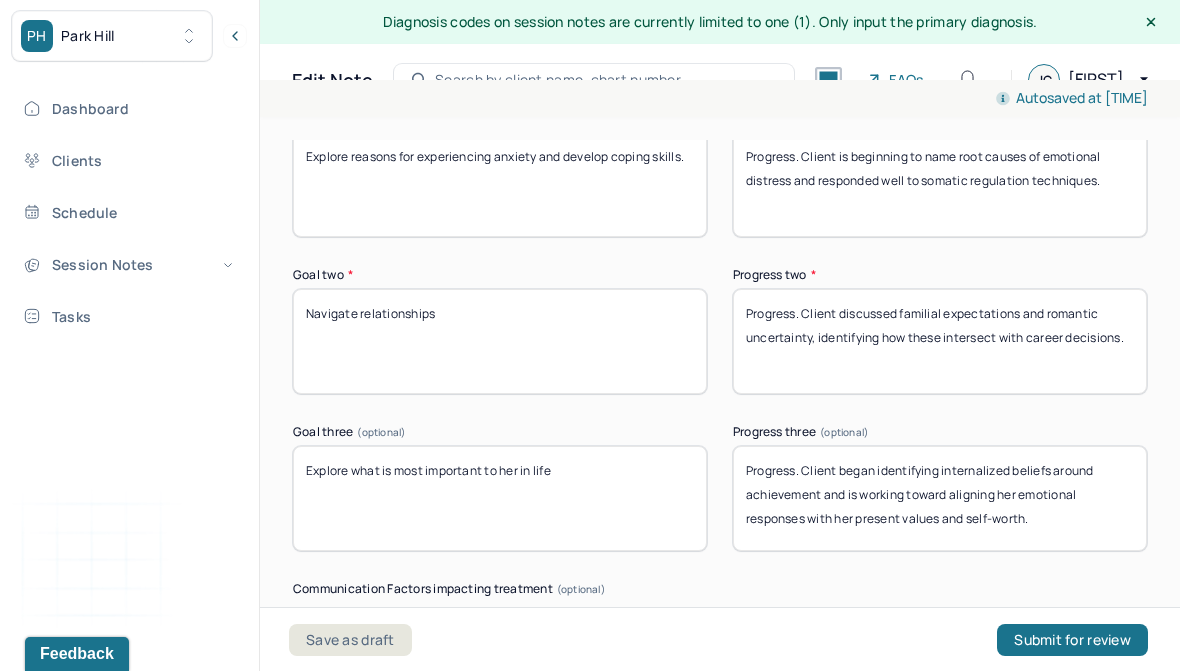 type on "Progress. Client discussed familial expectations and romantic uncertainty, identifying how these intersect with career decisions." 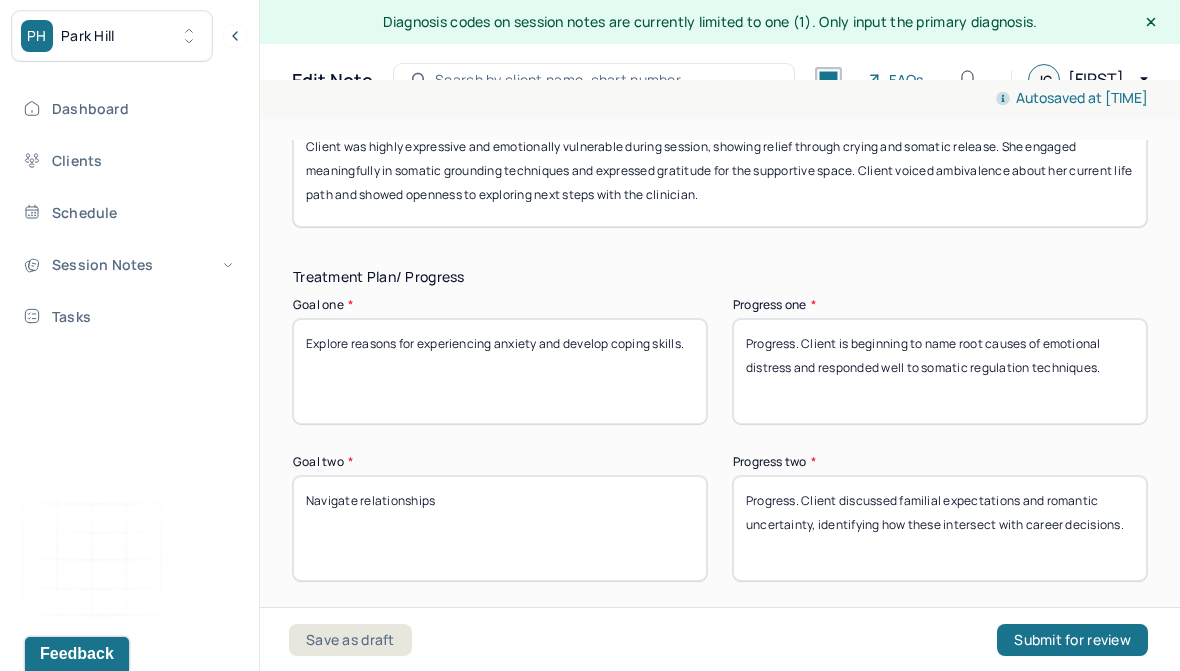 scroll, scrollTop: 3436, scrollLeft: 0, axis: vertical 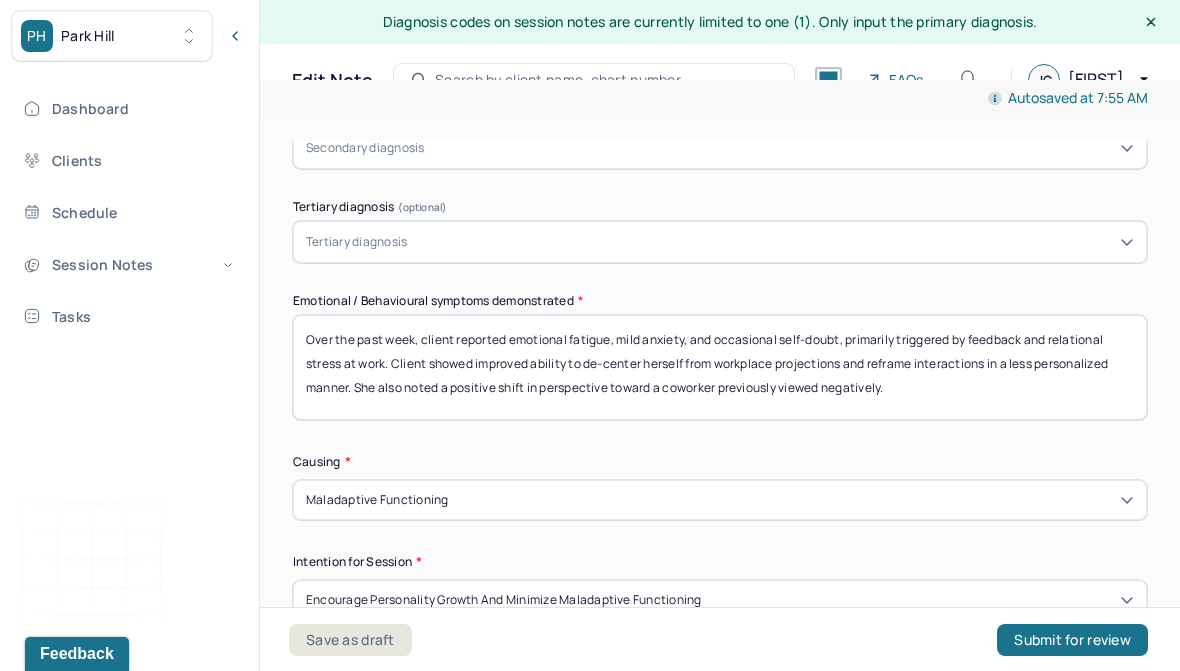 type on "Progress. Client reflected on core values of belonging, respect, and well-being, and began to weigh the emotional costs of her current environment against potential alternatives." 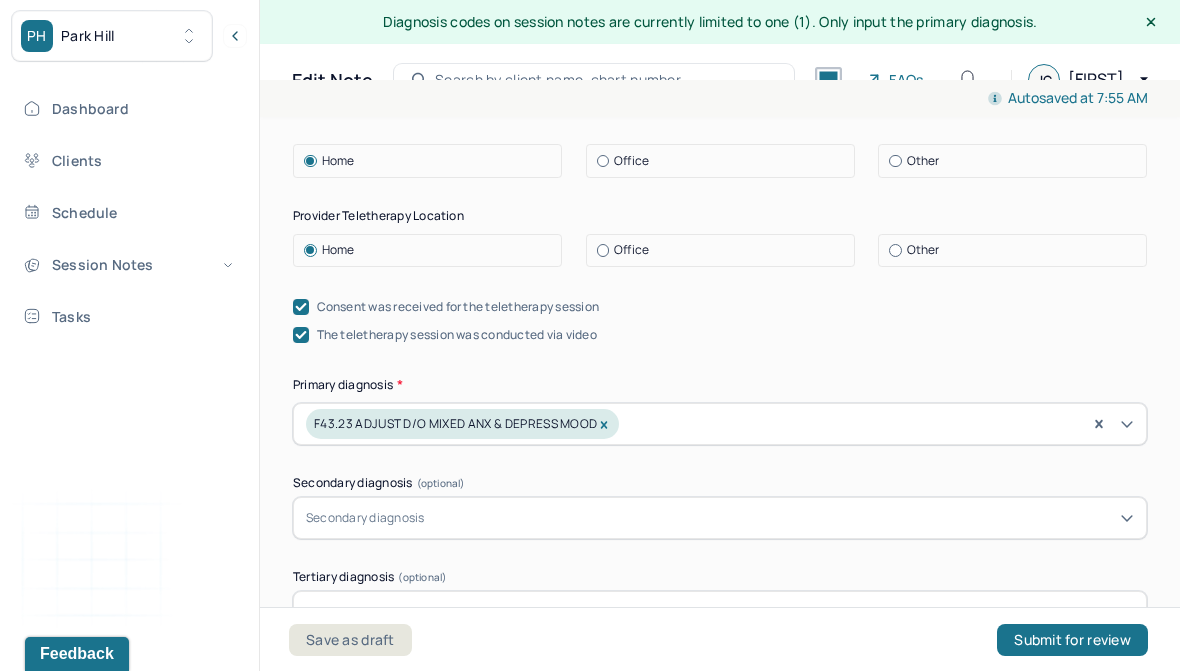 scroll, scrollTop: 488, scrollLeft: 0, axis: vertical 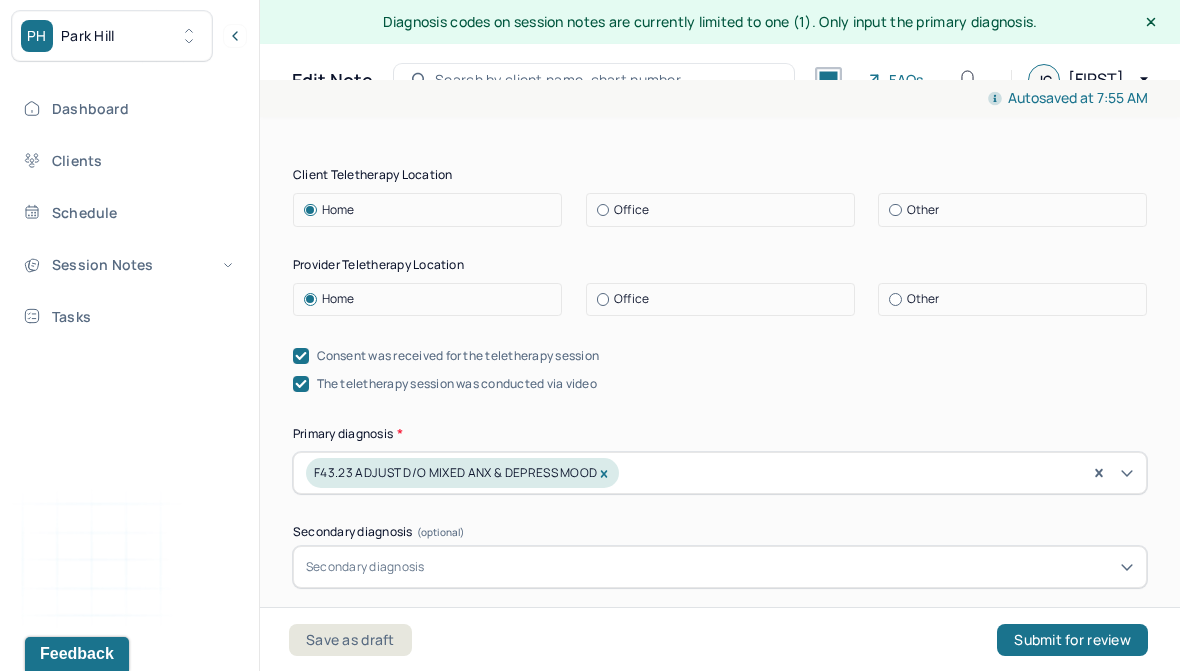 type on "client experienced intense sadness, emotional overwhelm, guilt, and physical/mental fatigue. She described workplace-related stressors, identity-based microaggressions, and cultural/familial pressures as key triggers for near-breakdown states. Emotional regulation was difficult prior to session but improved following somatic intervention." 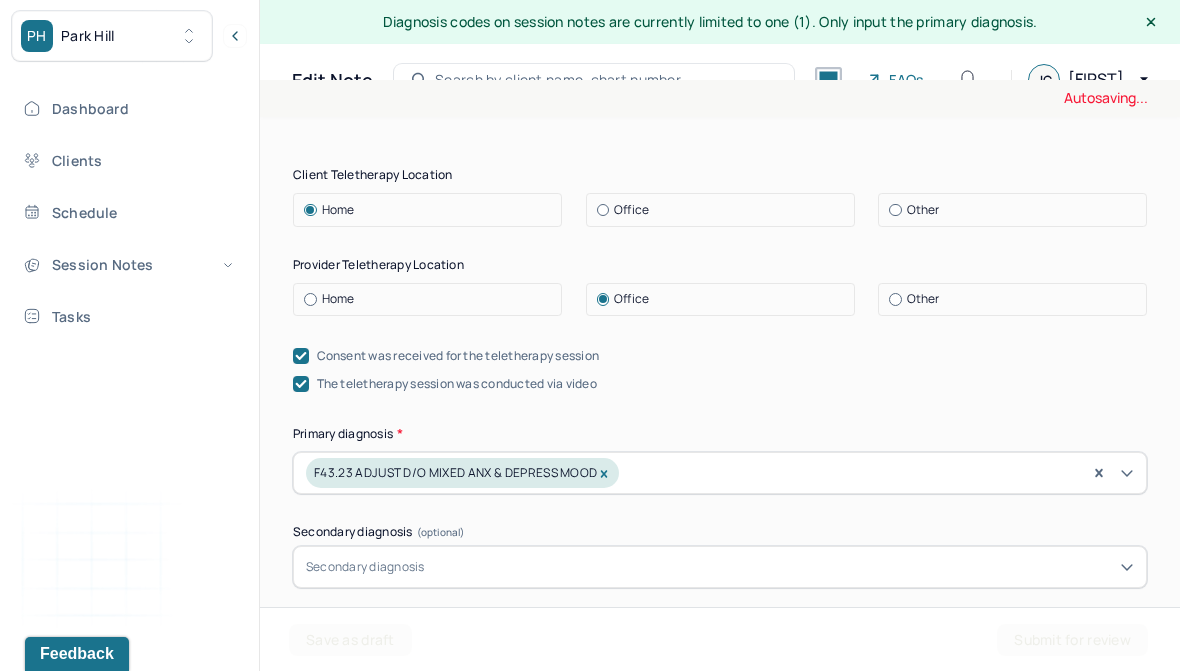 click on "Other" at bounding box center (1017, 210) 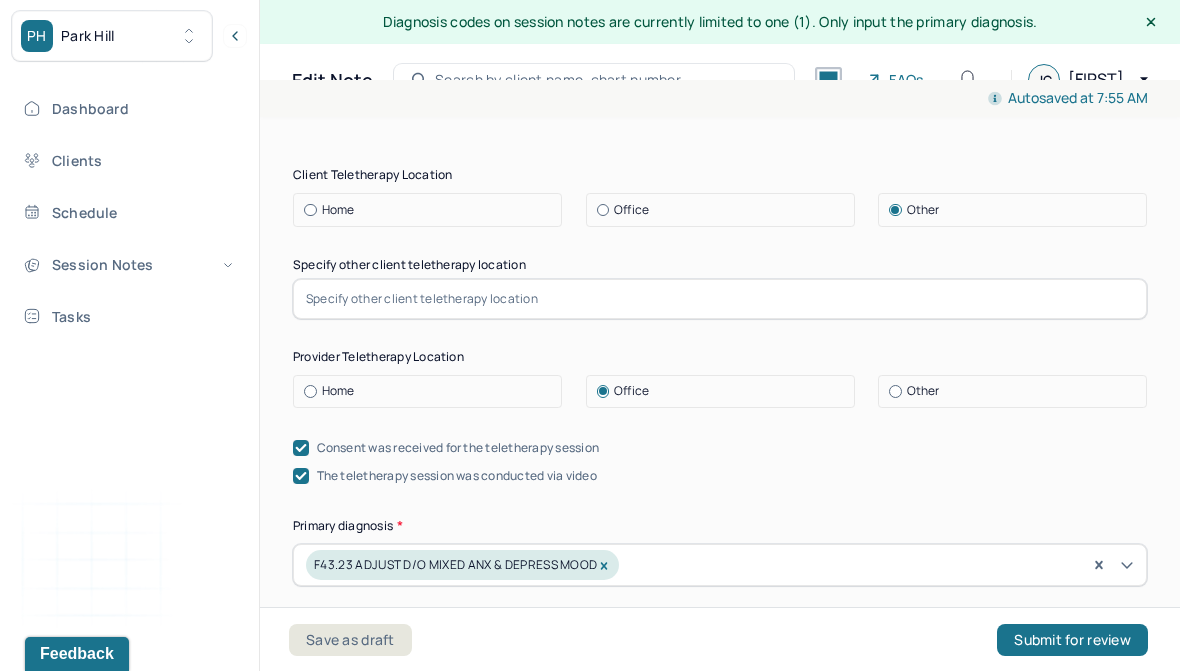 click at bounding box center (720, 299) 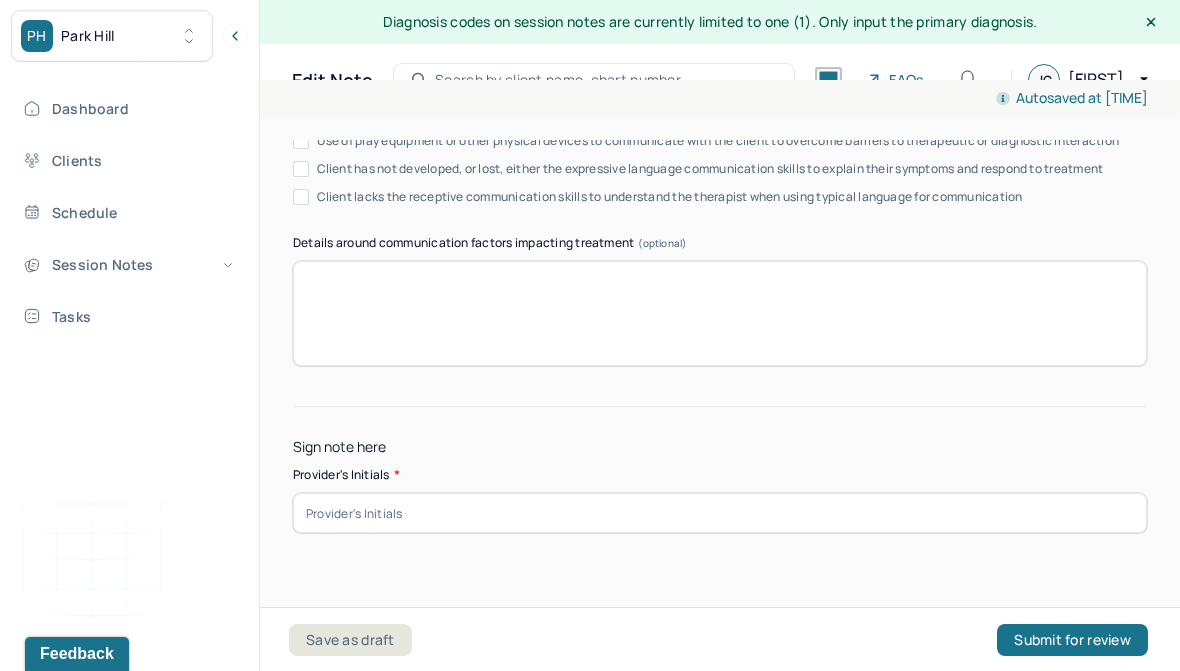 scroll, scrollTop: 4304, scrollLeft: 0, axis: vertical 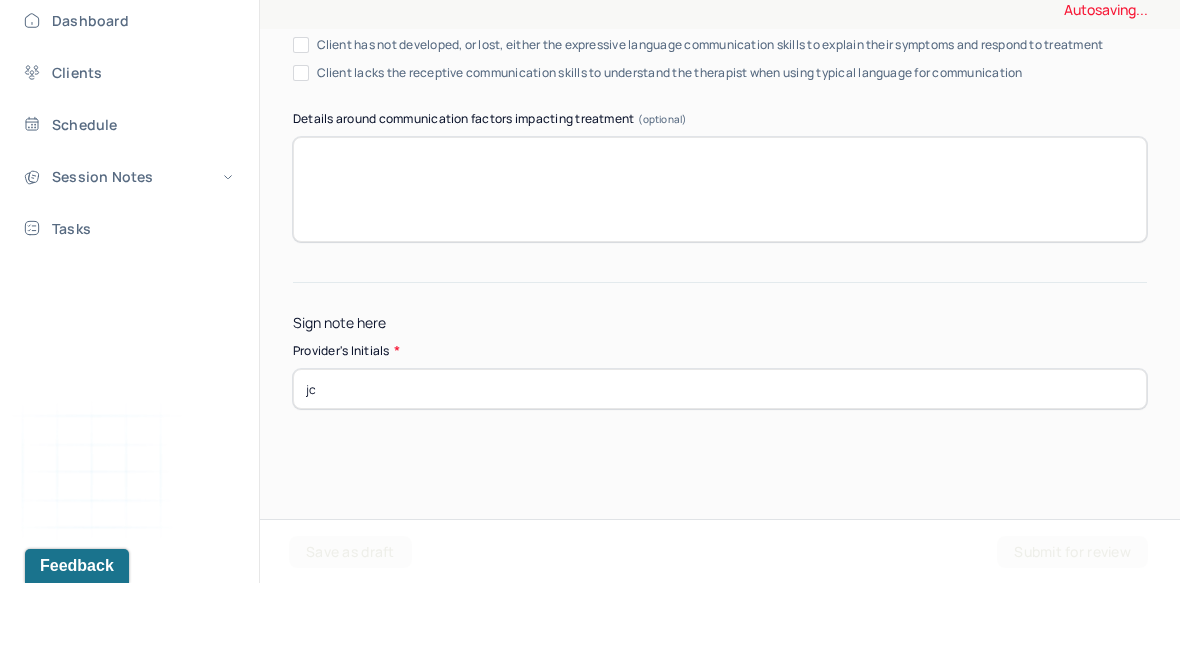 type on "jc" 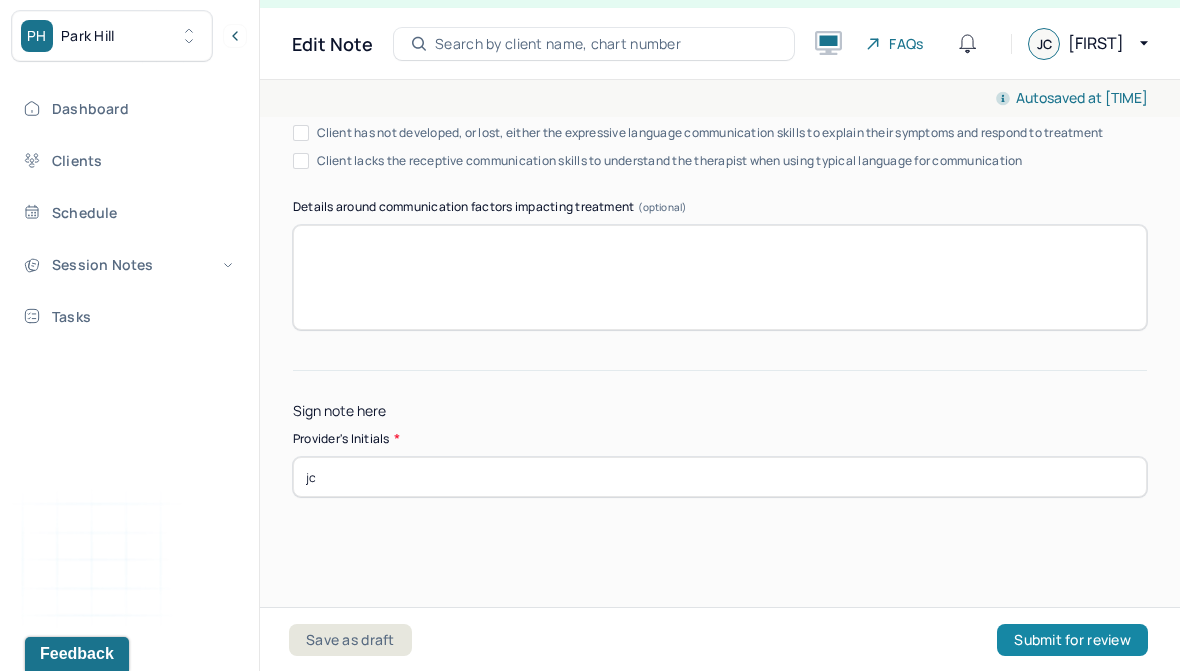 click on "Submit for review" at bounding box center (1072, 640) 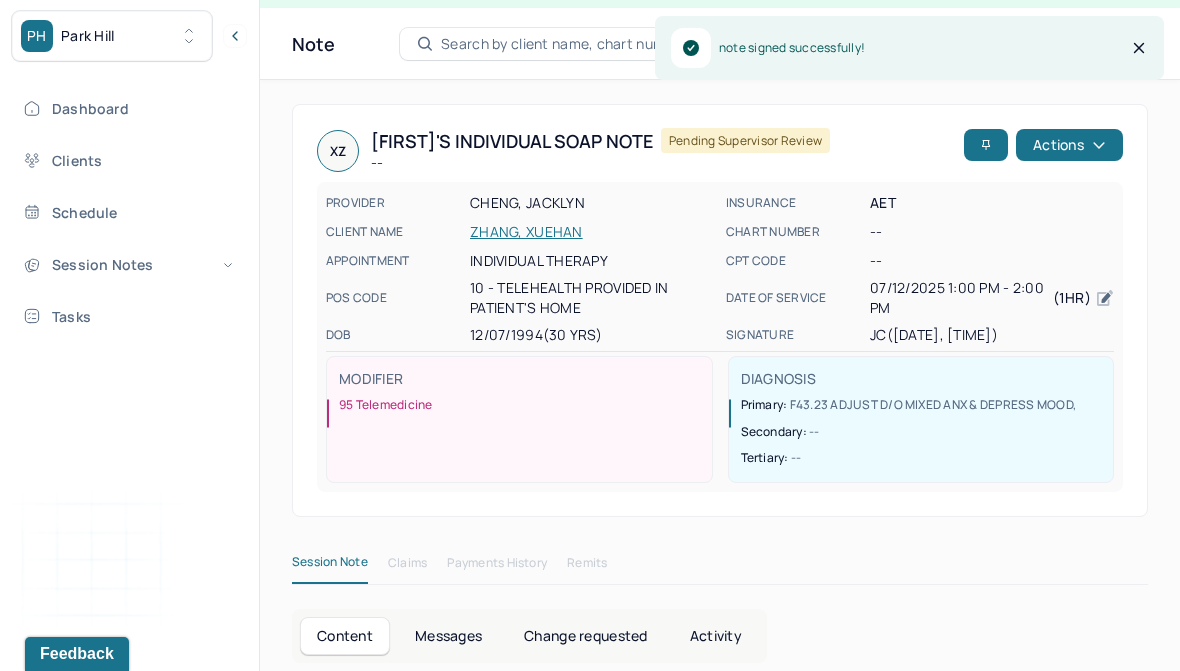 scroll, scrollTop: 0, scrollLeft: 0, axis: both 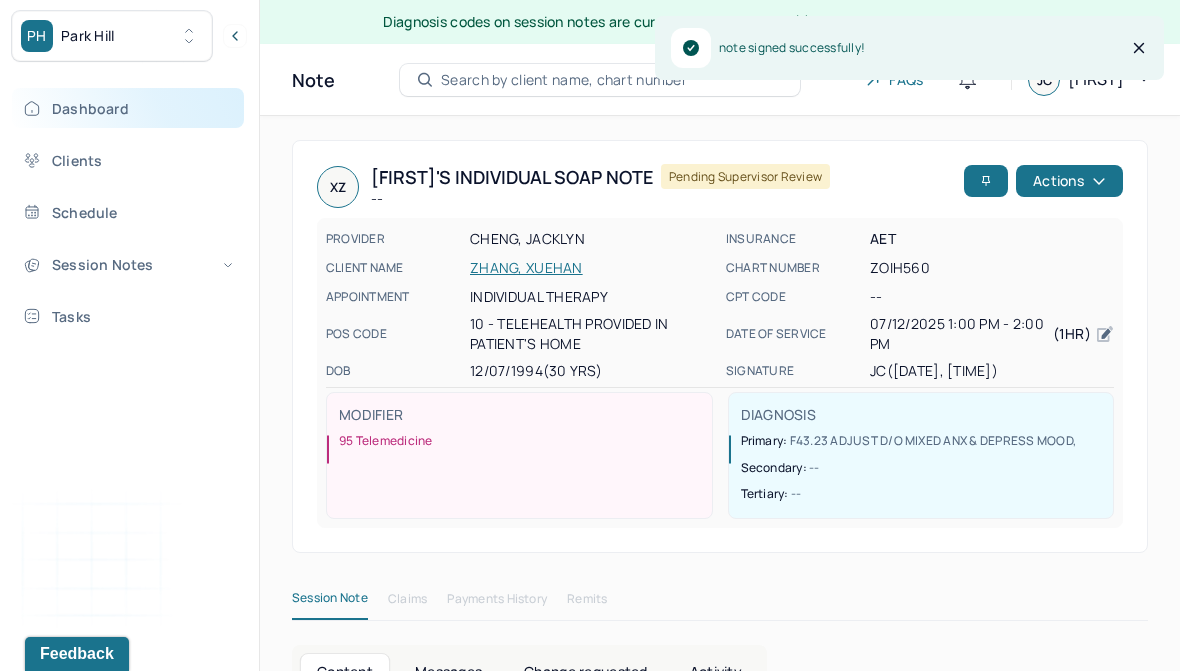 click on "Dashboard" at bounding box center (128, 108) 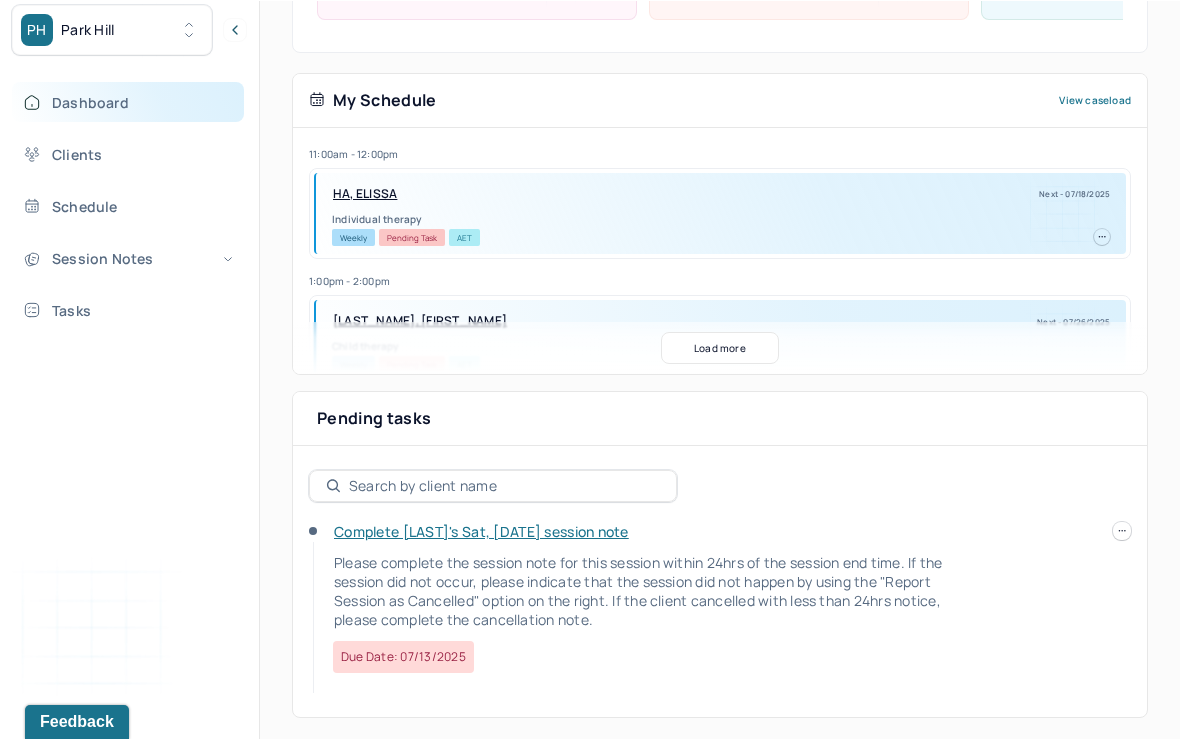 scroll, scrollTop: 390, scrollLeft: 0, axis: vertical 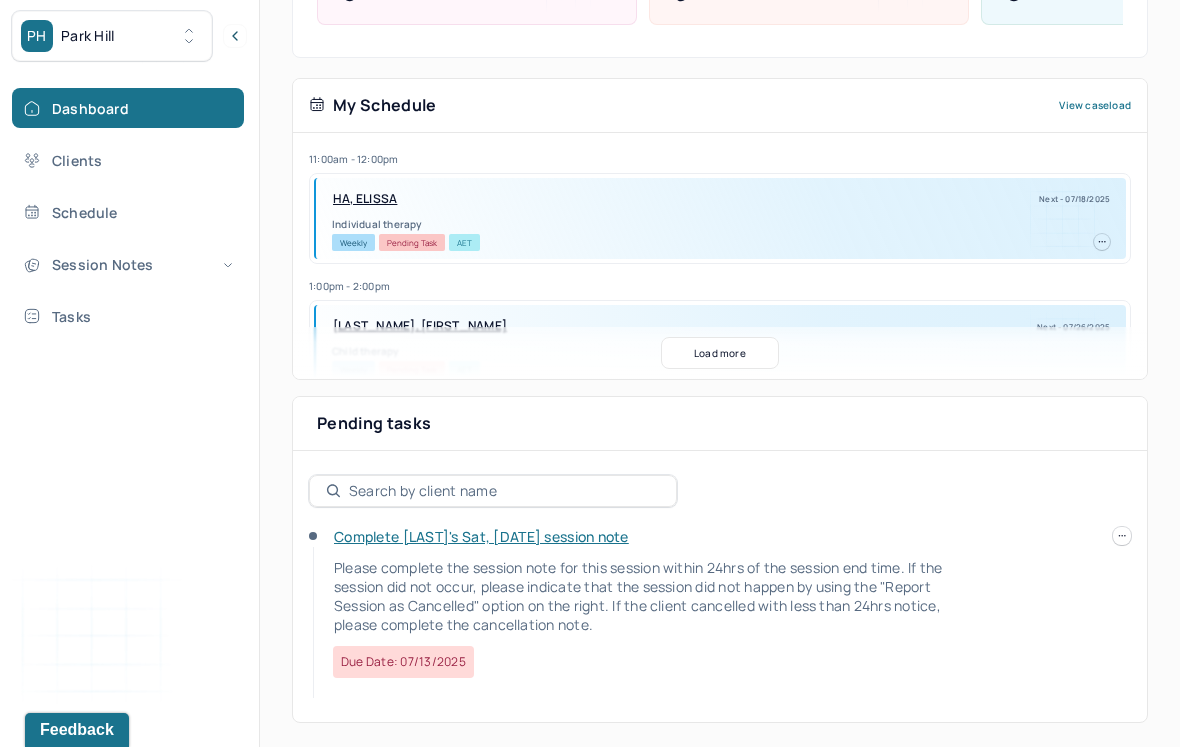 click on "Complete [LAST]'s Sat, [DATE] session note" at bounding box center [481, 536] 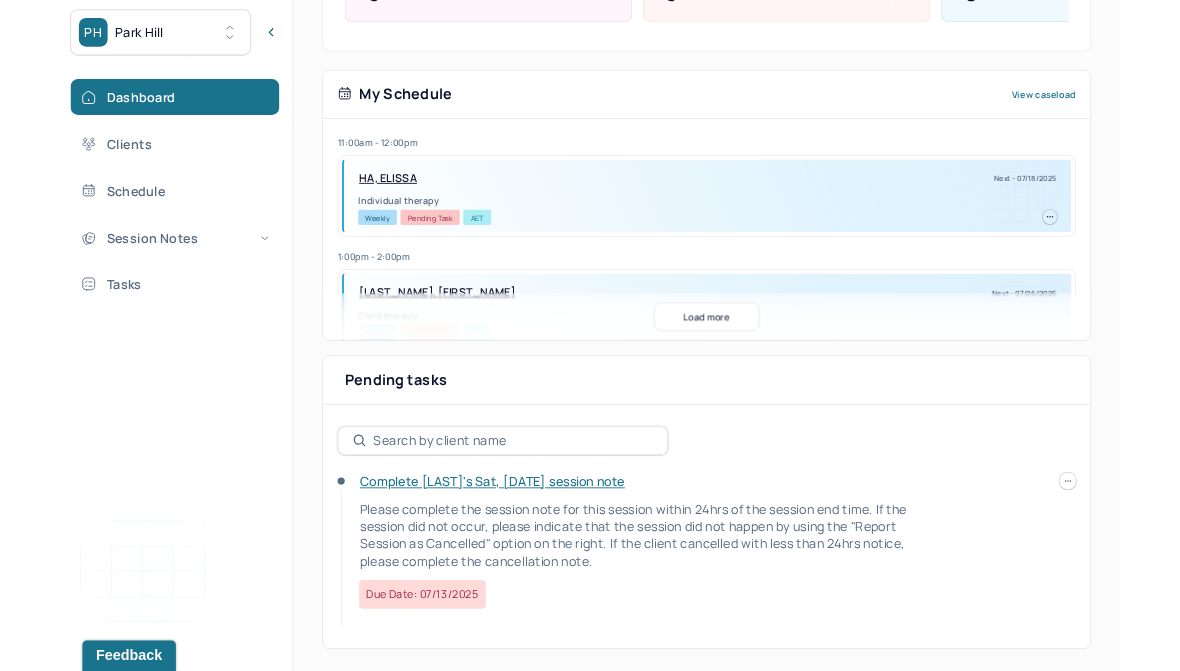scroll, scrollTop: 0, scrollLeft: 0, axis: both 